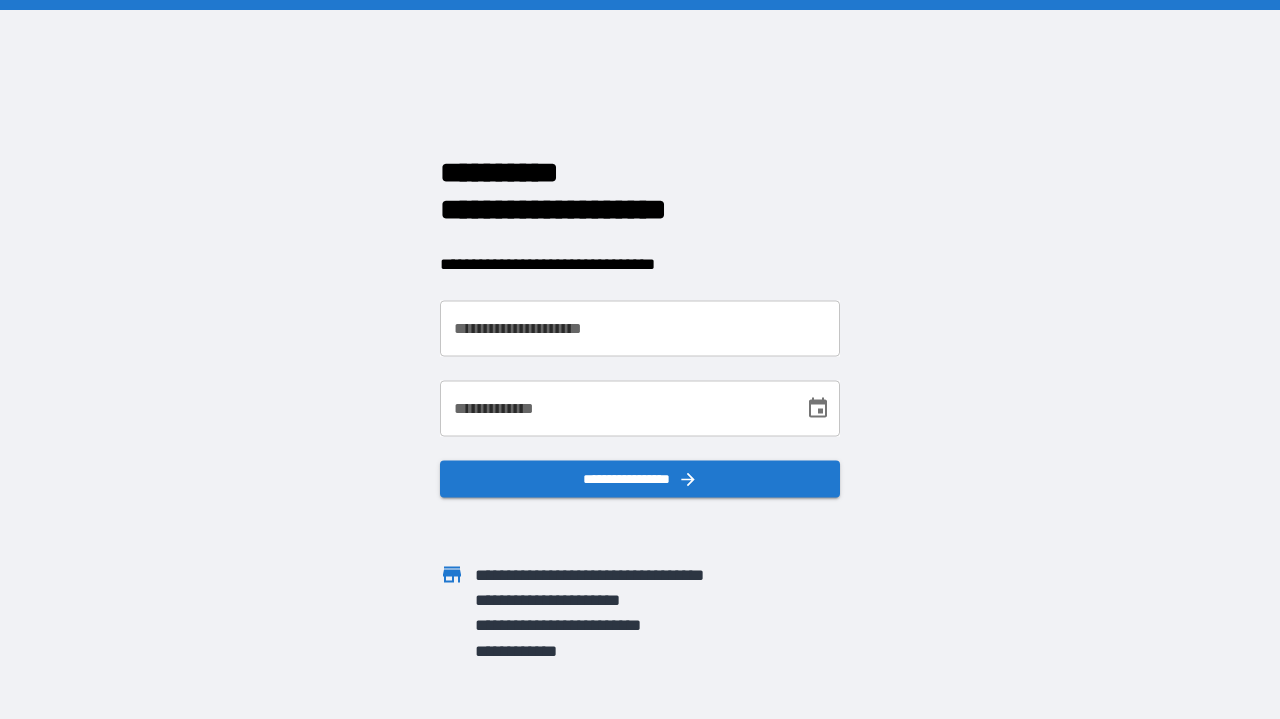 scroll, scrollTop: 0, scrollLeft: 0, axis: both 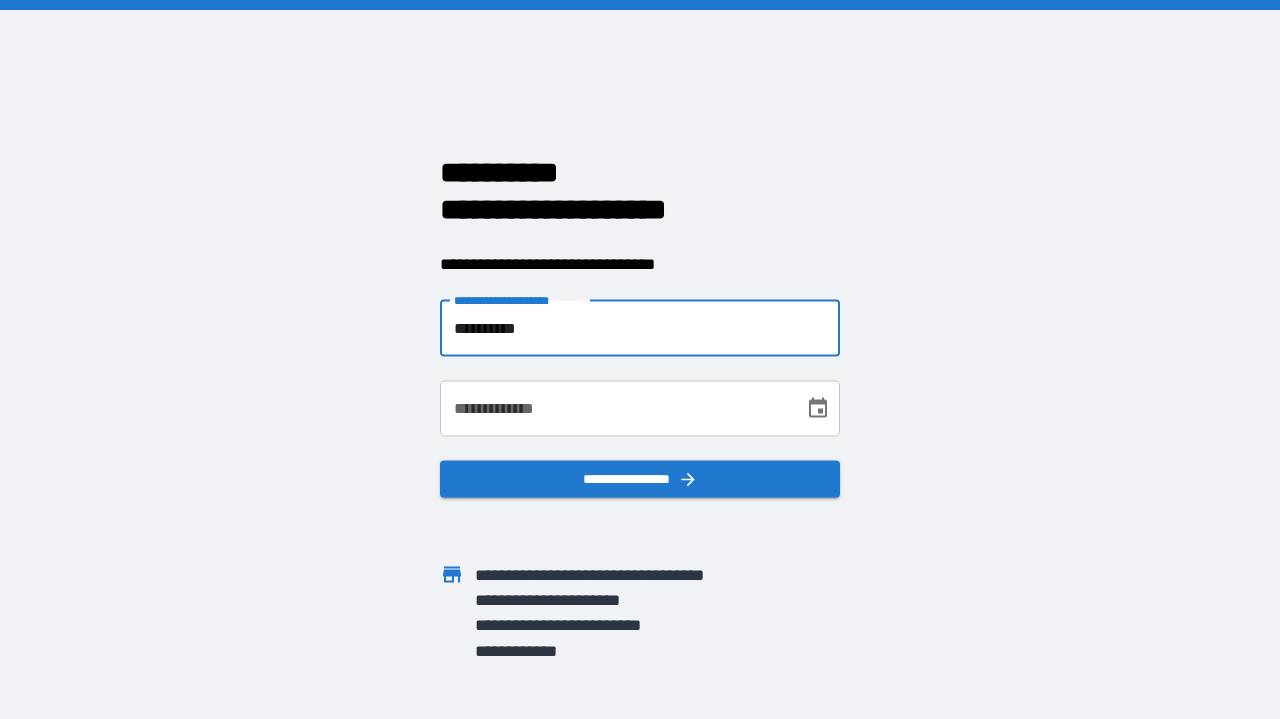 type on "**********" 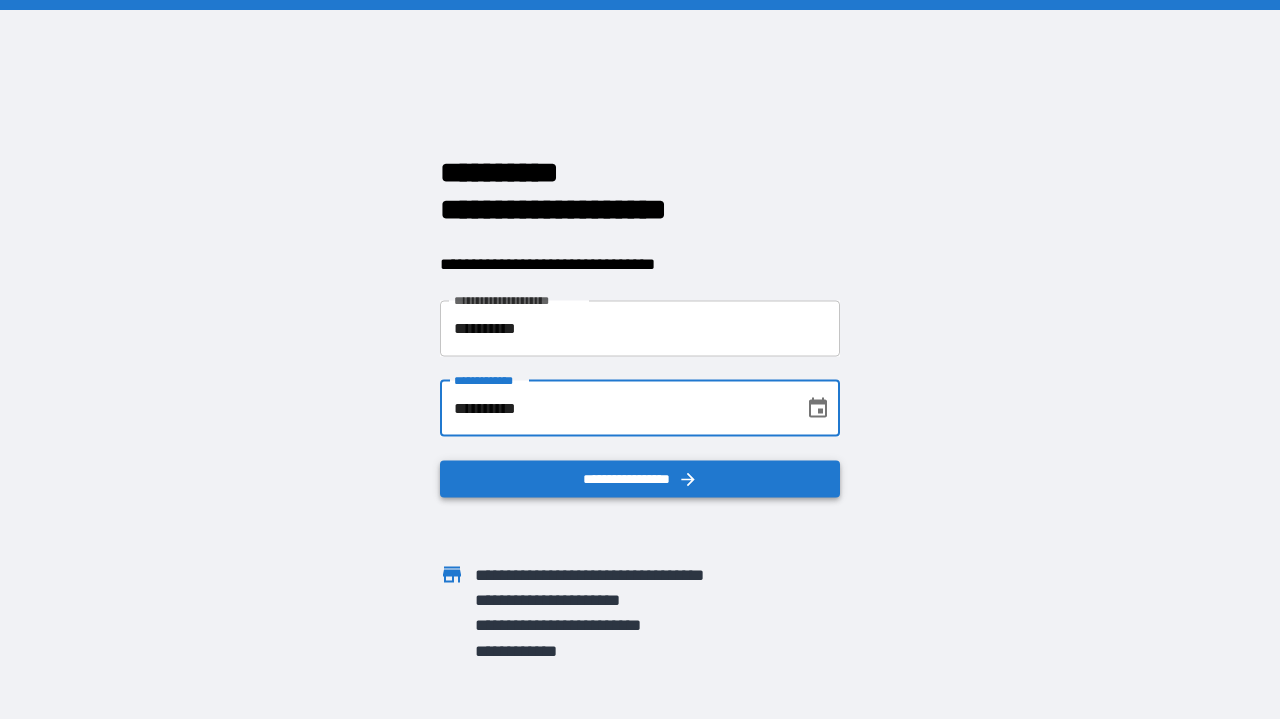 type on "**********" 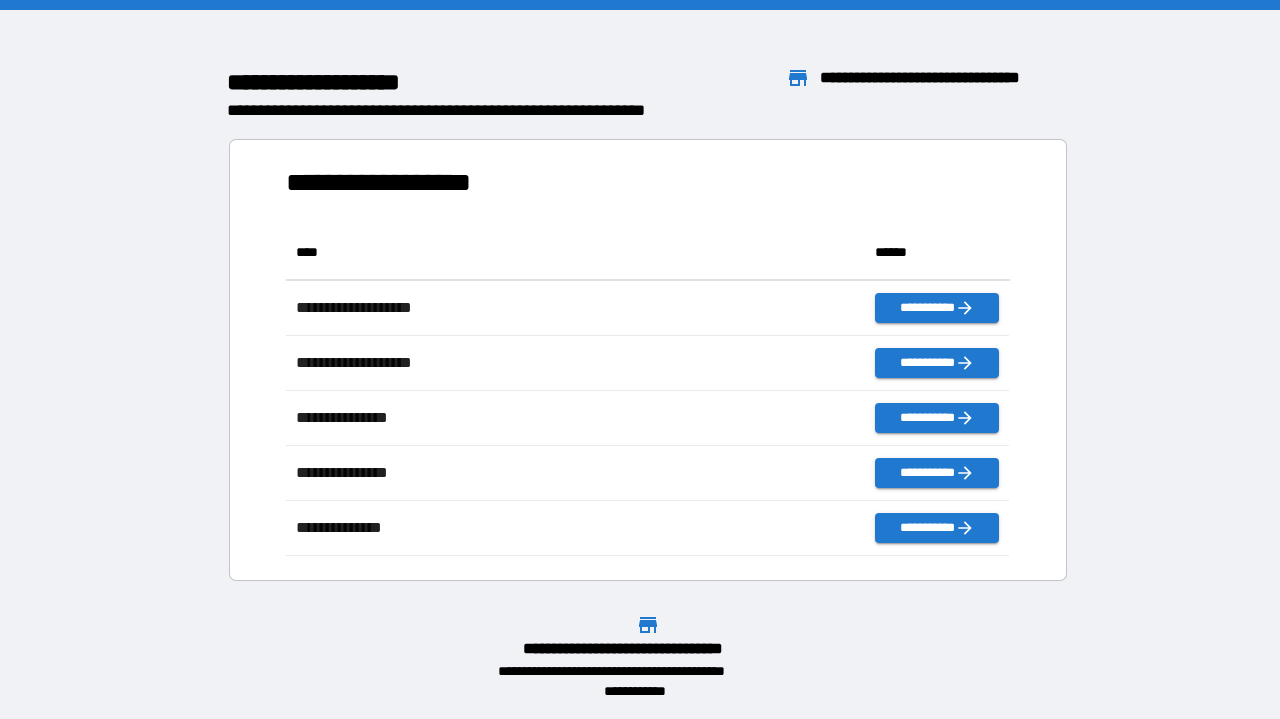 scroll, scrollTop: 1, scrollLeft: 1, axis: both 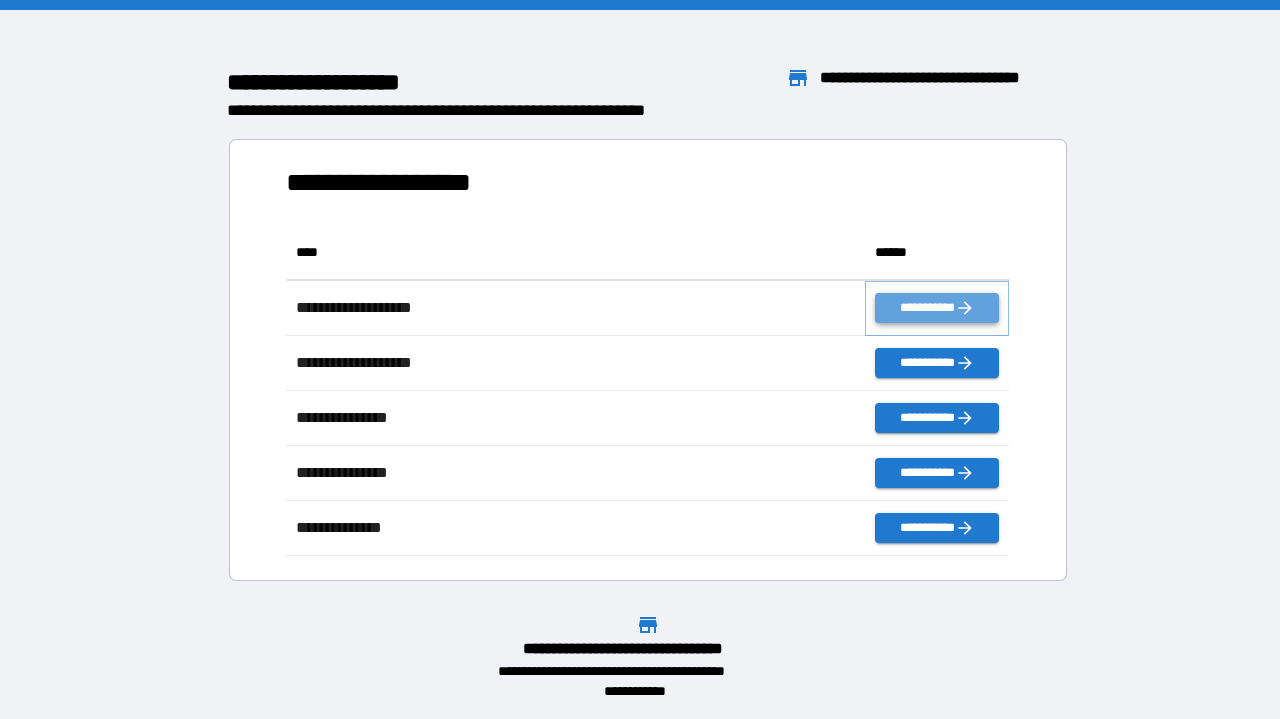 click on "**********" at bounding box center (937, 308) 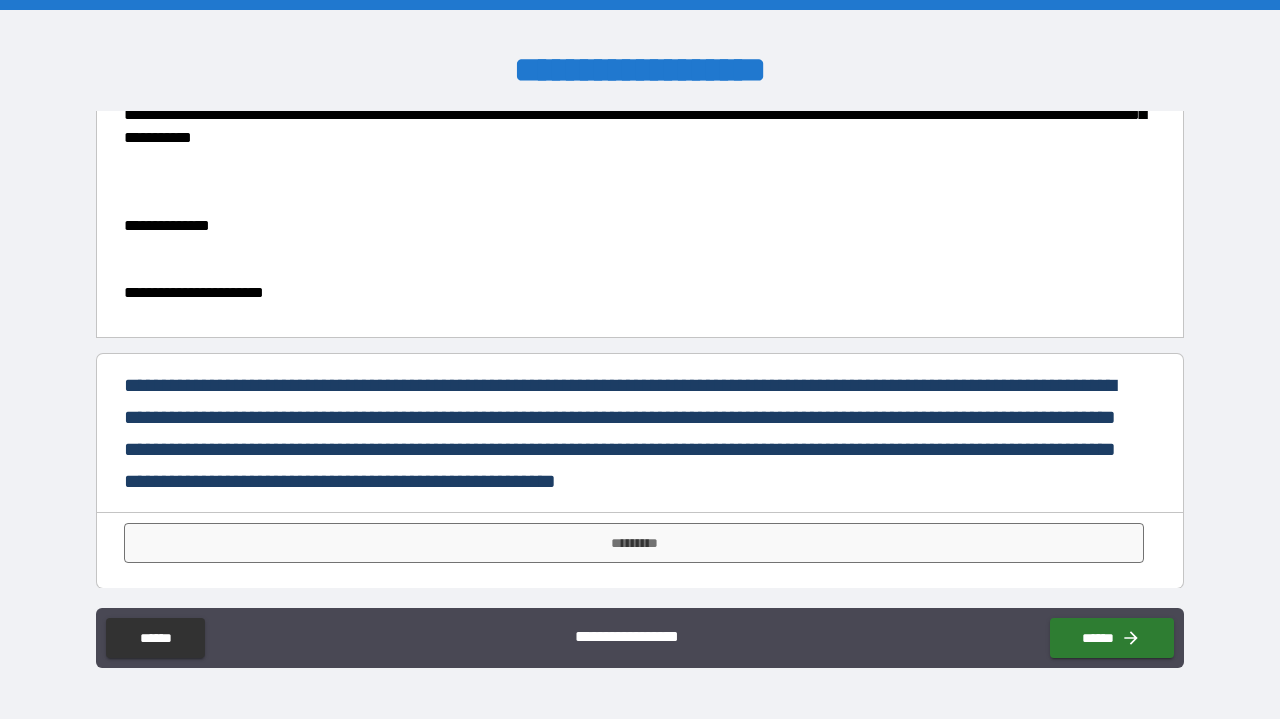scroll, scrollTop: 424, scrollLeft: 0, axis: vertical 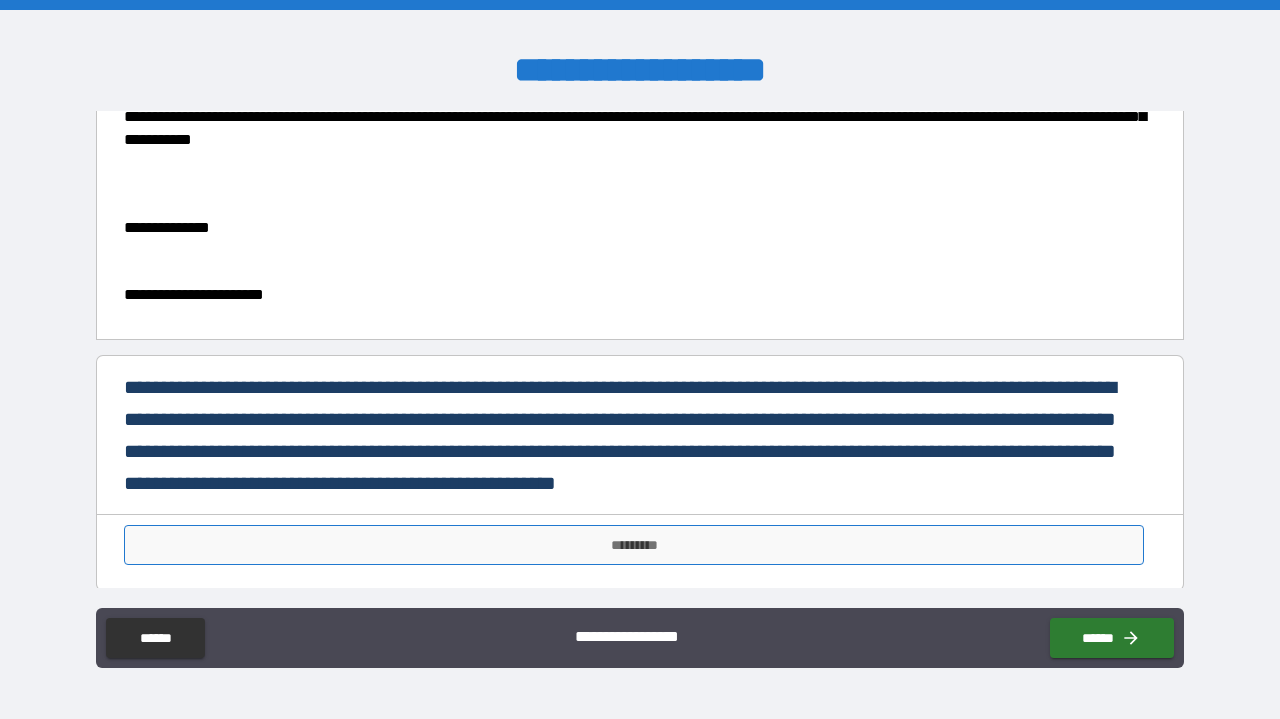 click on "*********" at bounding box center [634, 545] 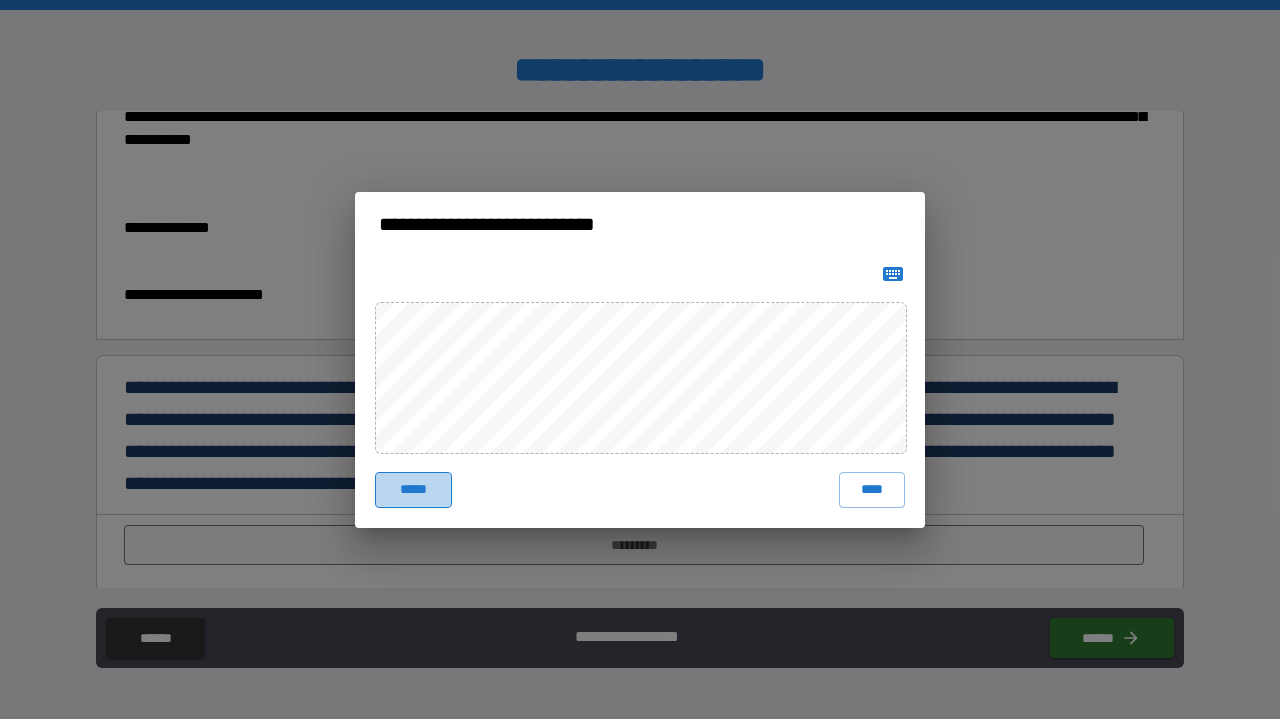click on "*****" at bounding box center (413, 490) 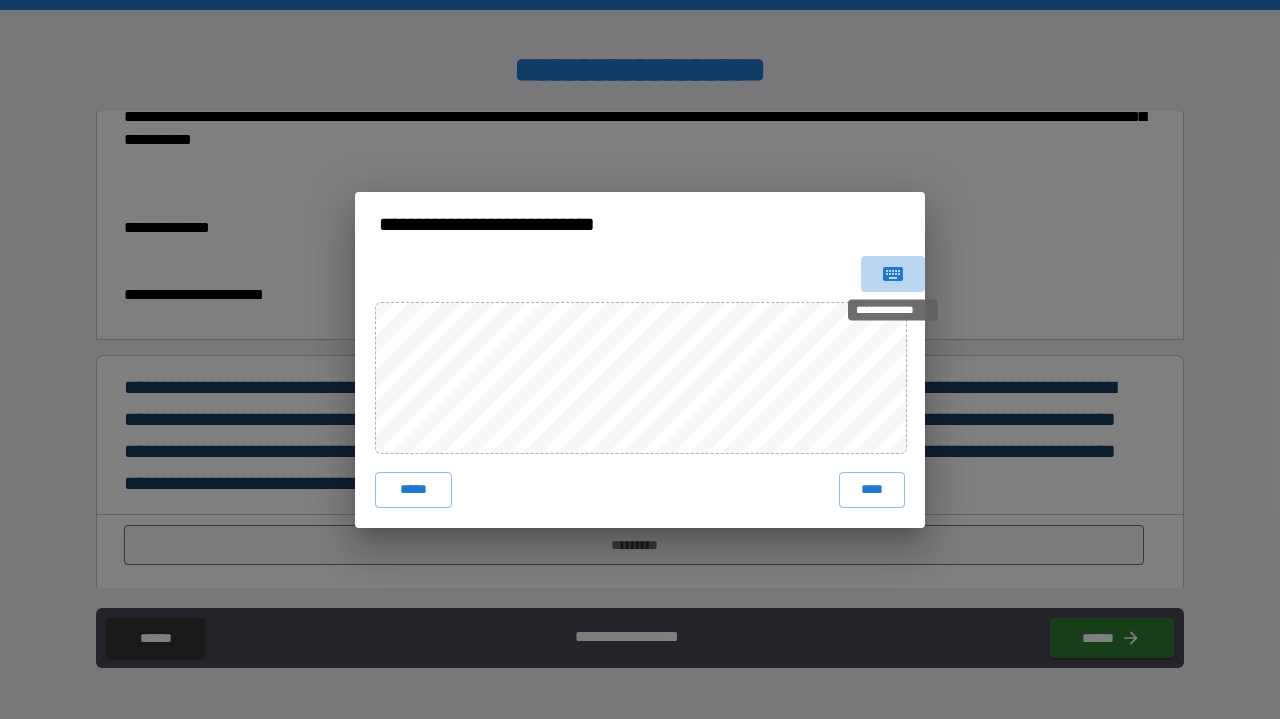 click 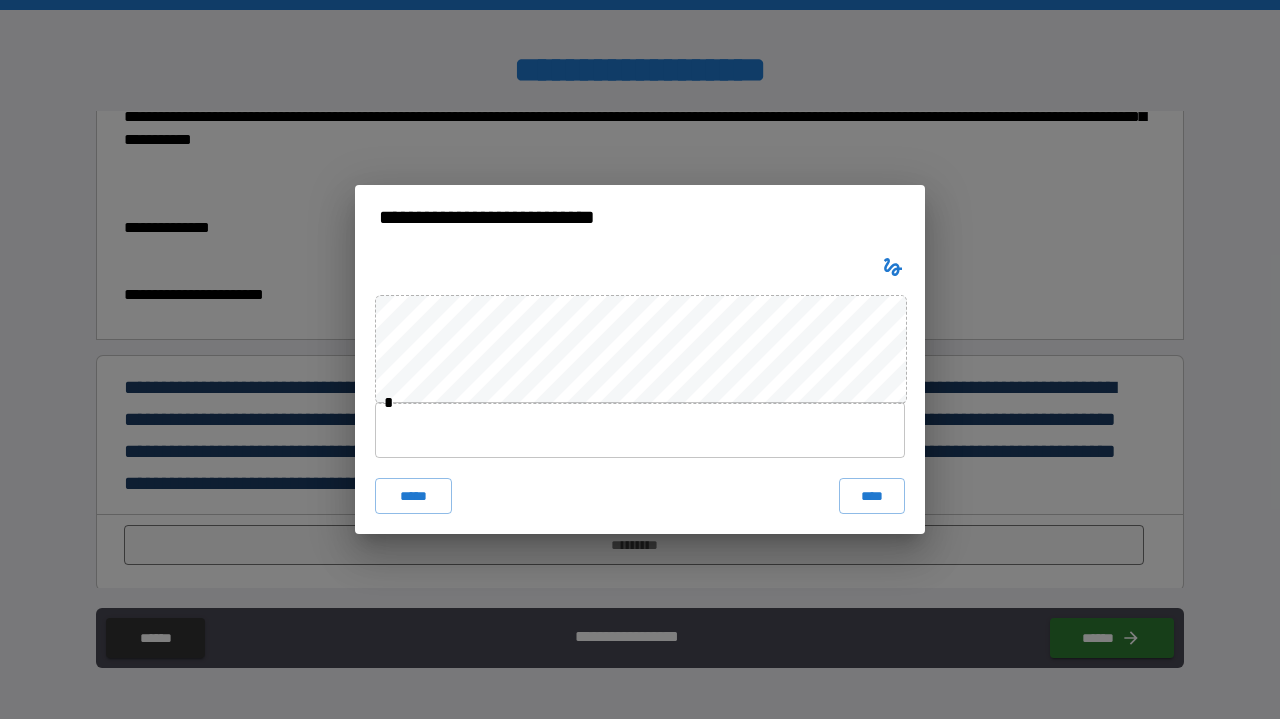 type 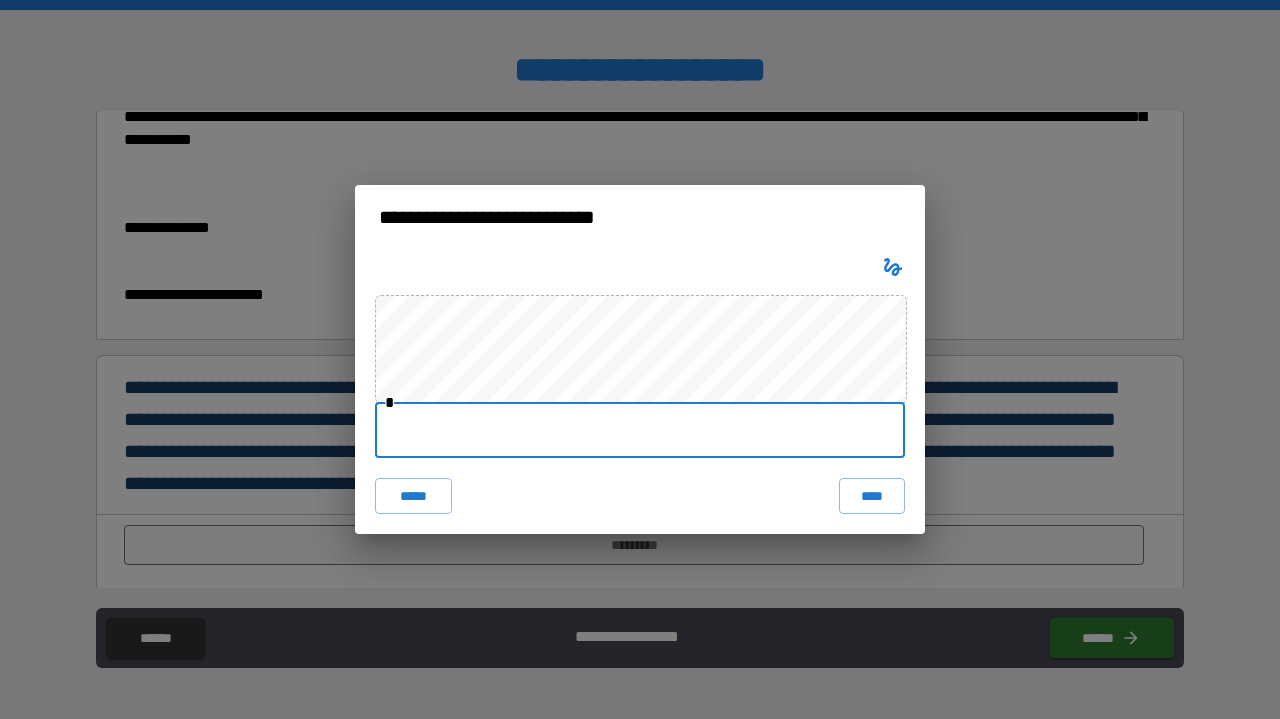 click at bounding box center [640, 430] 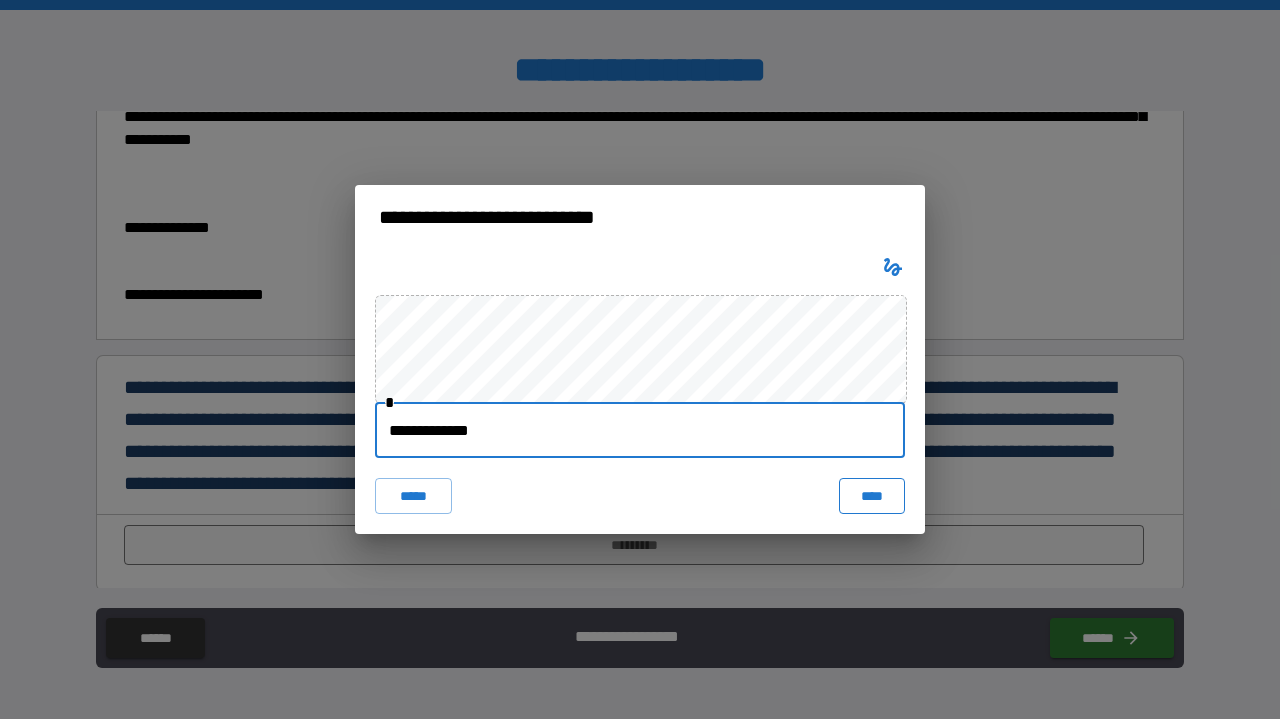 type on "**********" 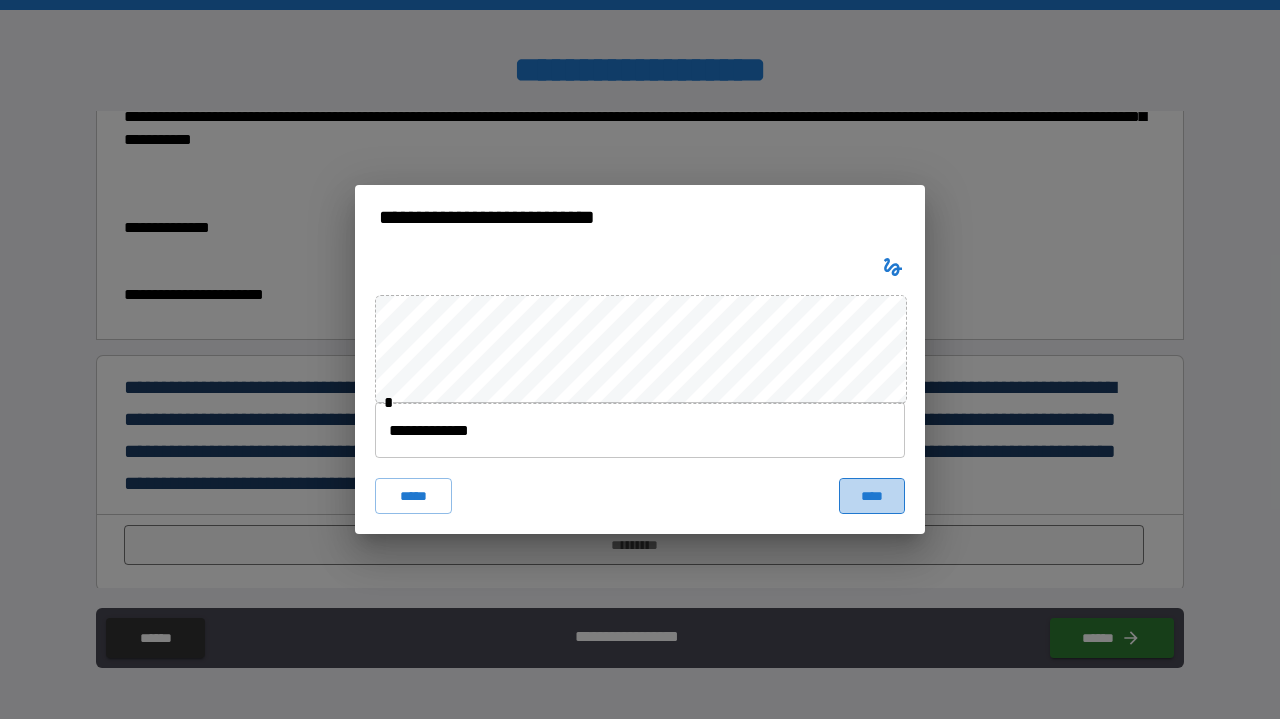 click on "****" at bounding box center [872, 496] 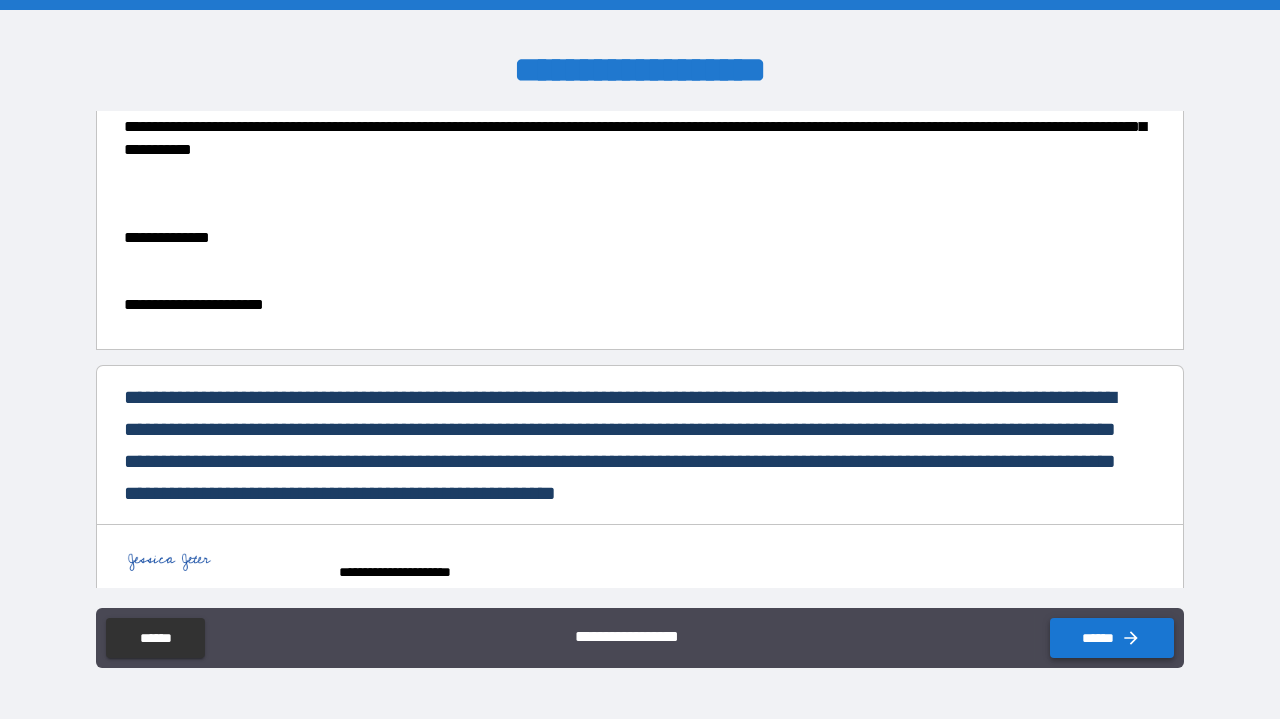 click on "******" at bounding box center [1112, 638] 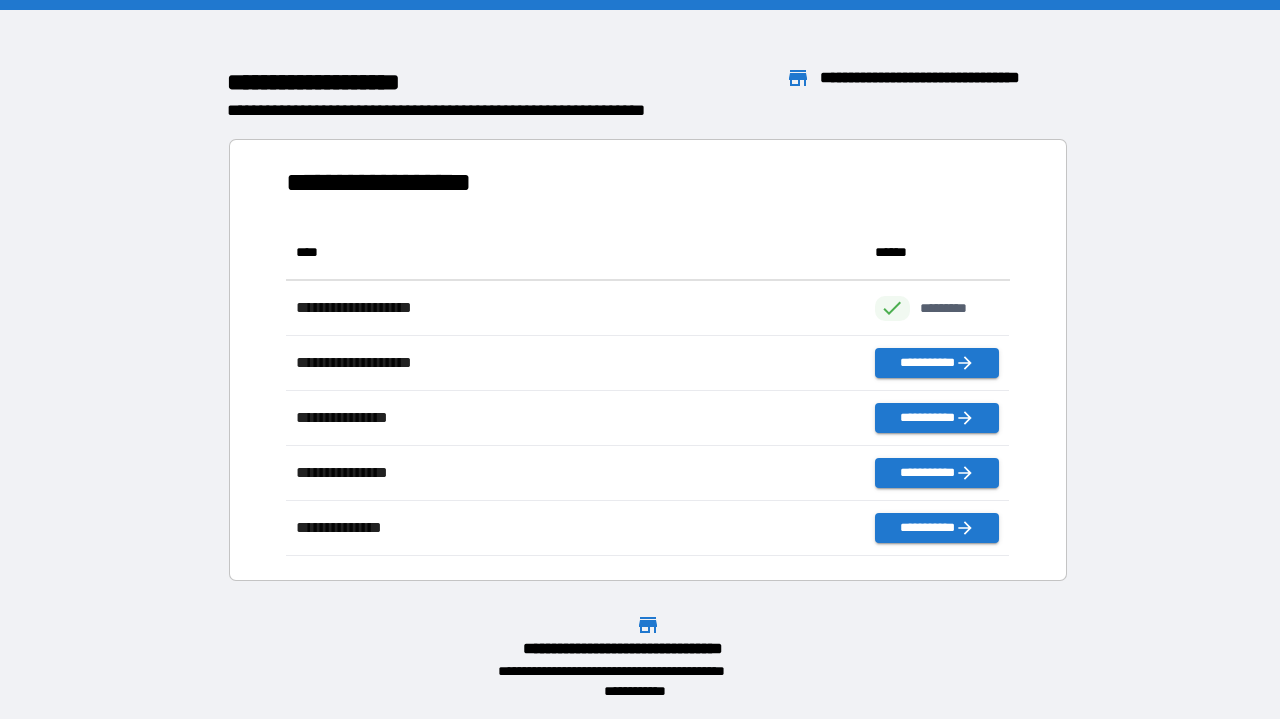 scroll, scrollTop: 1, scrollLeft: 1, axis: both 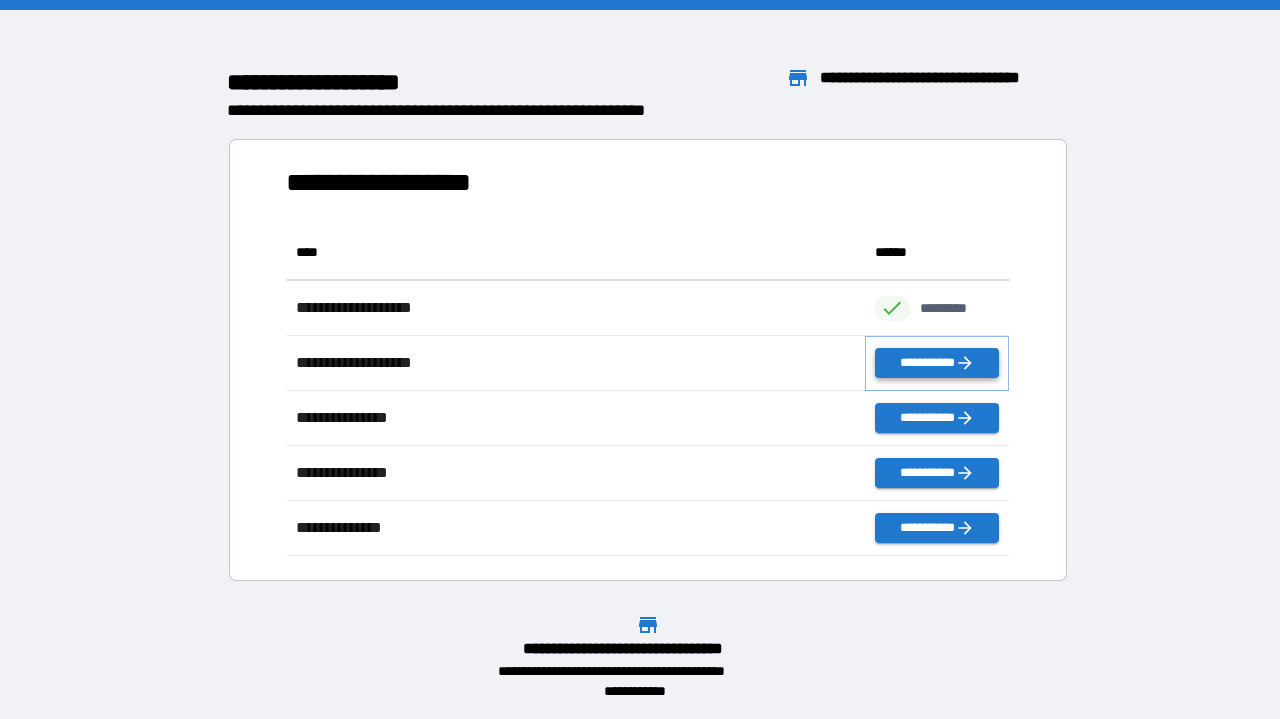 click on "**********" at bounding box center [937, 363] 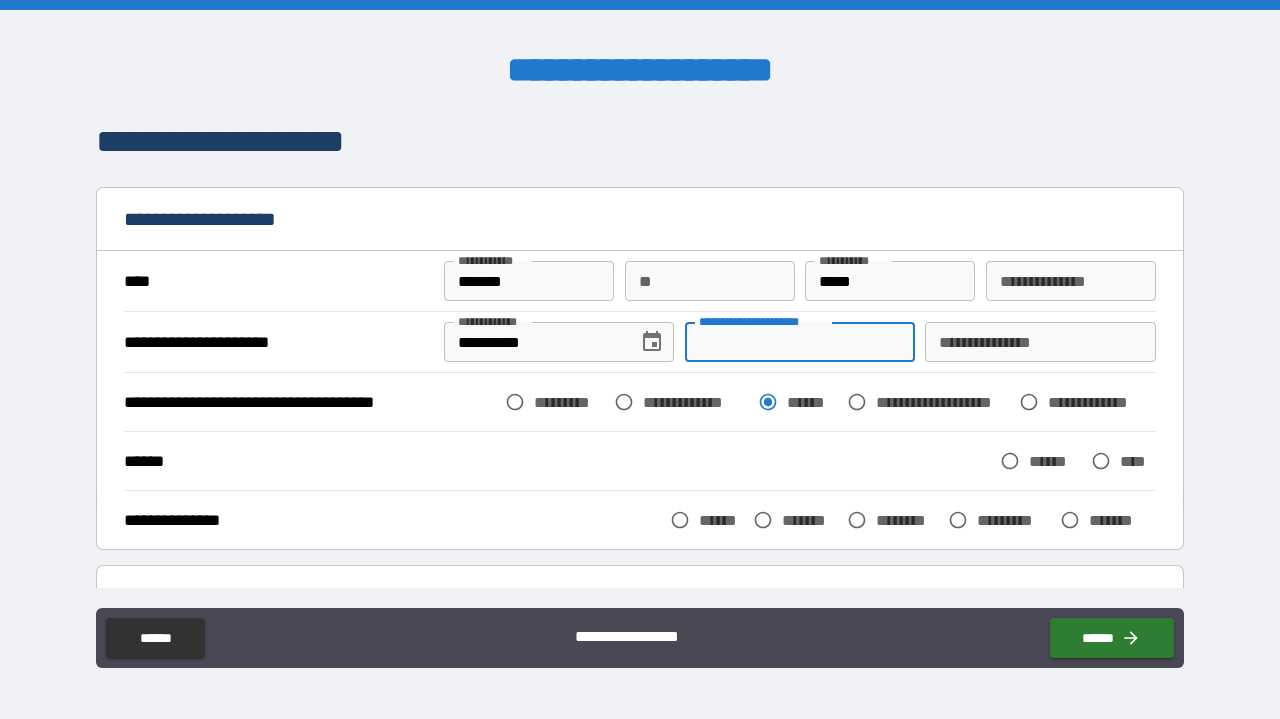 click on "**********" at bounding box center [800, 342] 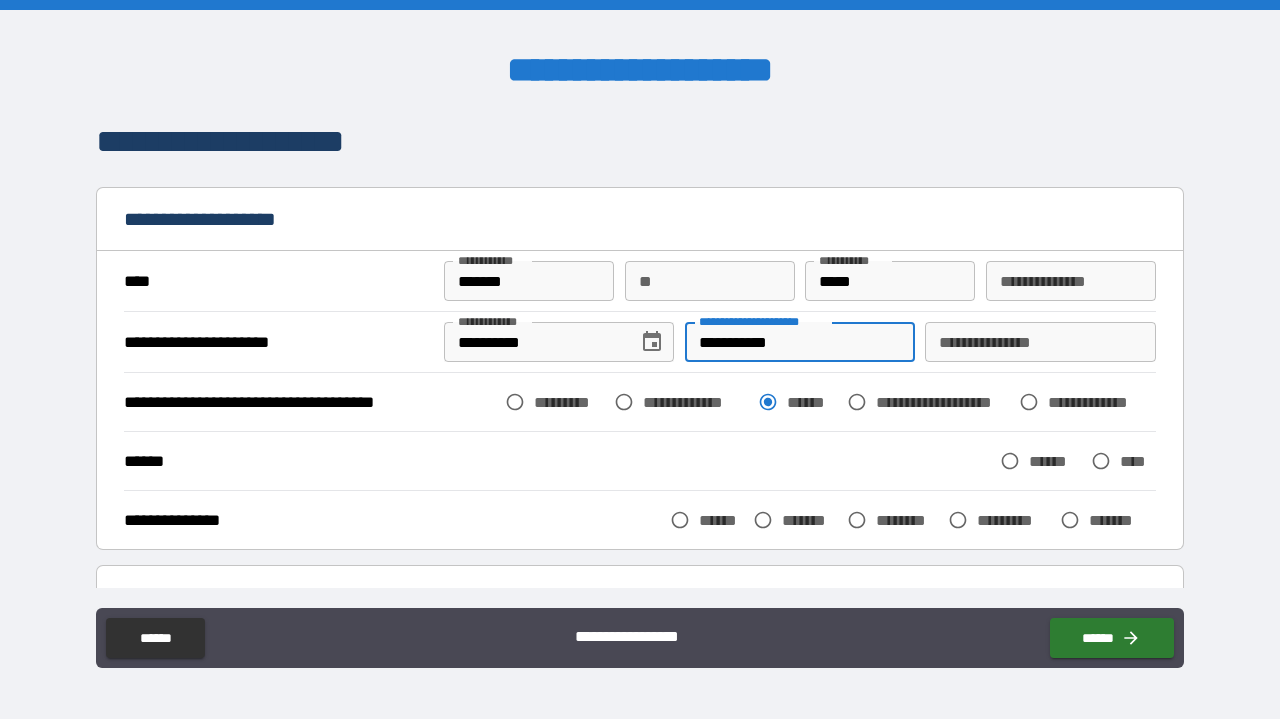 type on "**********" 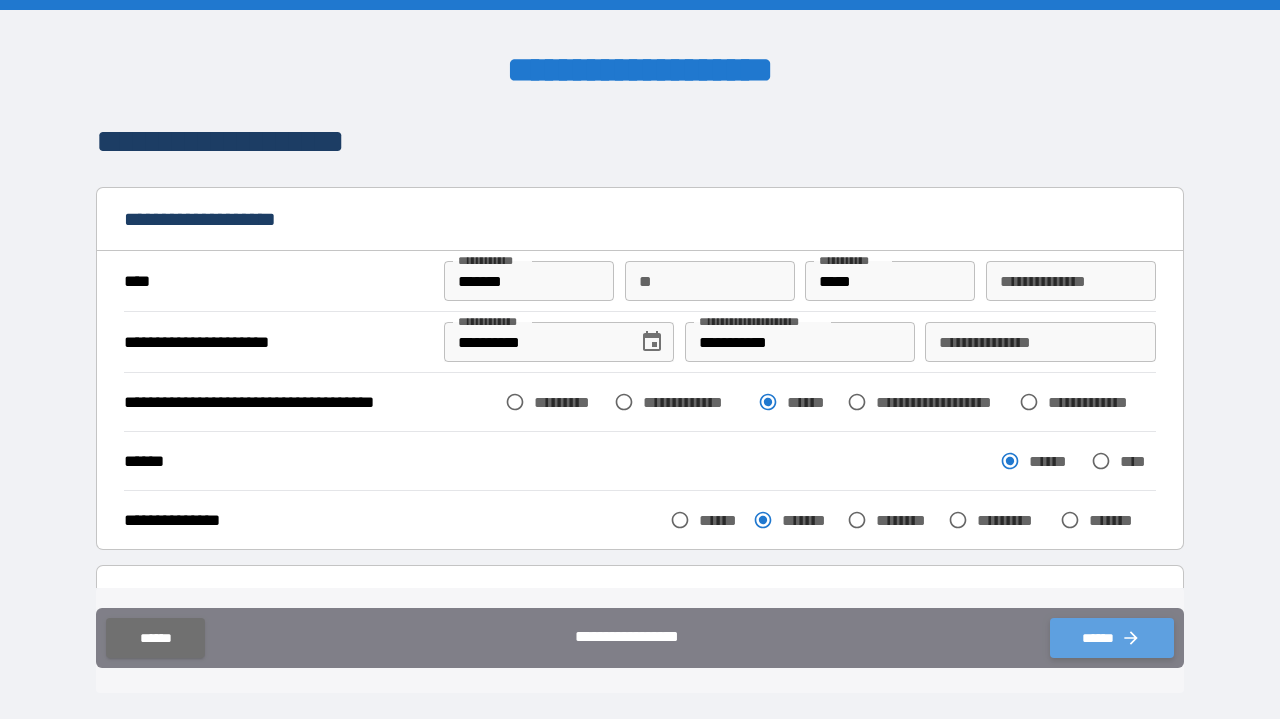 click on "******" at bounding box center [1112, 638] 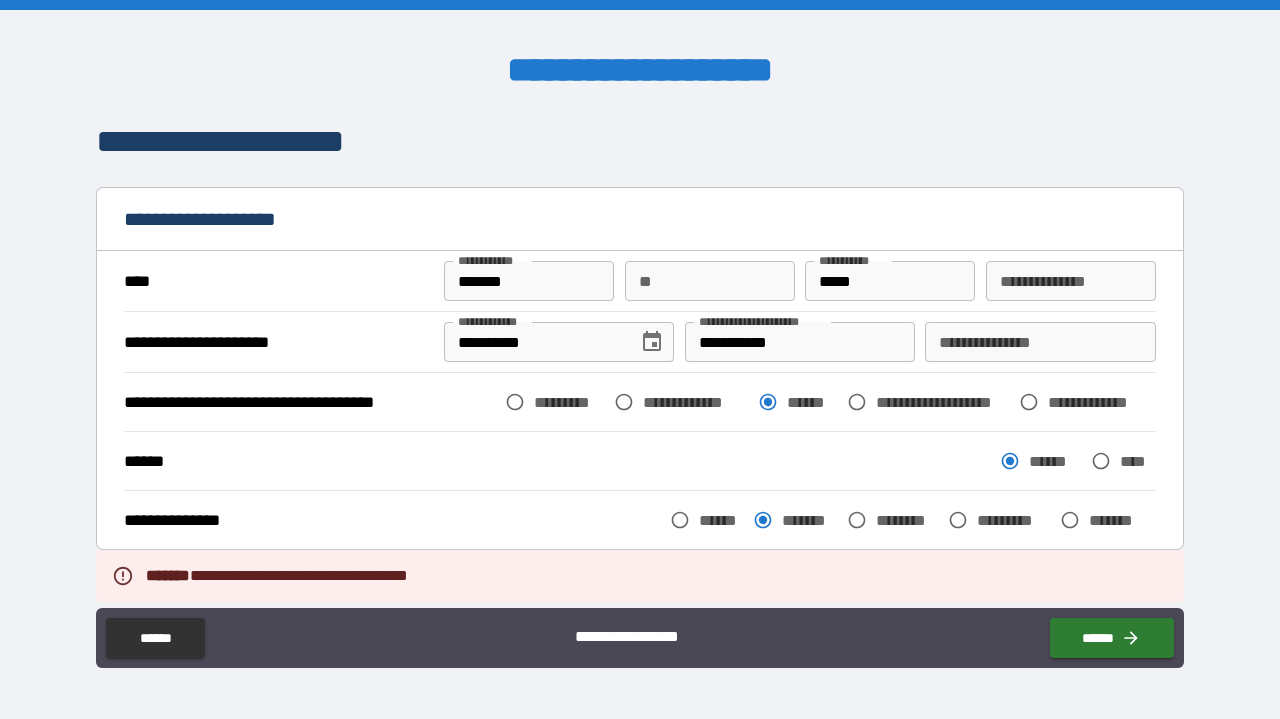 click on "**********" at bounding box center (640, 640) 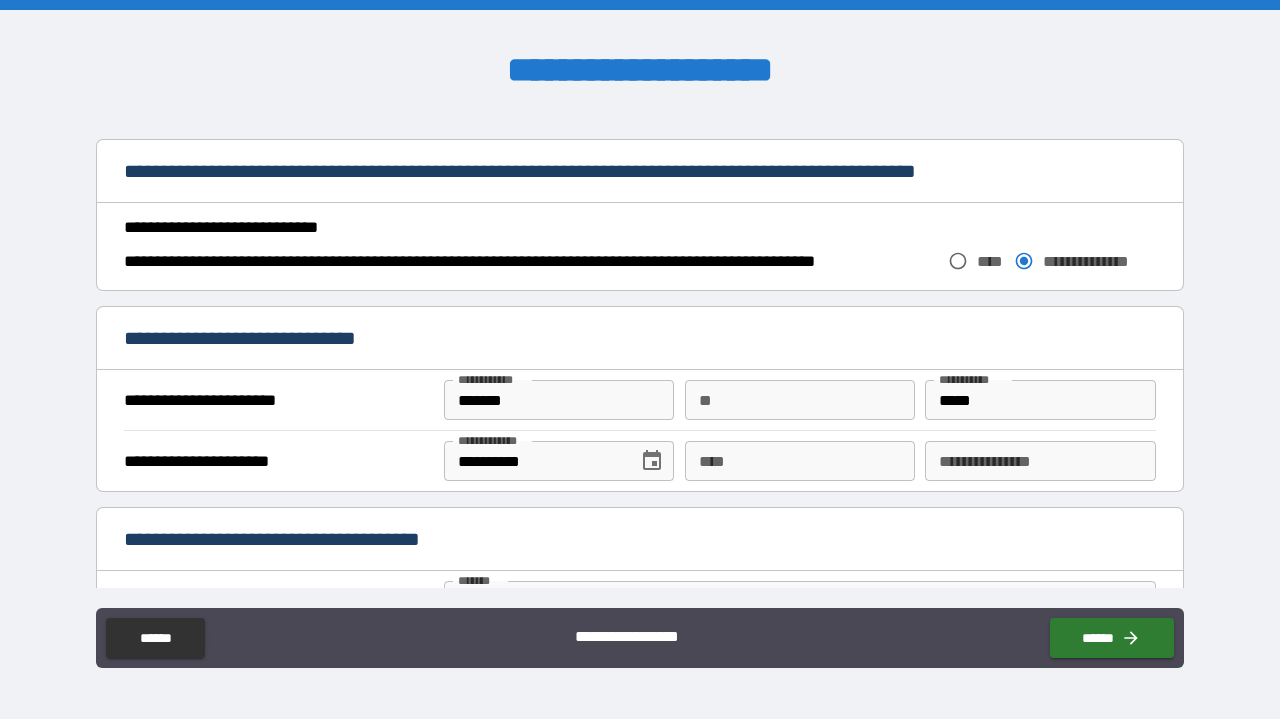 scroll, scrollTop: 886, scrollLeft: 0, axis: vertical 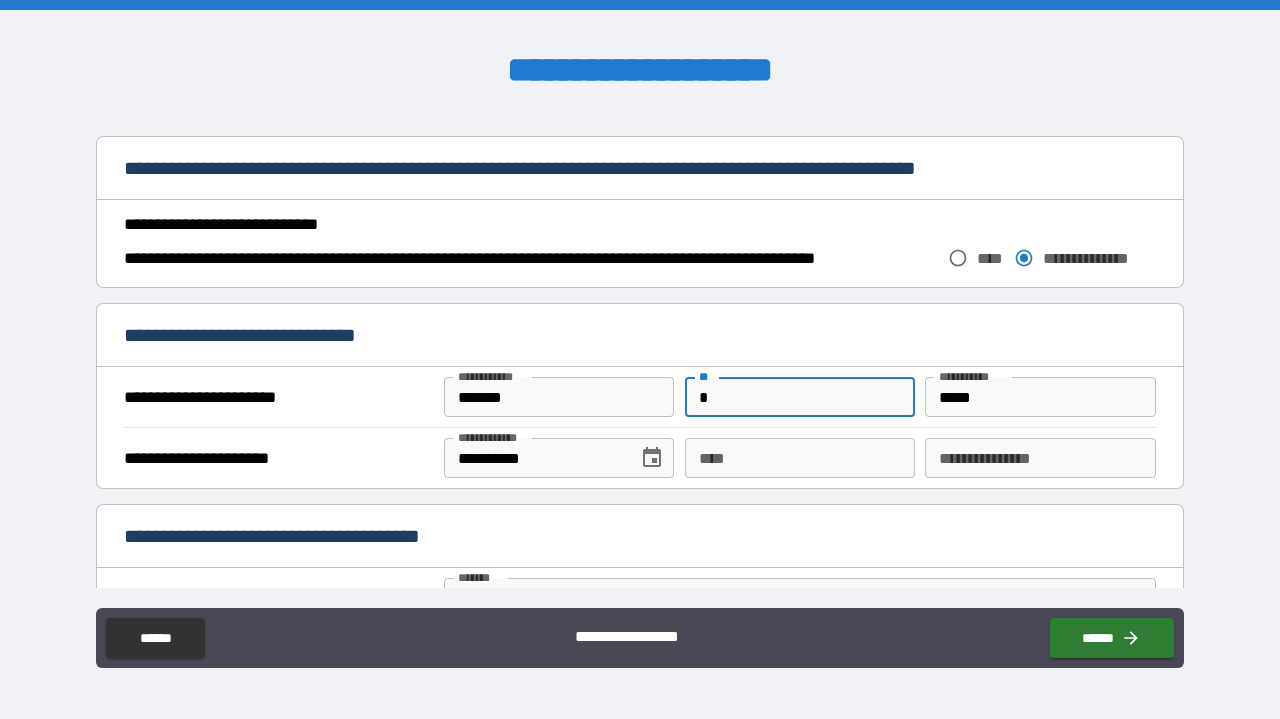 type on "*" 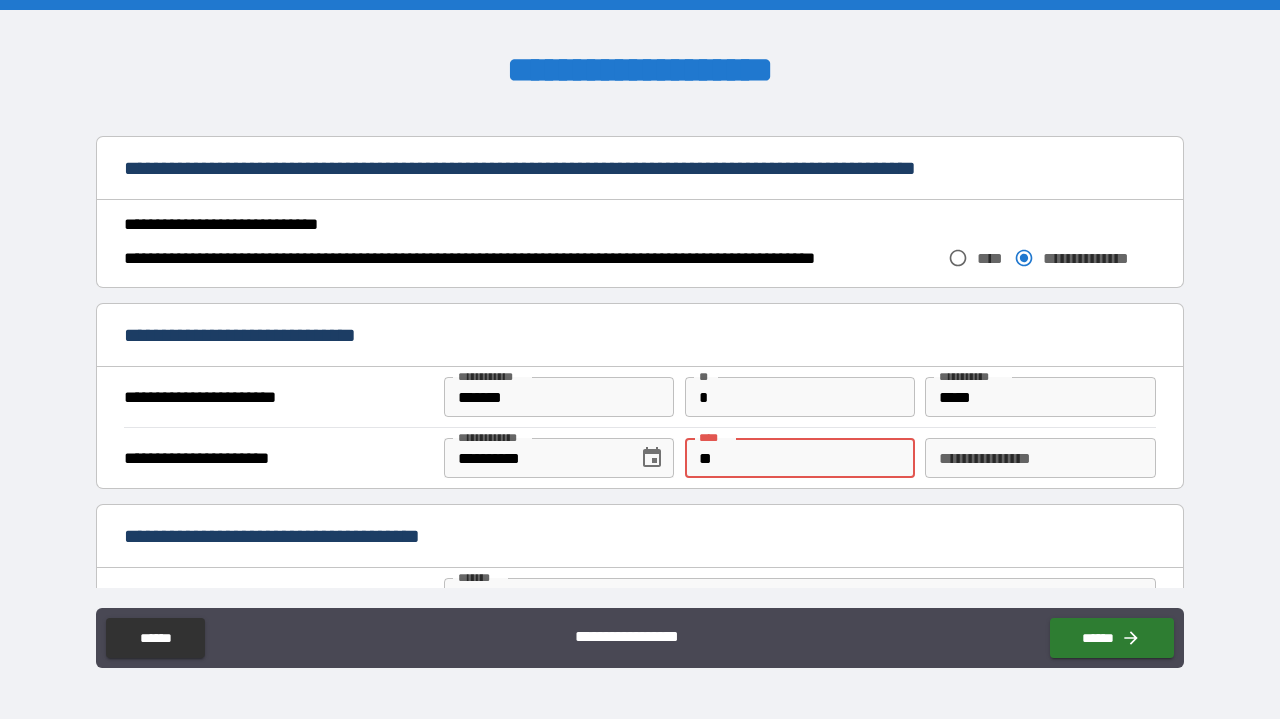type on "*" 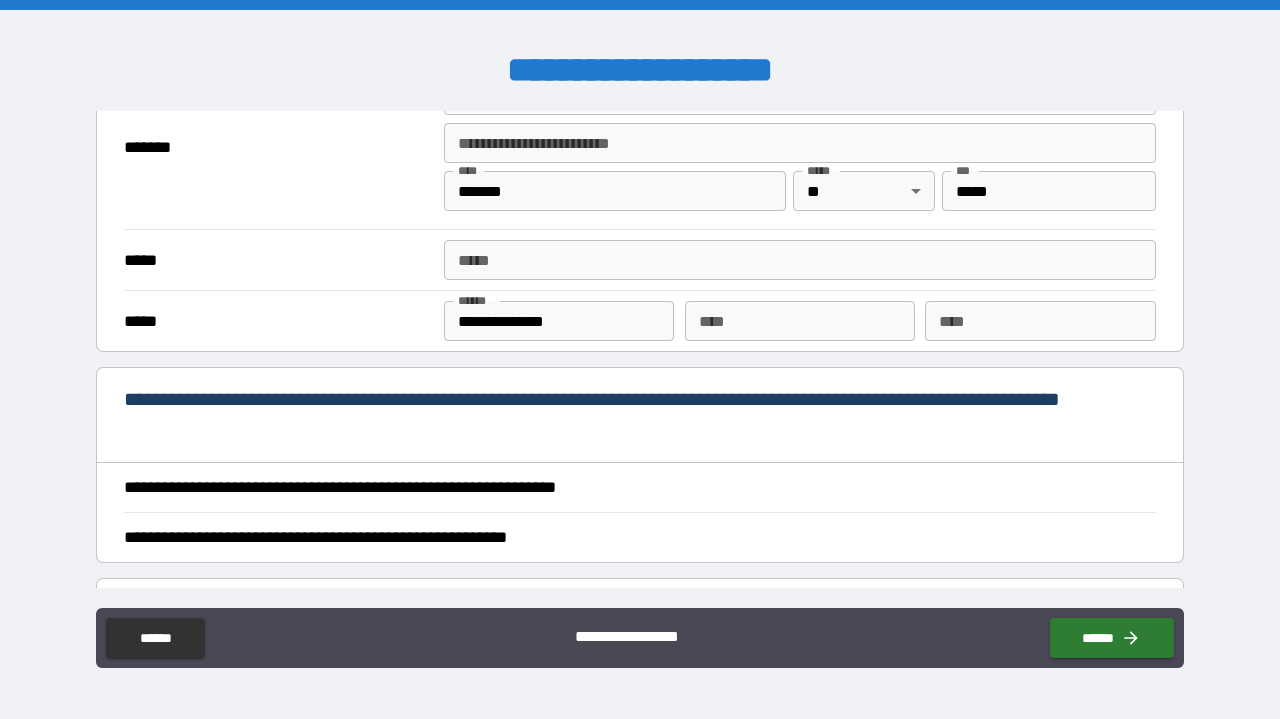 scroll, scrollTop: 1394, scrollLeft: 0, axis: vertical 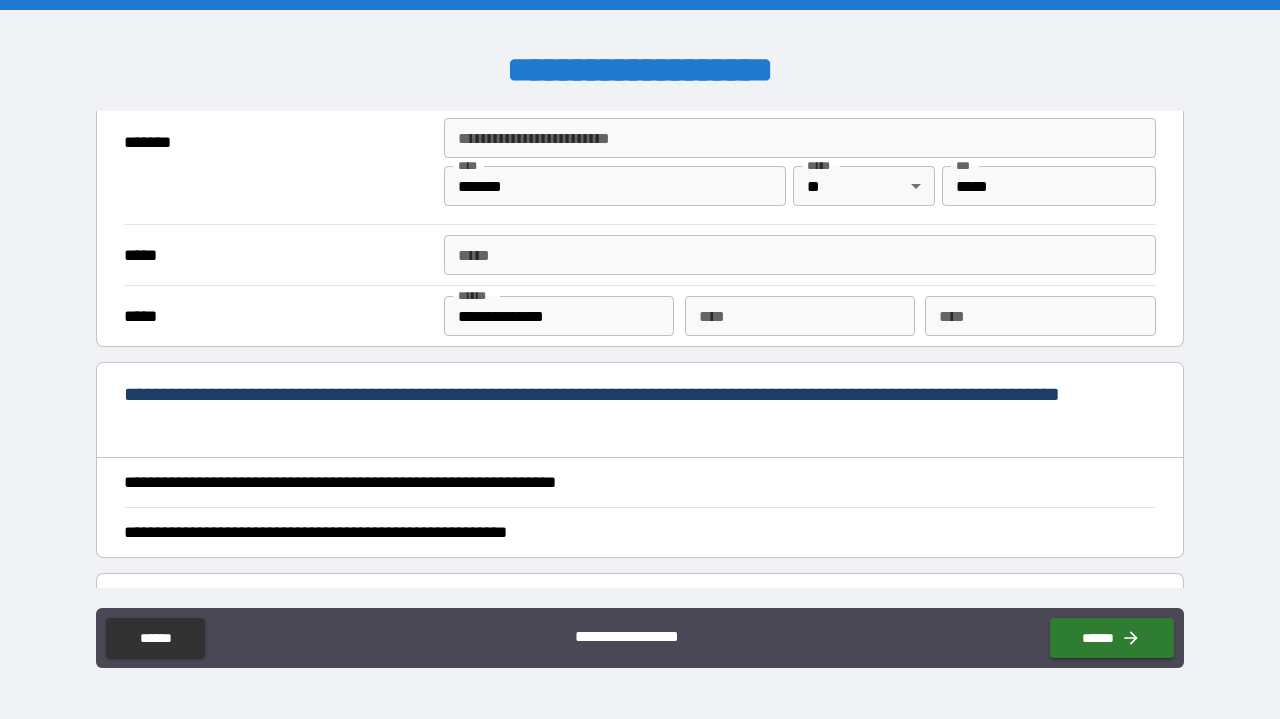 type 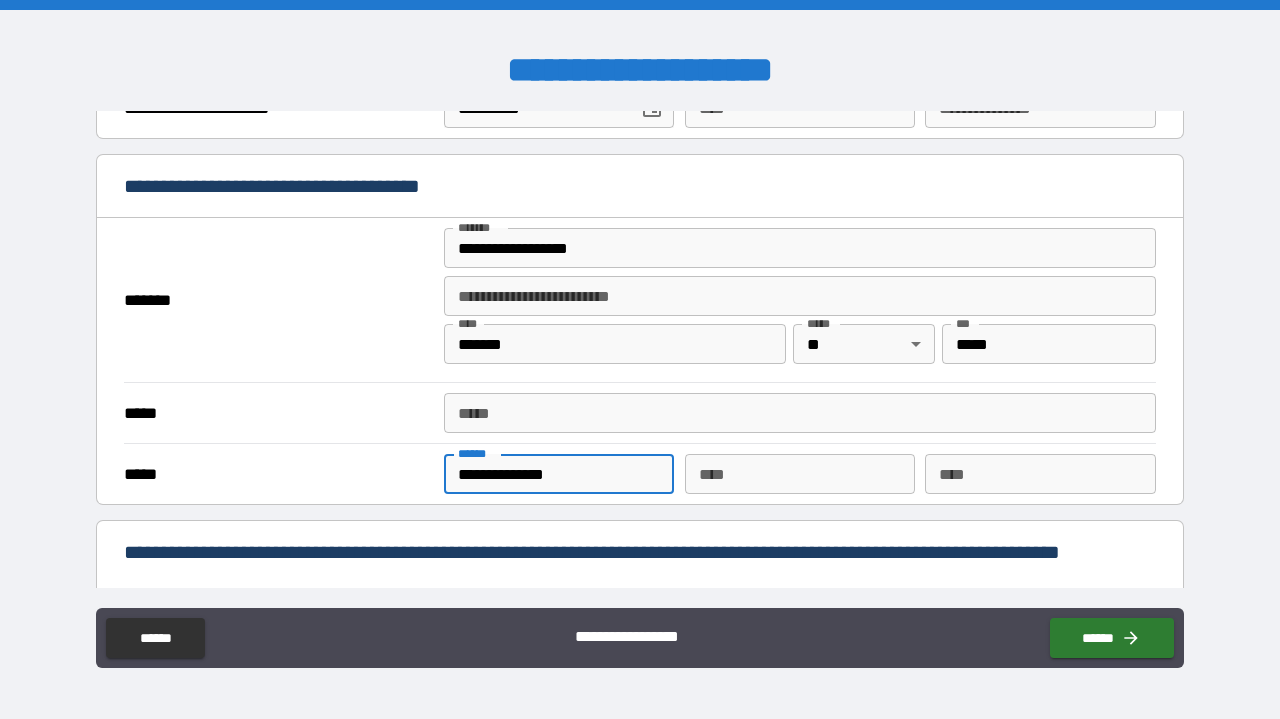 scroll, scrollTop: 1237, scrollLeft: 0, axis: vertical 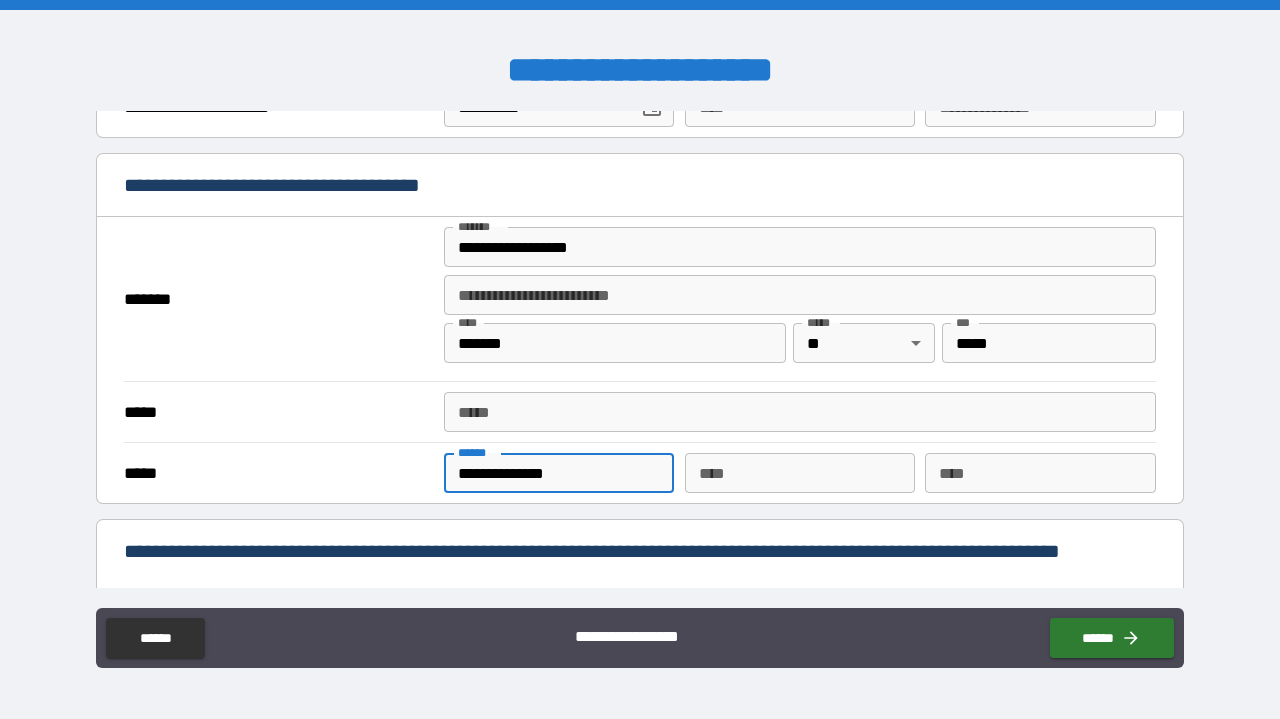 click on "**********" at bounding box center (559, 473) 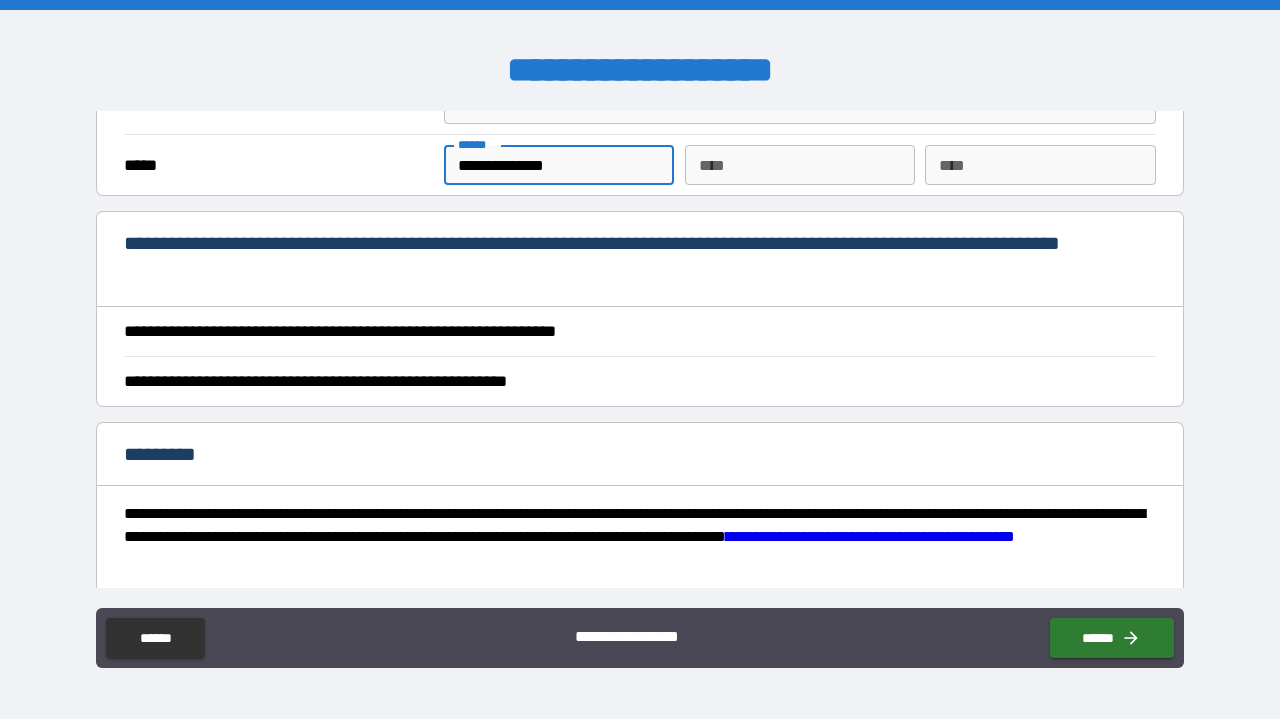 scroll, scrollTop: 1551, scrollLeft: 0, axis: vertical 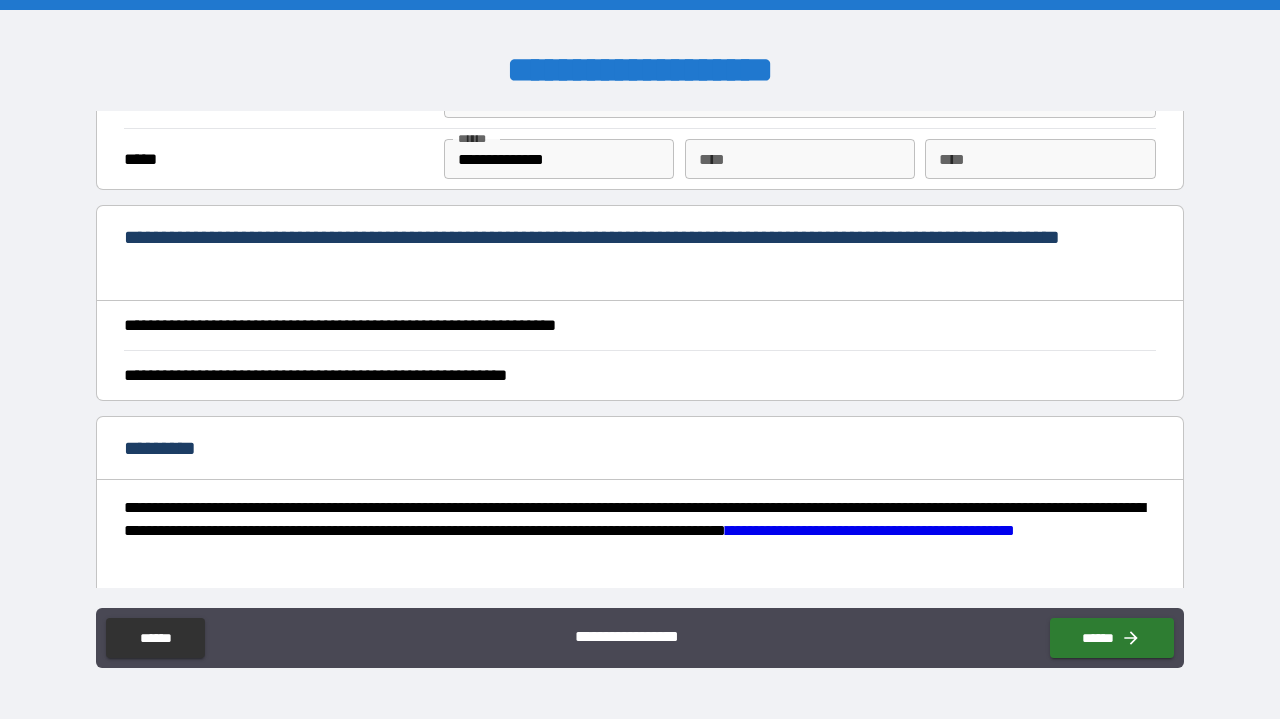 click on "**********" at bounding box center (634, 325) 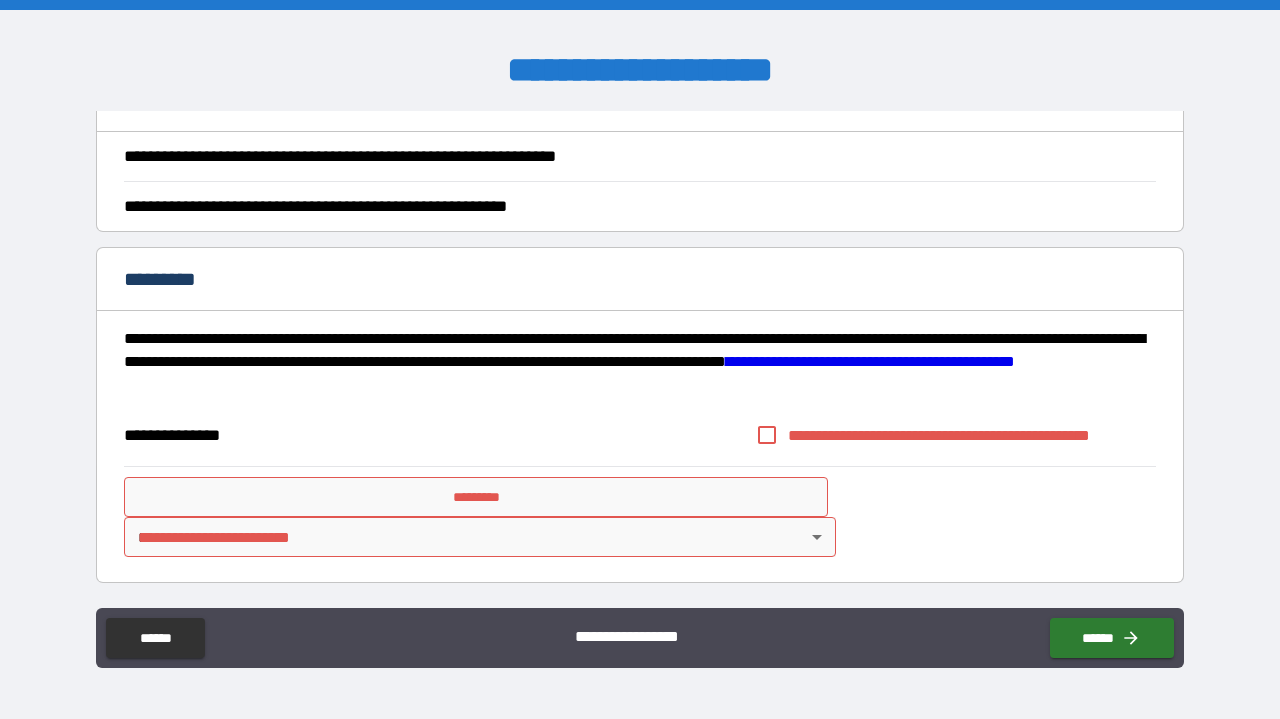 scroll, scrollTop: 1720, scrollLeft: 0, axis: vertical 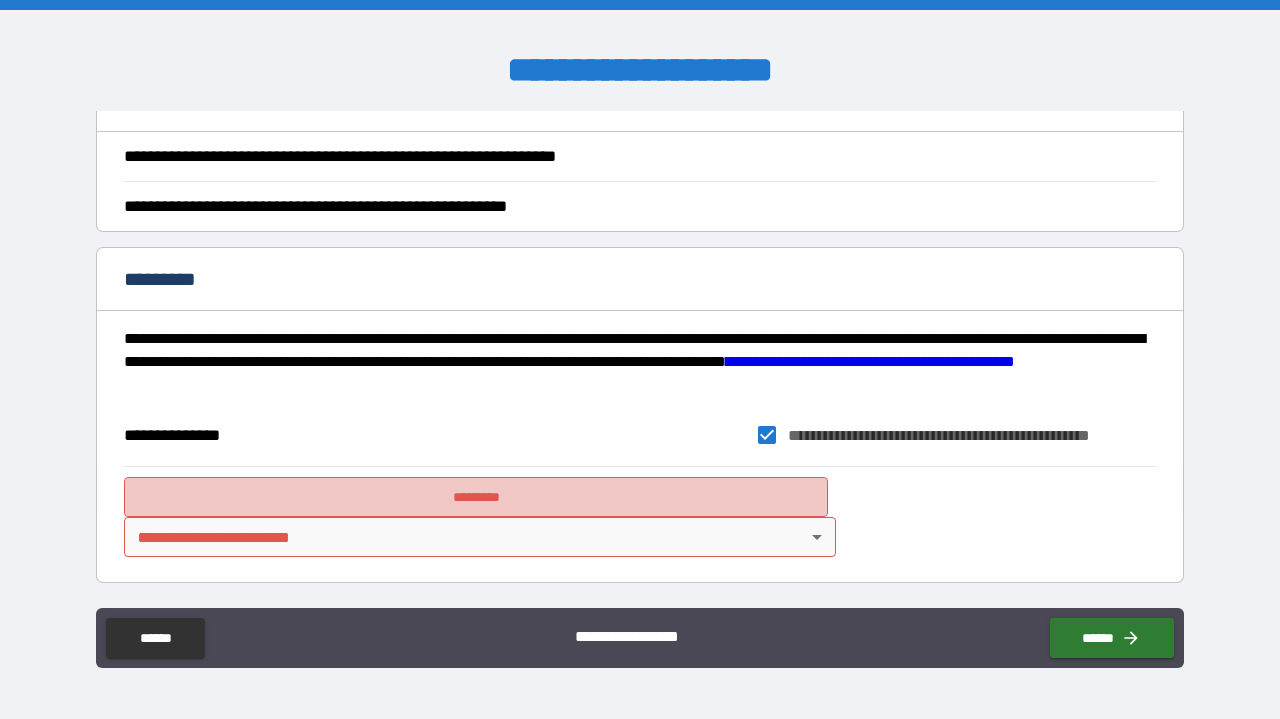 click on "*********" at bounding box center (476, 497) 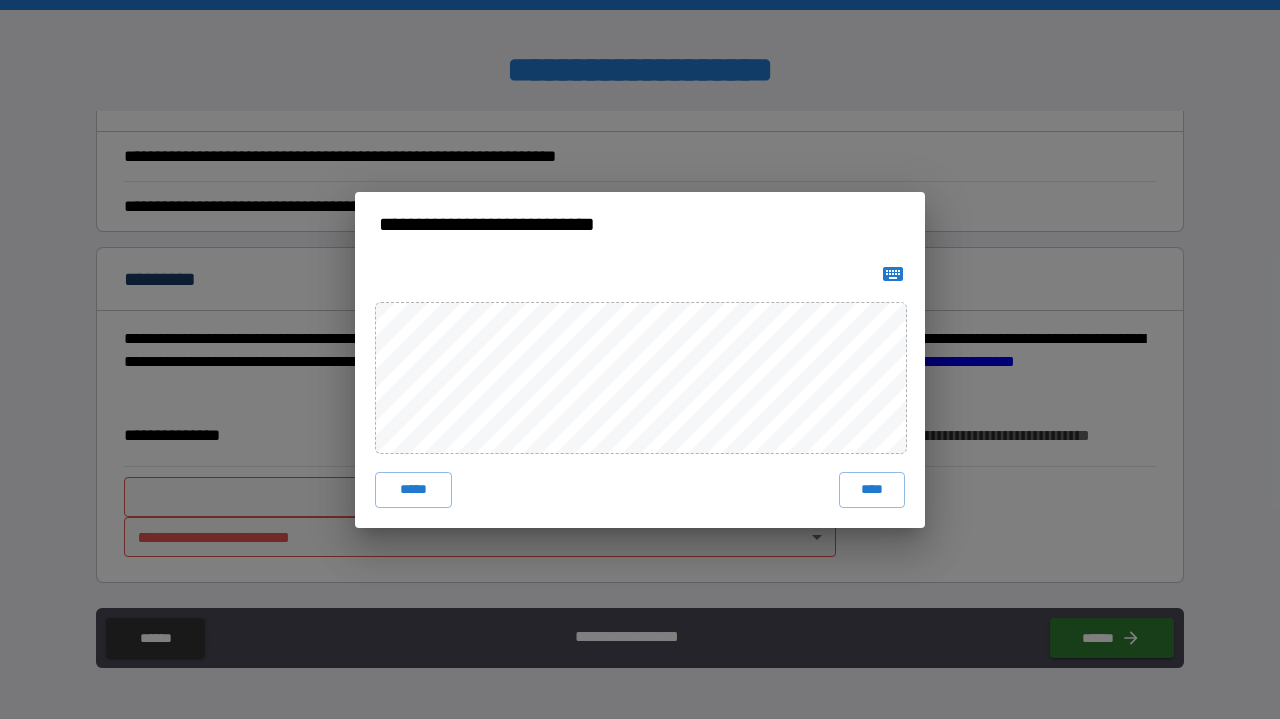 click 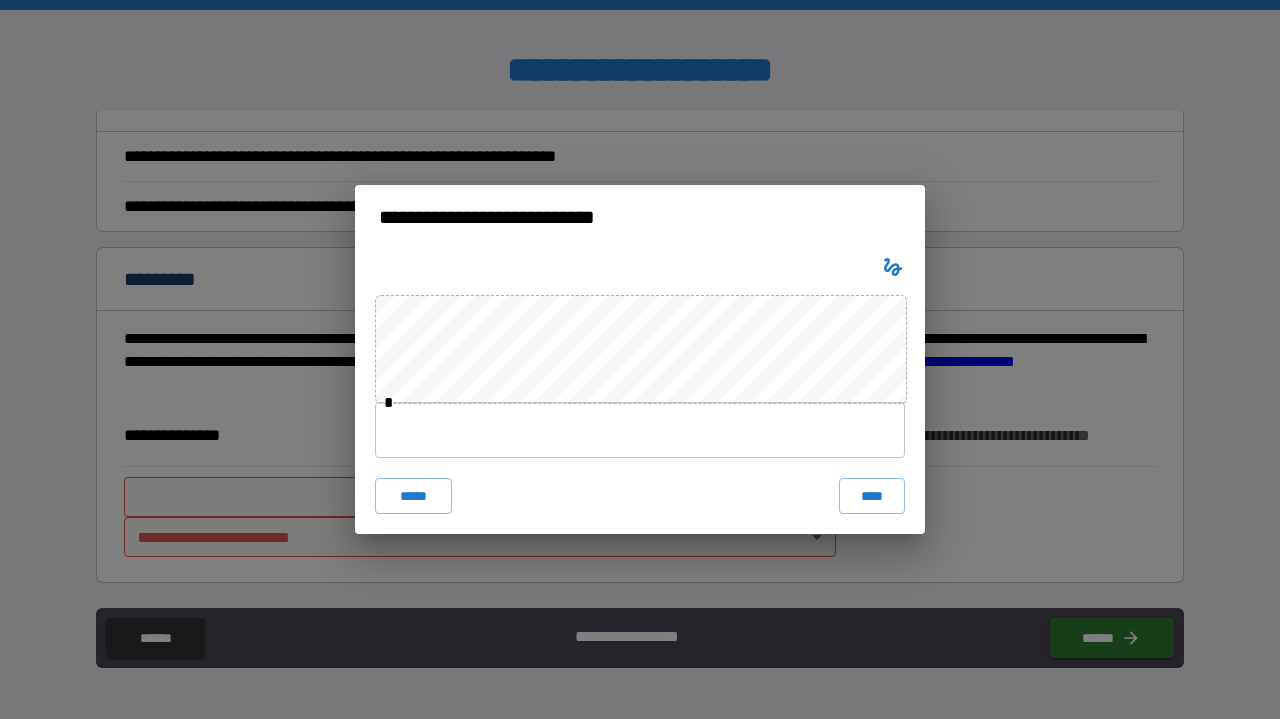 click at bounding box center [640, 430] 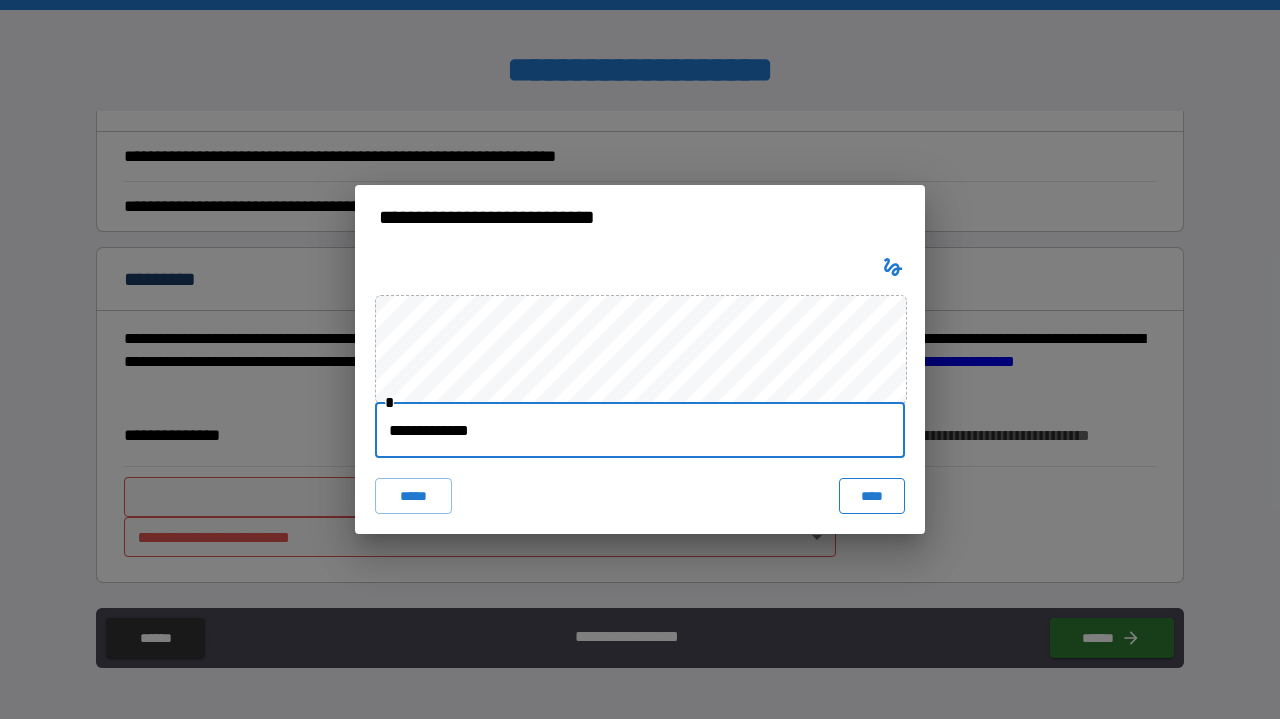 type on "**********" 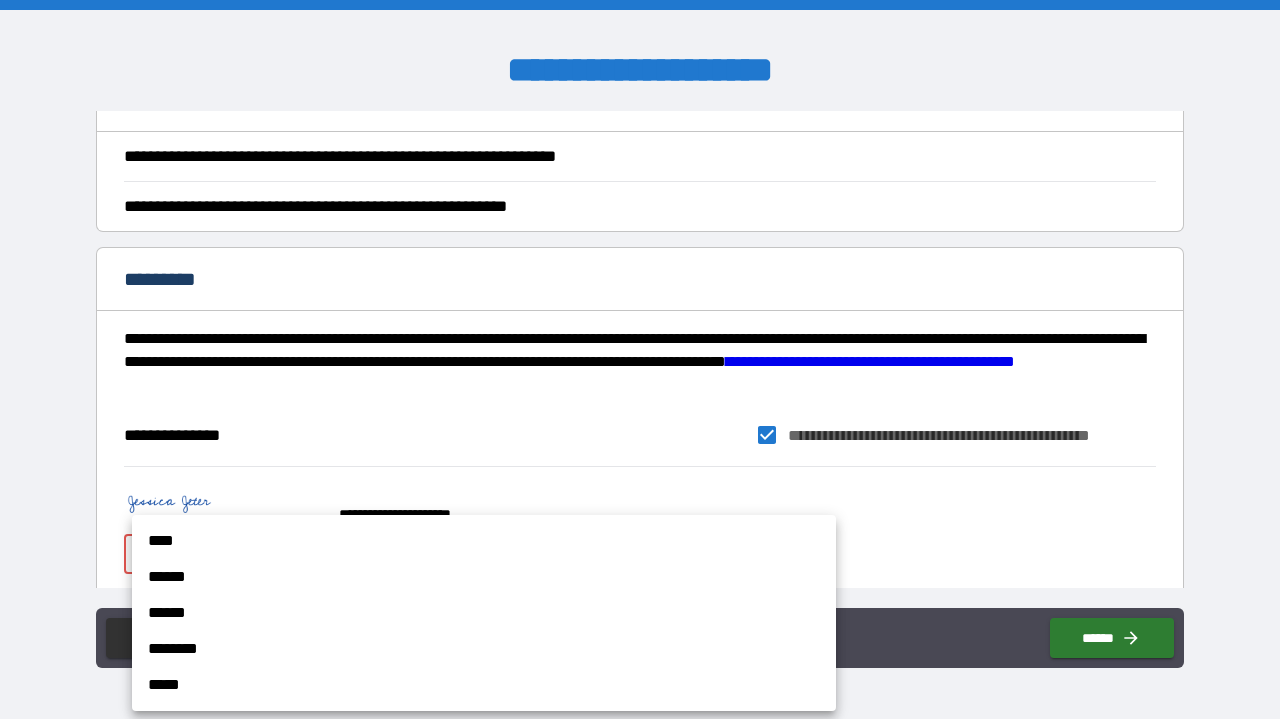 click on "**********" at bounding box center (640, 359) 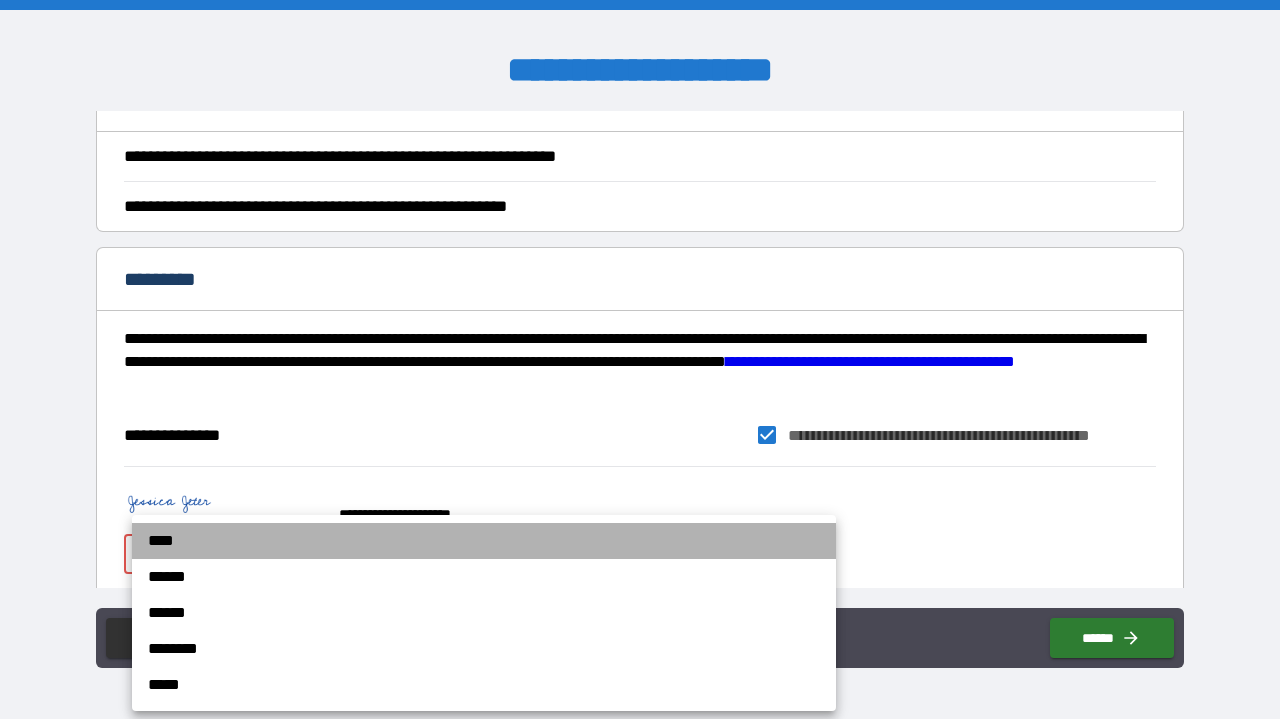 click on "****" at bounding box center (484, 541) 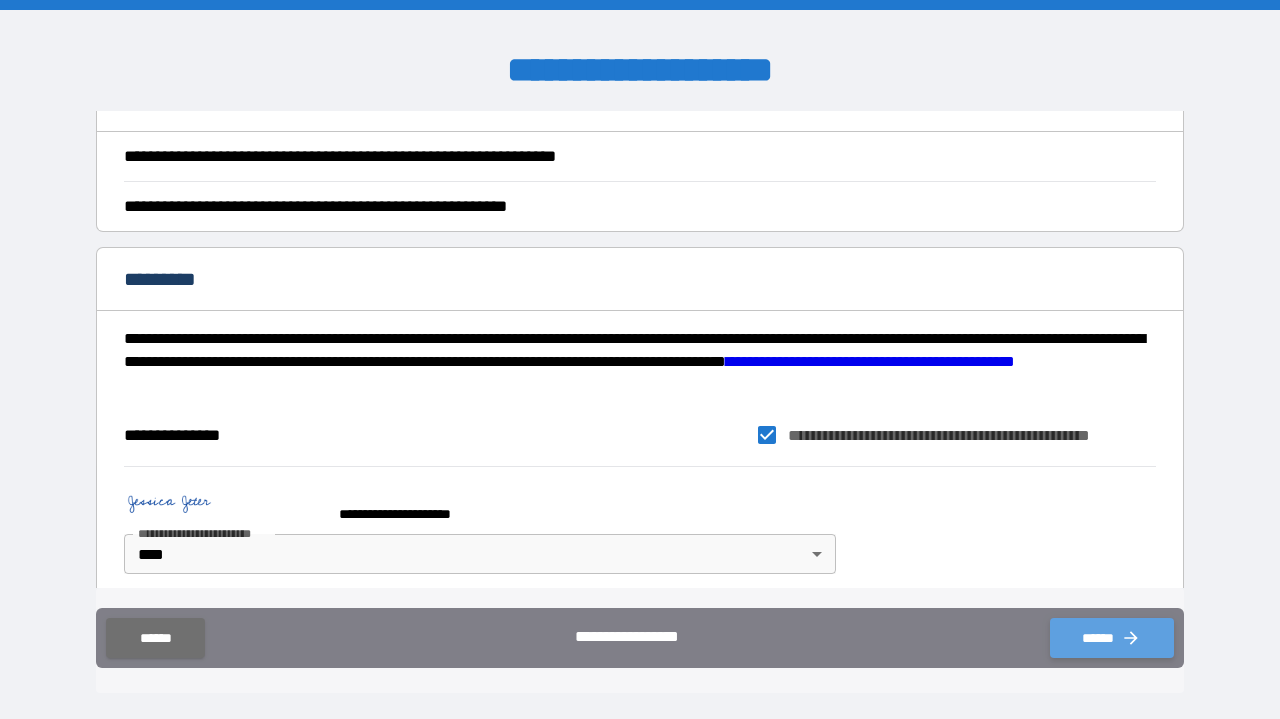 click on "******" at bounding box center (1112, 638) 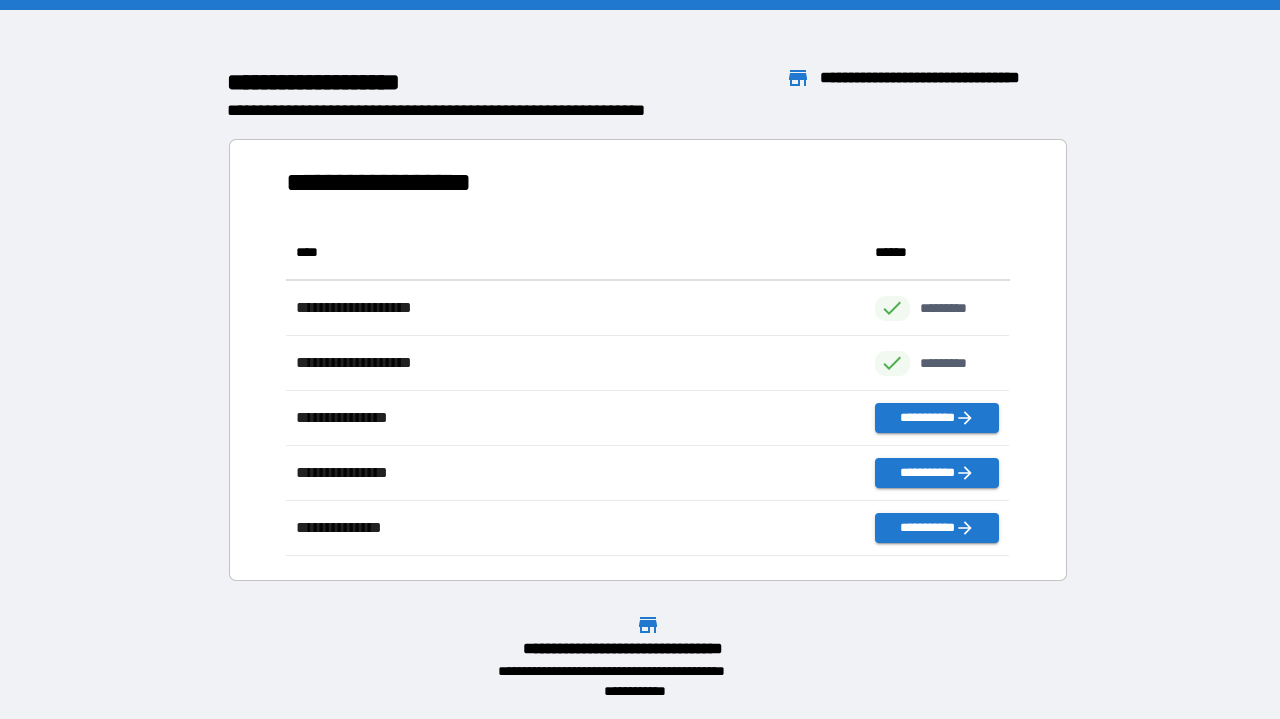 scroll, scrollTop: 1, scrollLeft: 1, axis: both 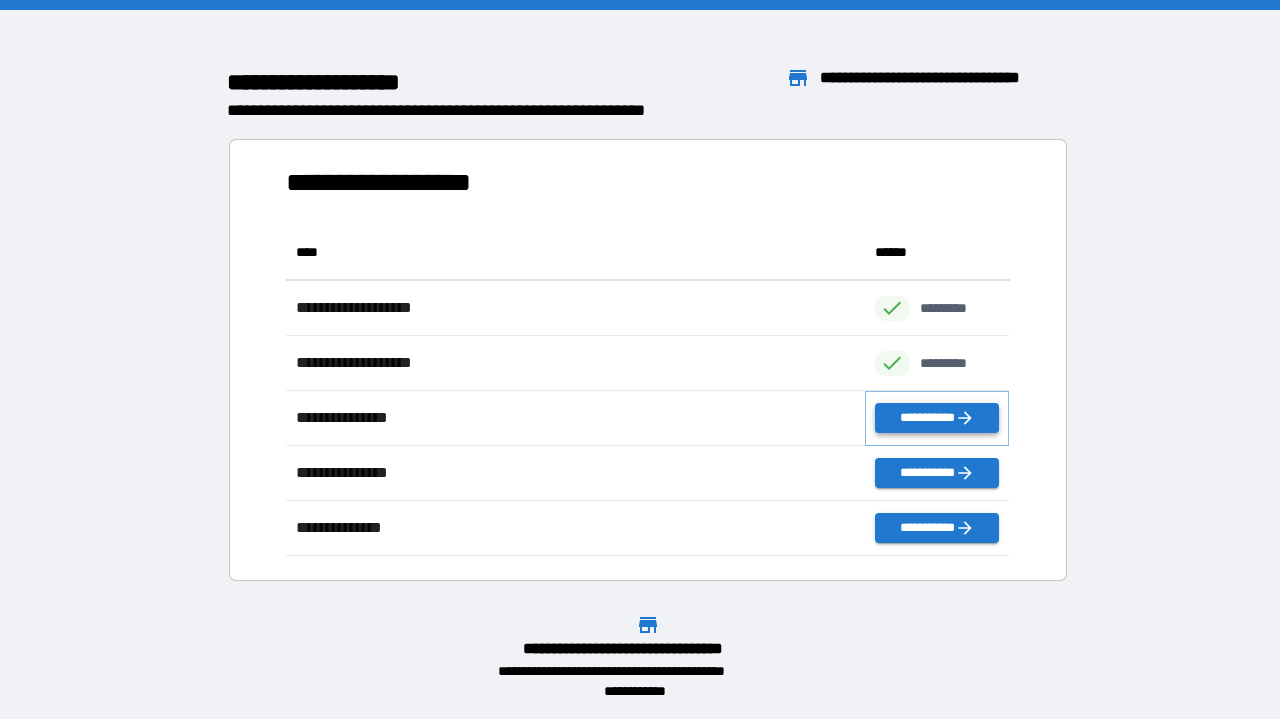 click on "**********" at bounding box center (937, 418) 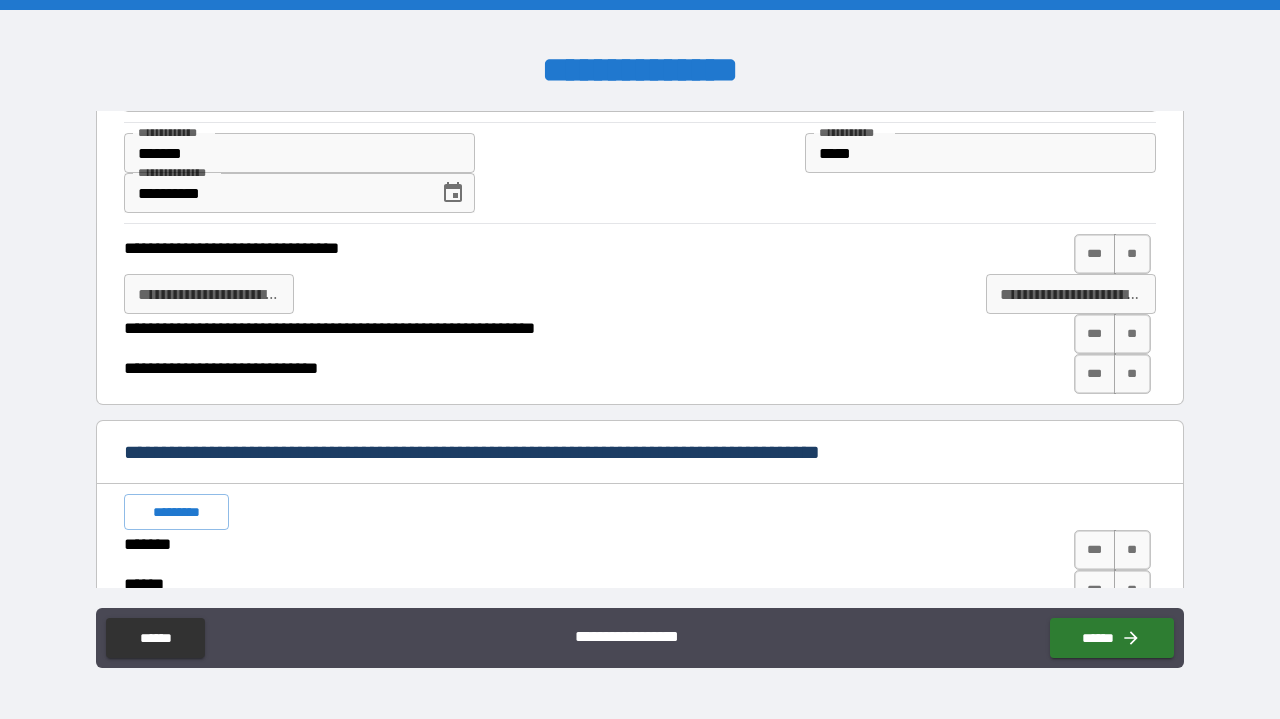 scroll, scrollTop: 56, scrollLeft: 0, axis: vertical 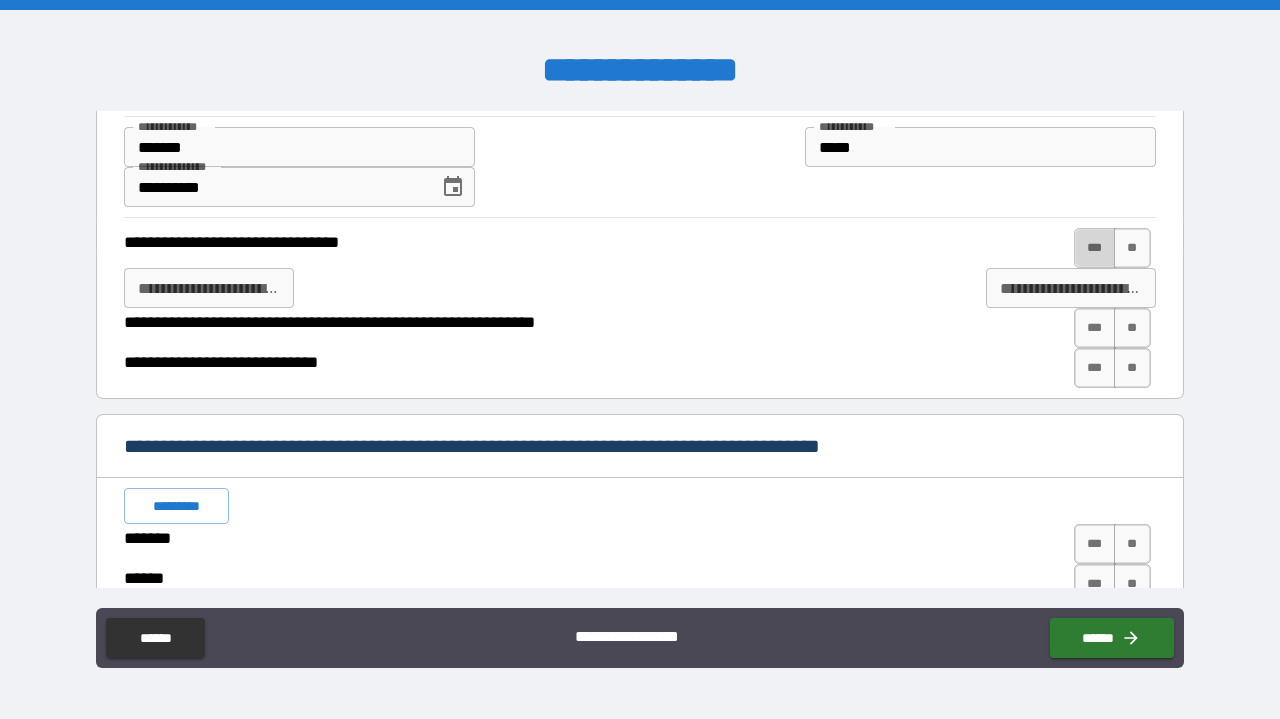 click on "***" at bounding box center (1095, 248) 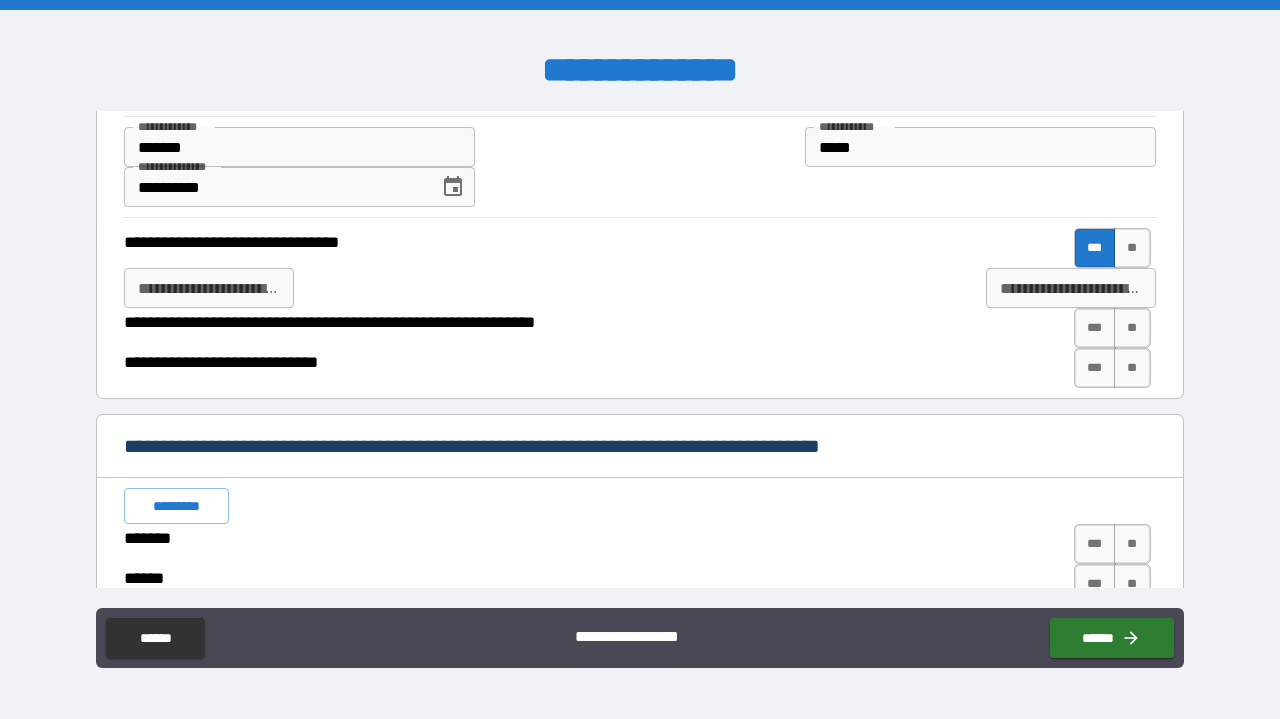 type on "*" 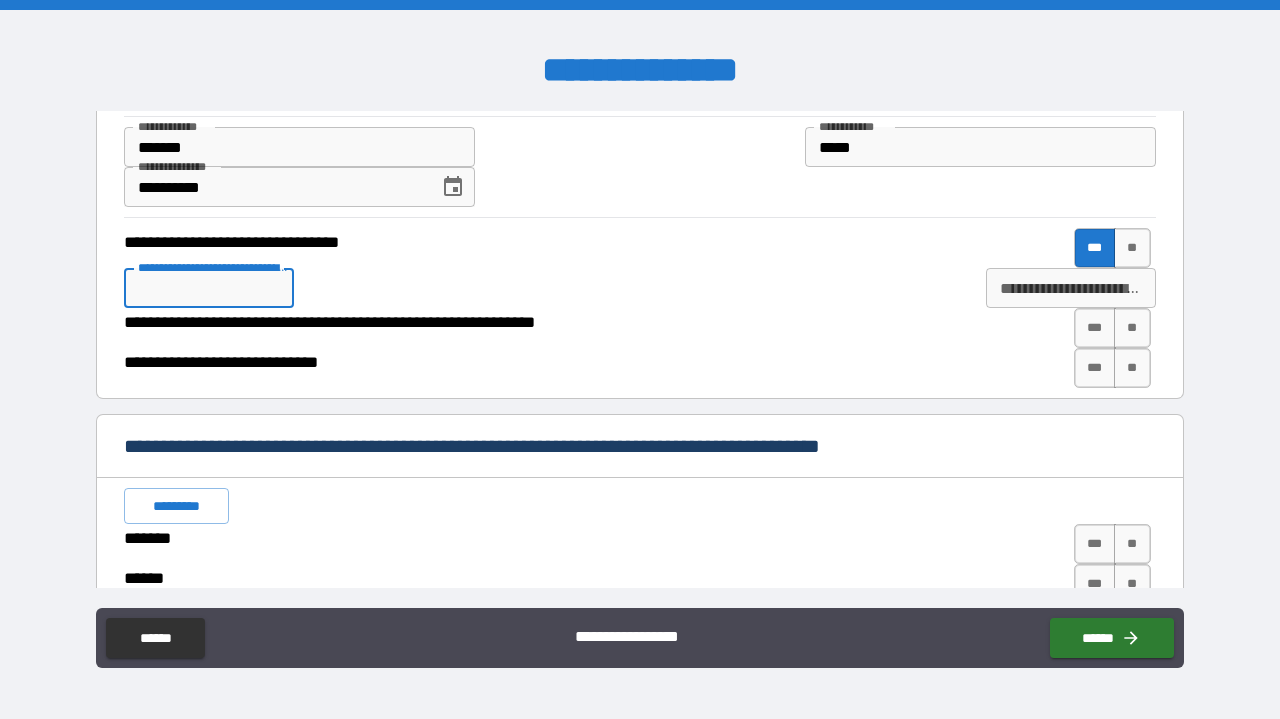 type on "*" 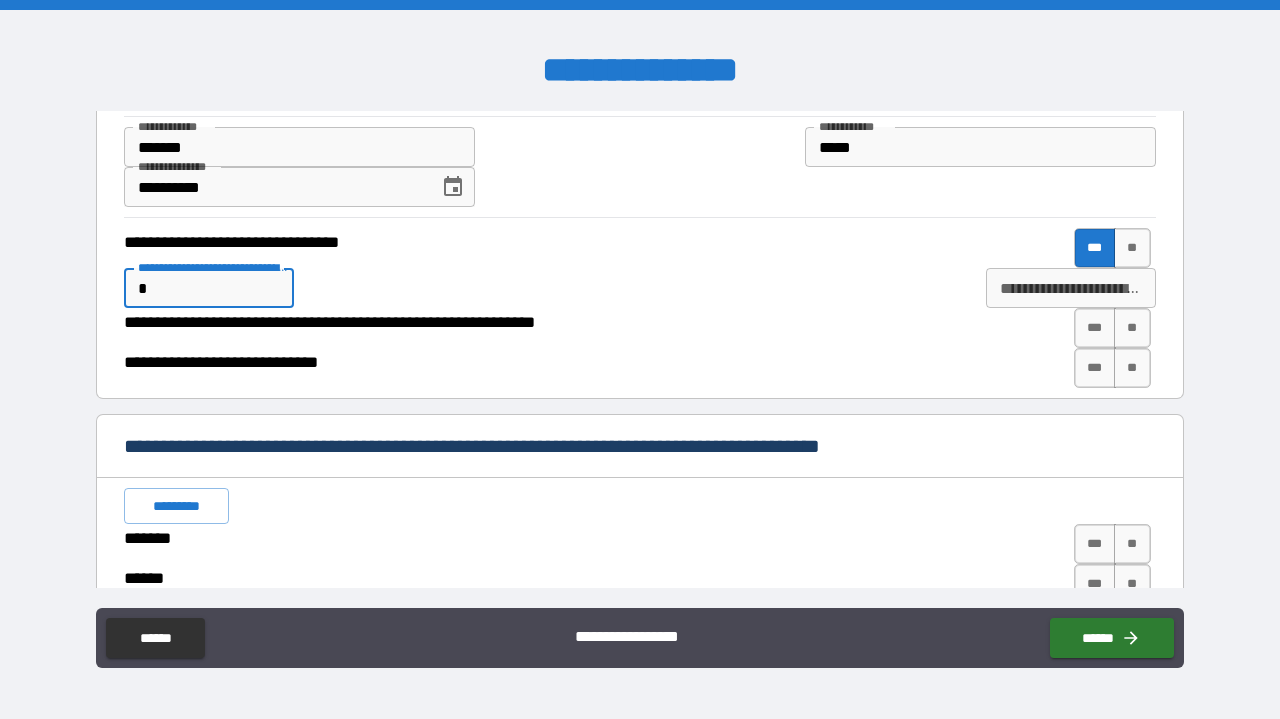 type on "**" 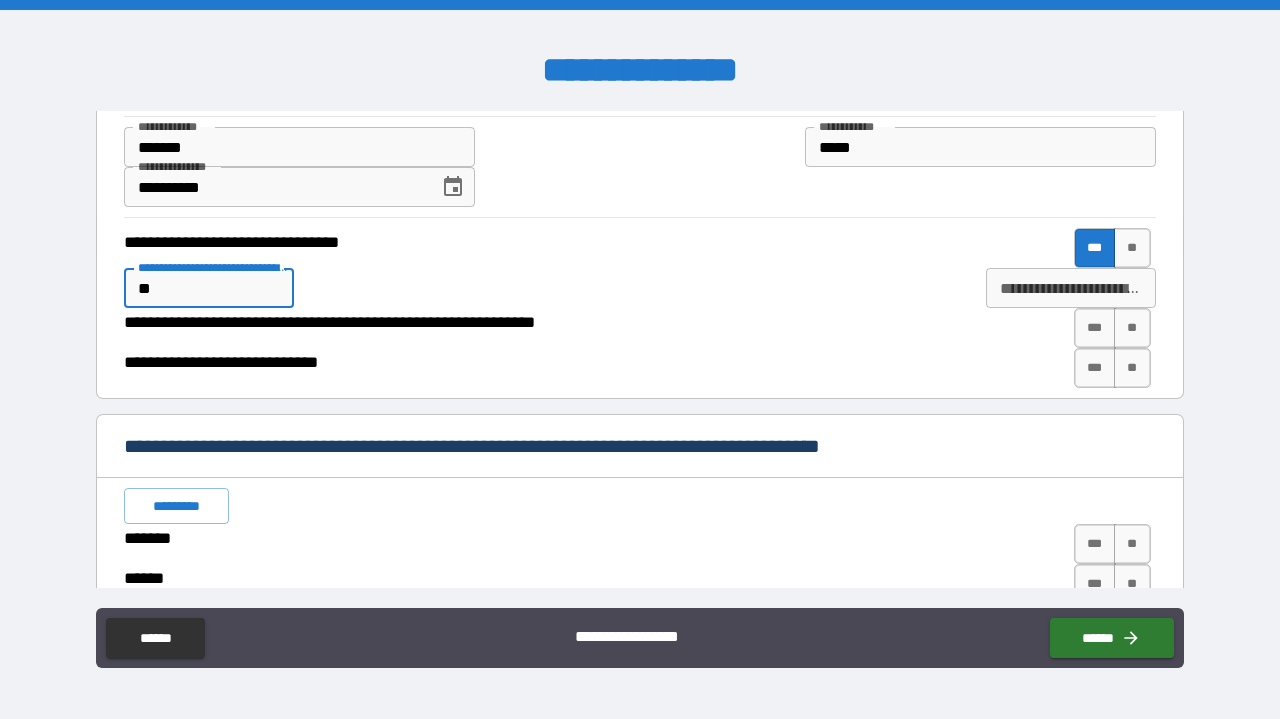 type on "*" 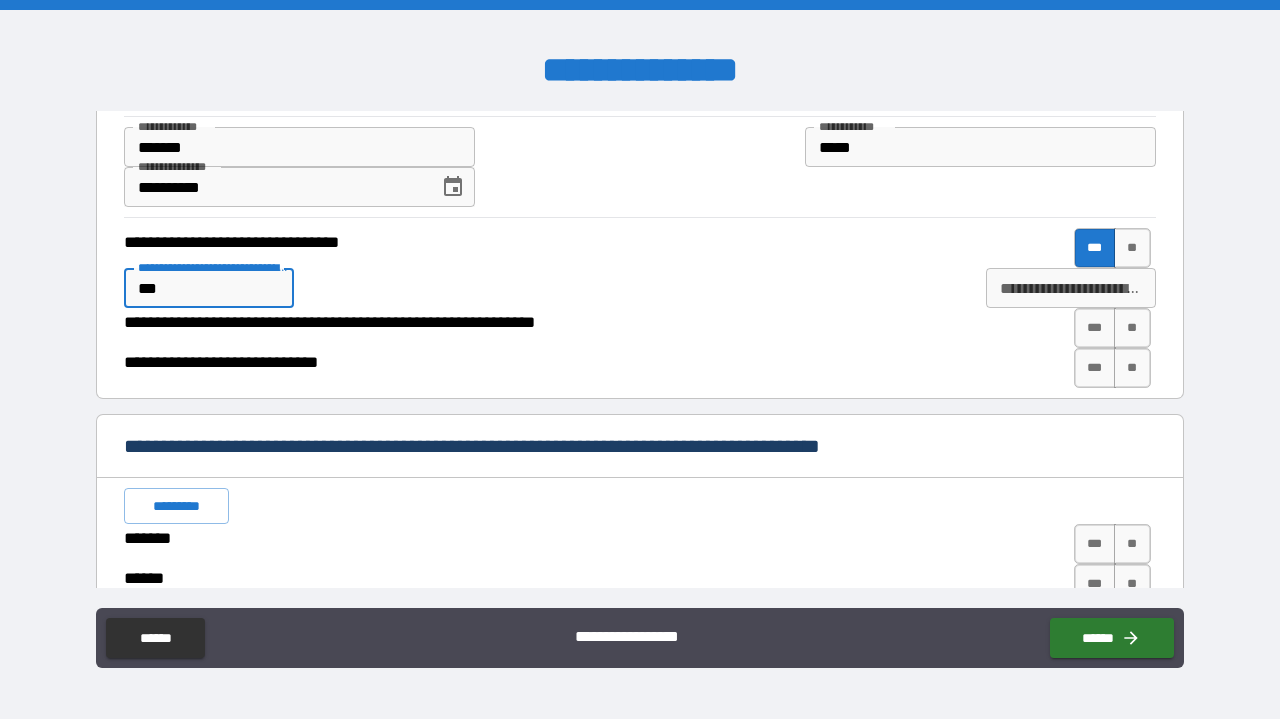 type on "*" 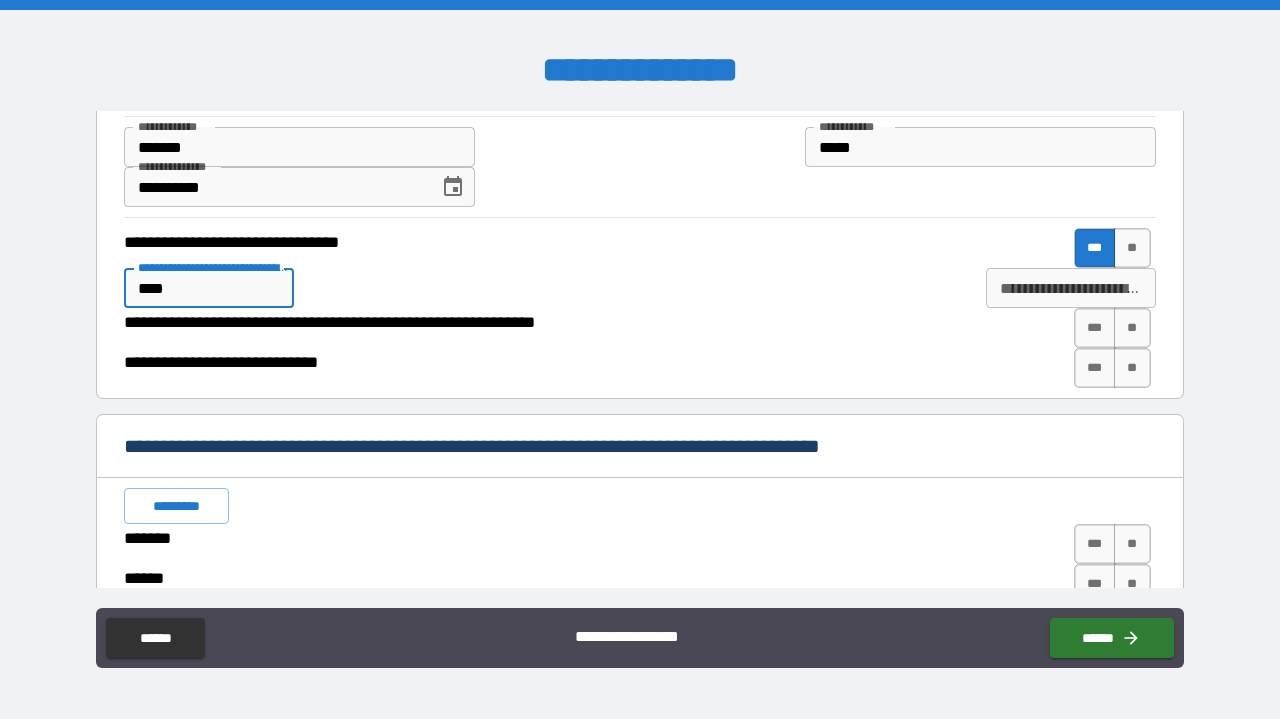 type on "*" 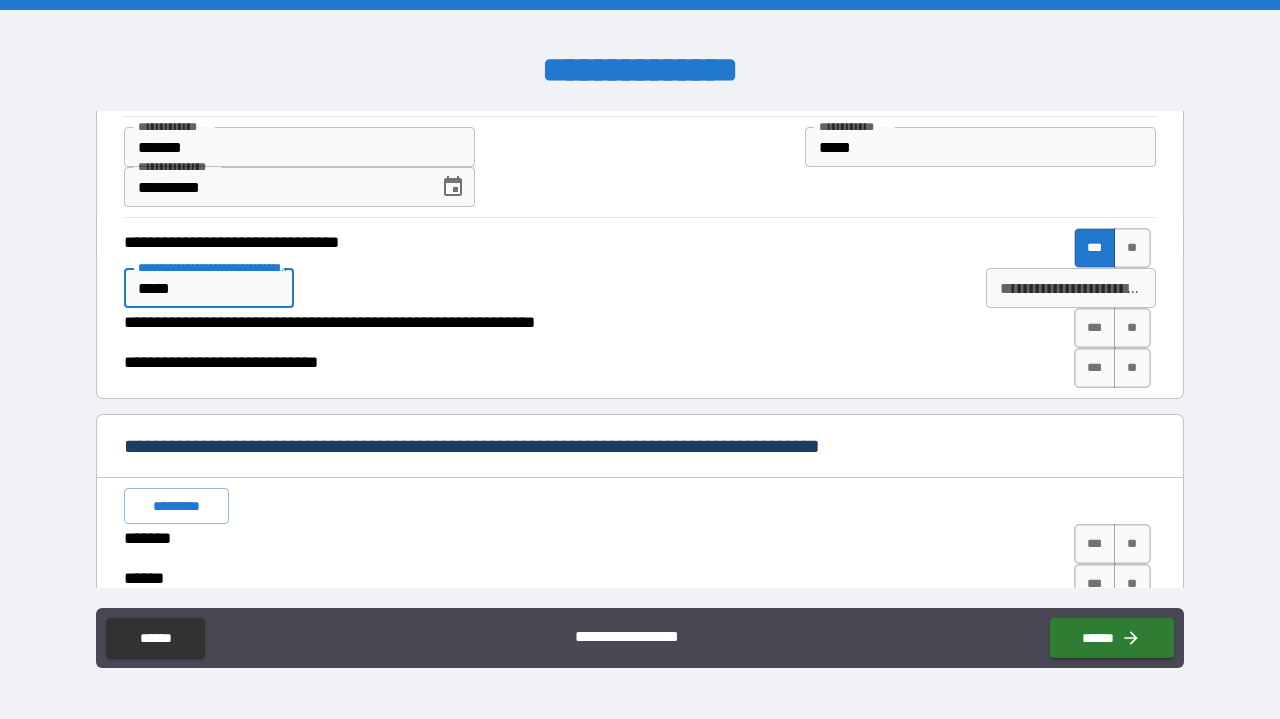 type on "*" 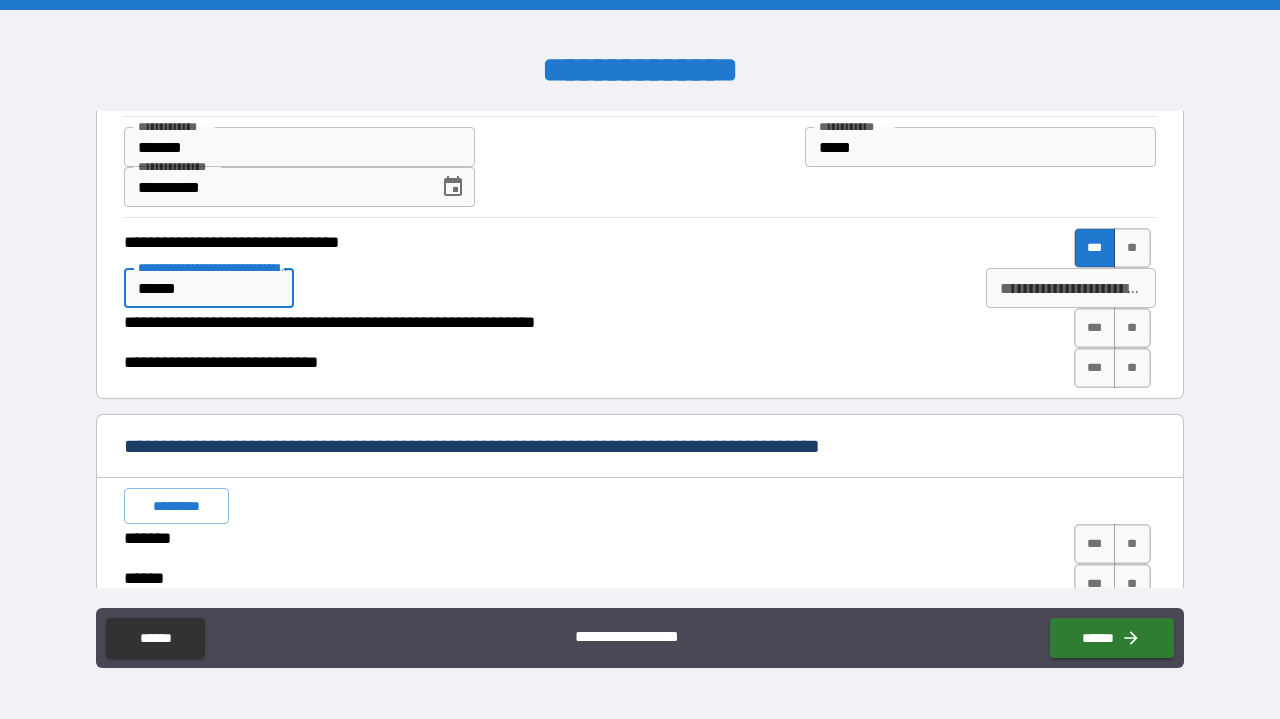 type on "*" 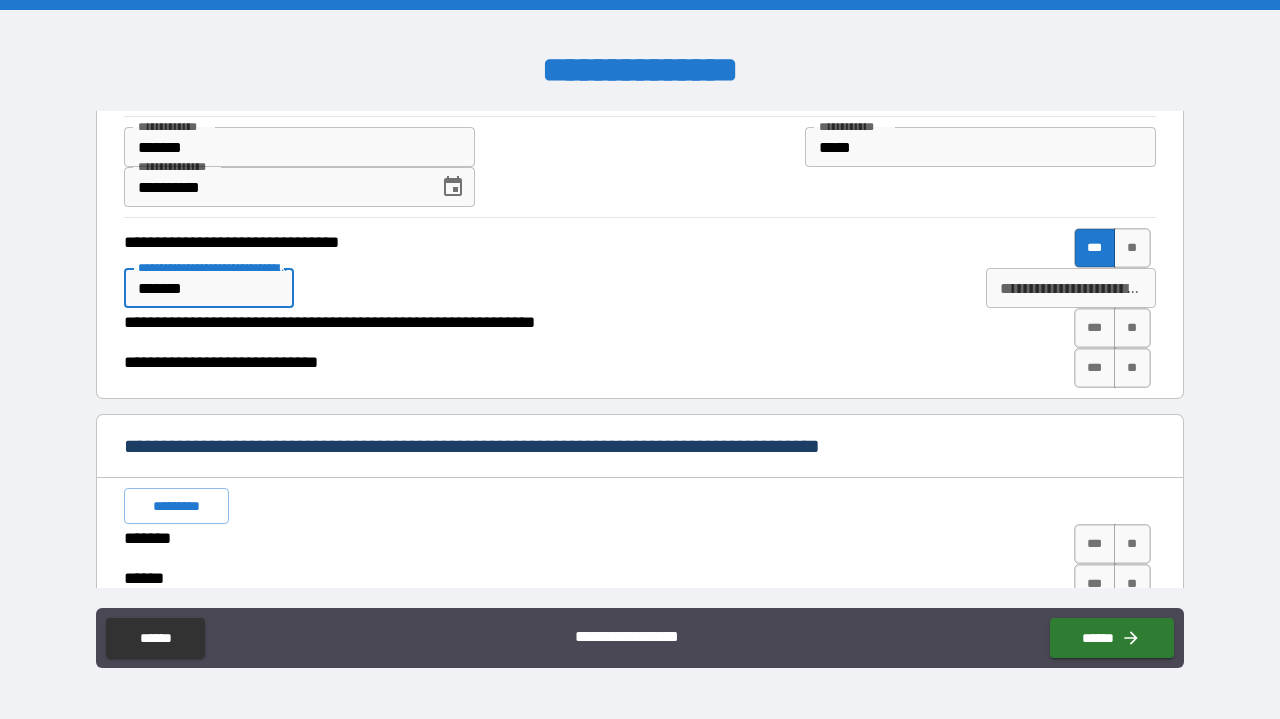 type on "*" 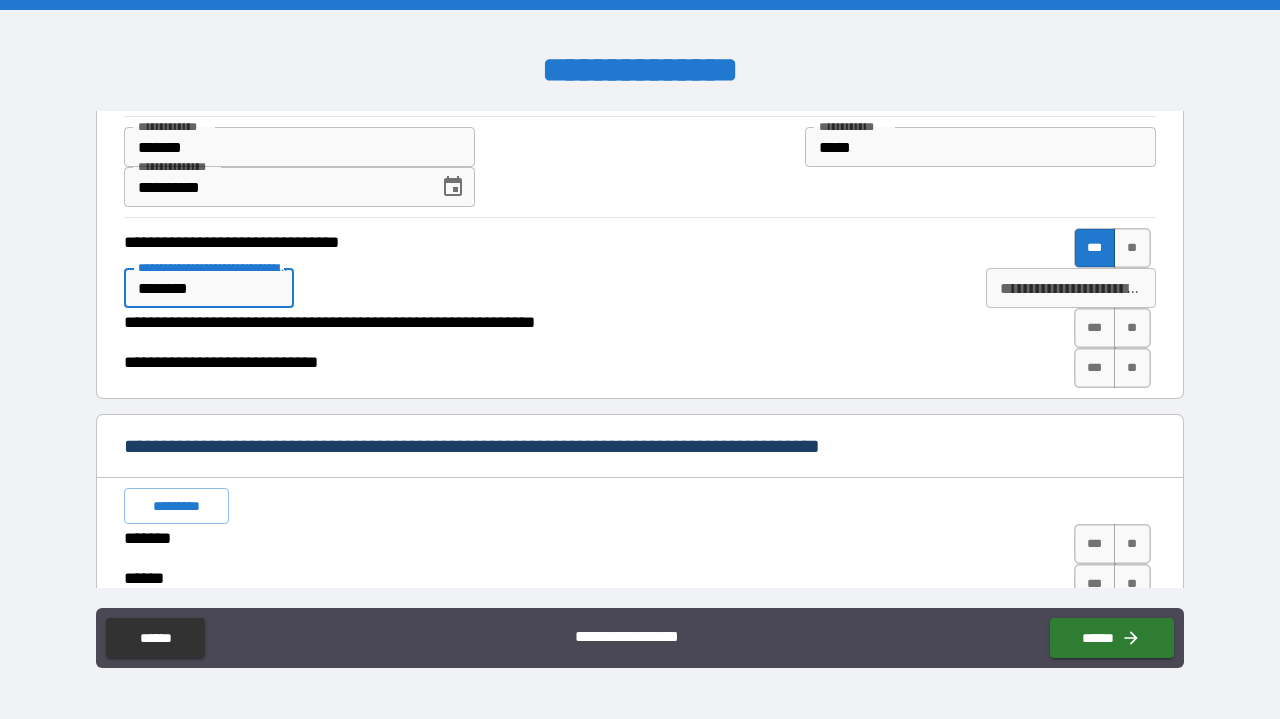type on "*" 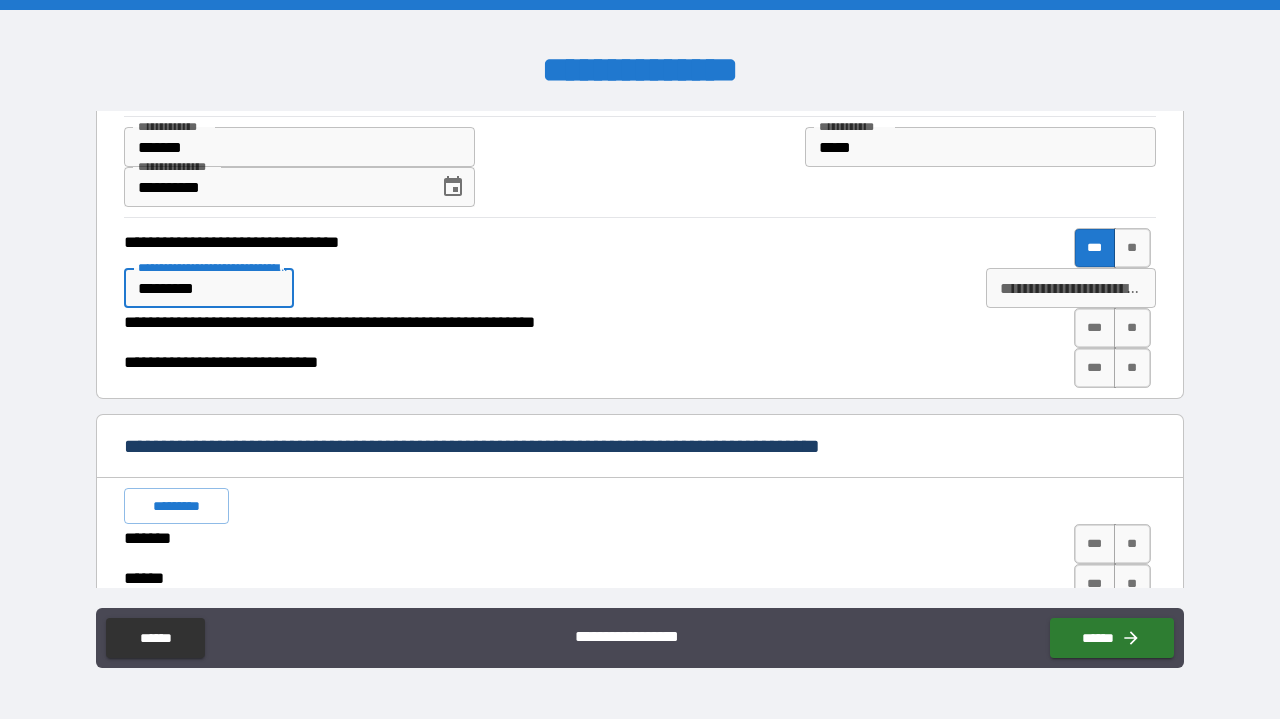 type on "*" 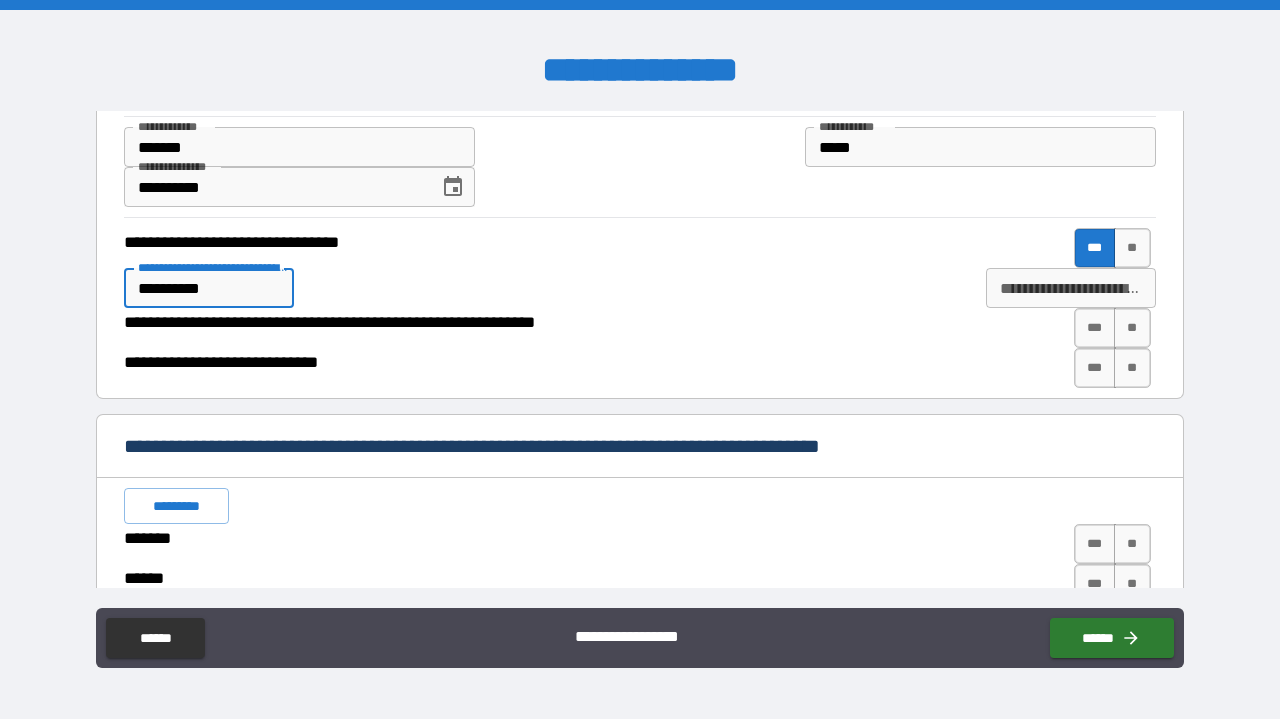 type on "*" 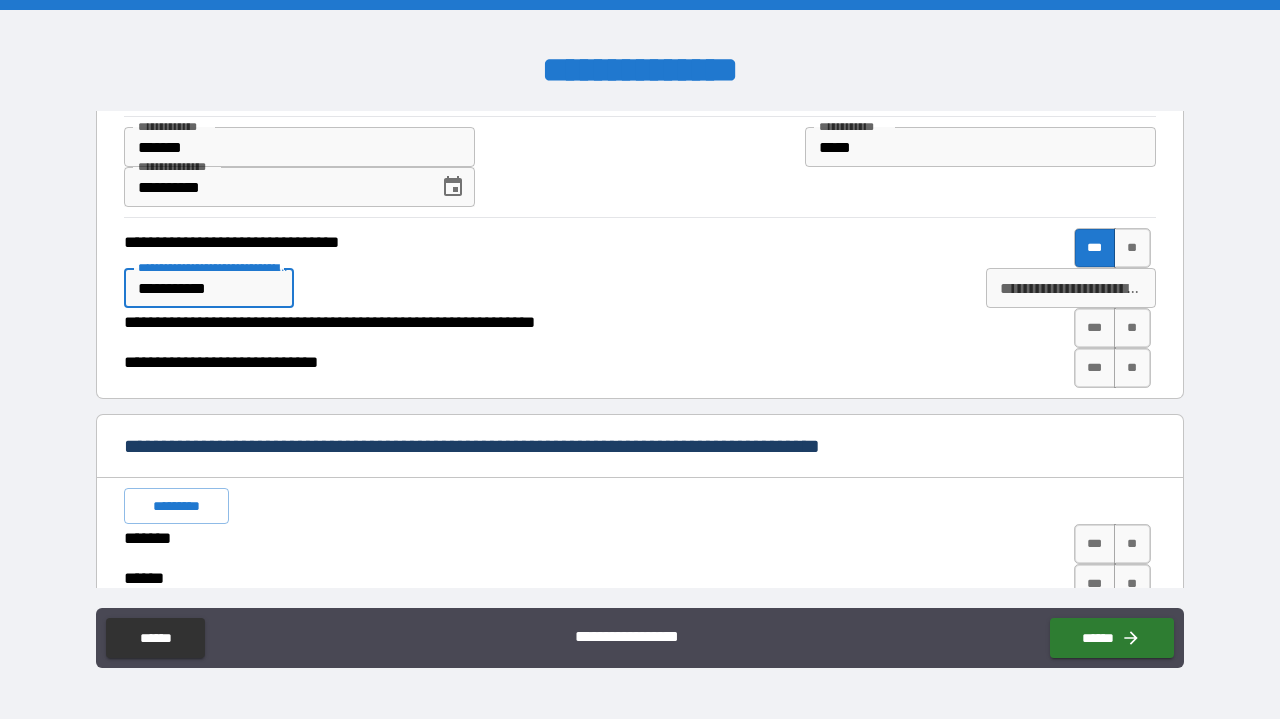 type on "*" 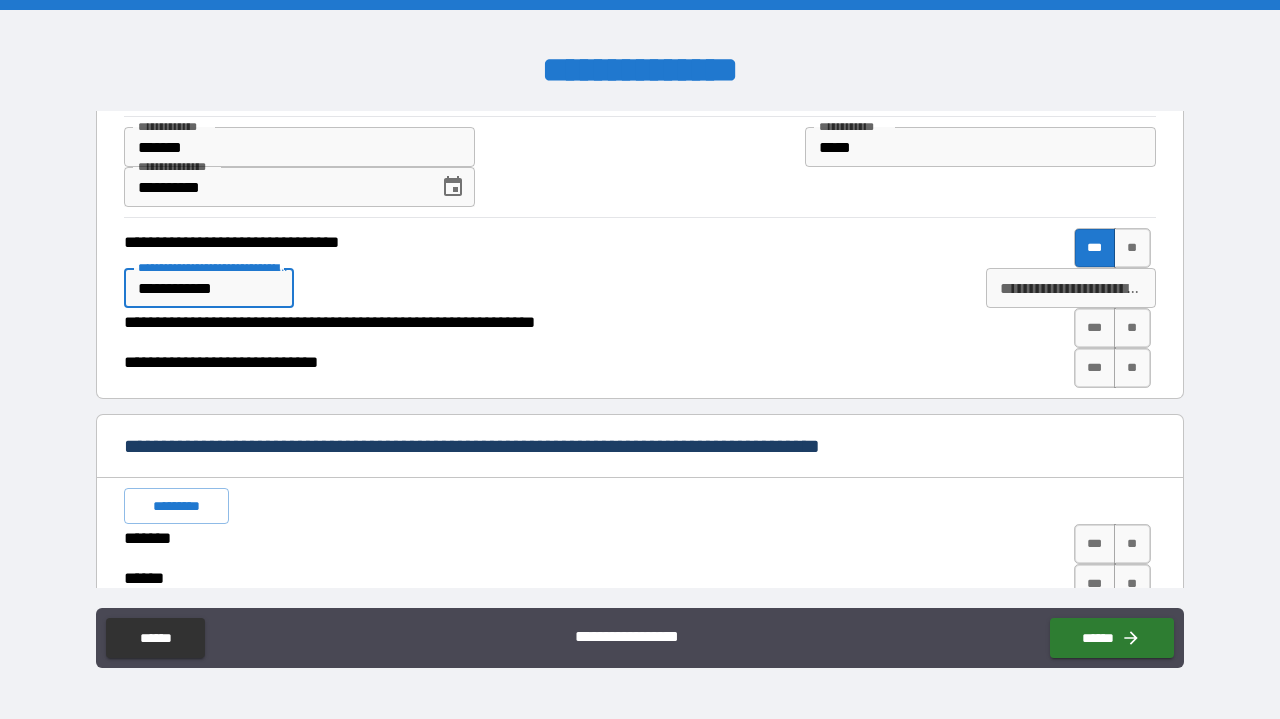 type on "**********" 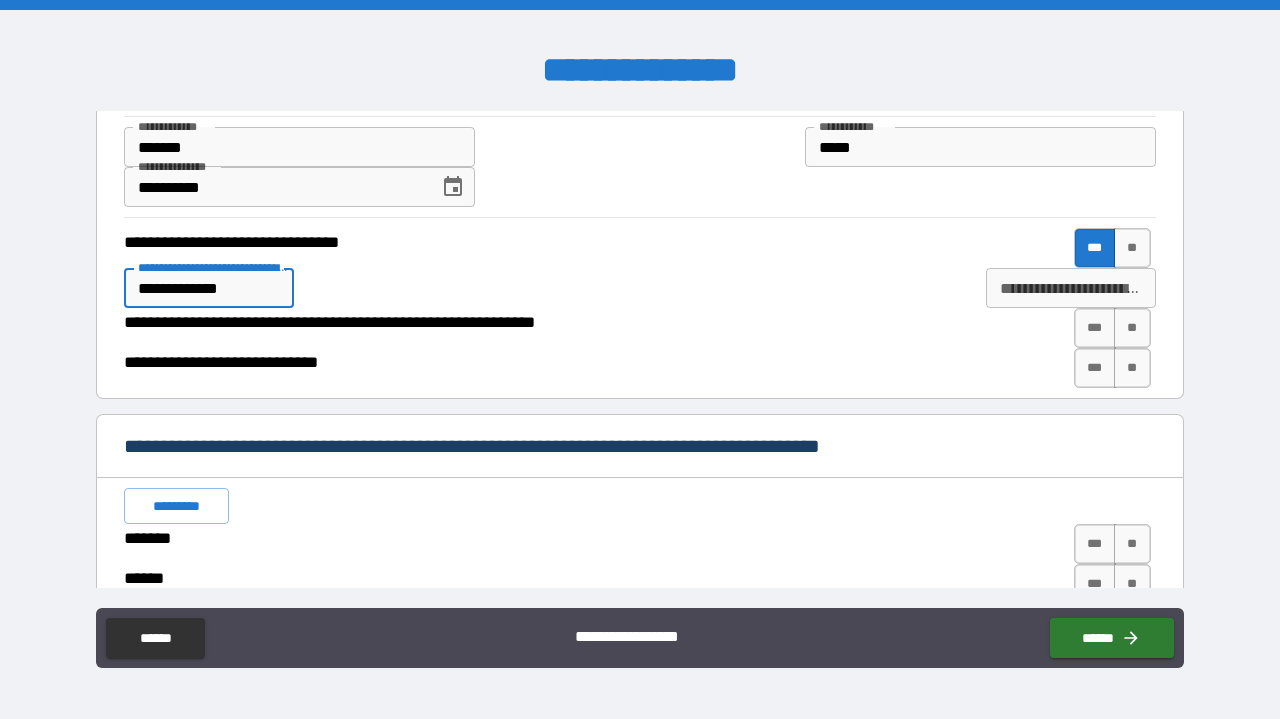 type on "*" 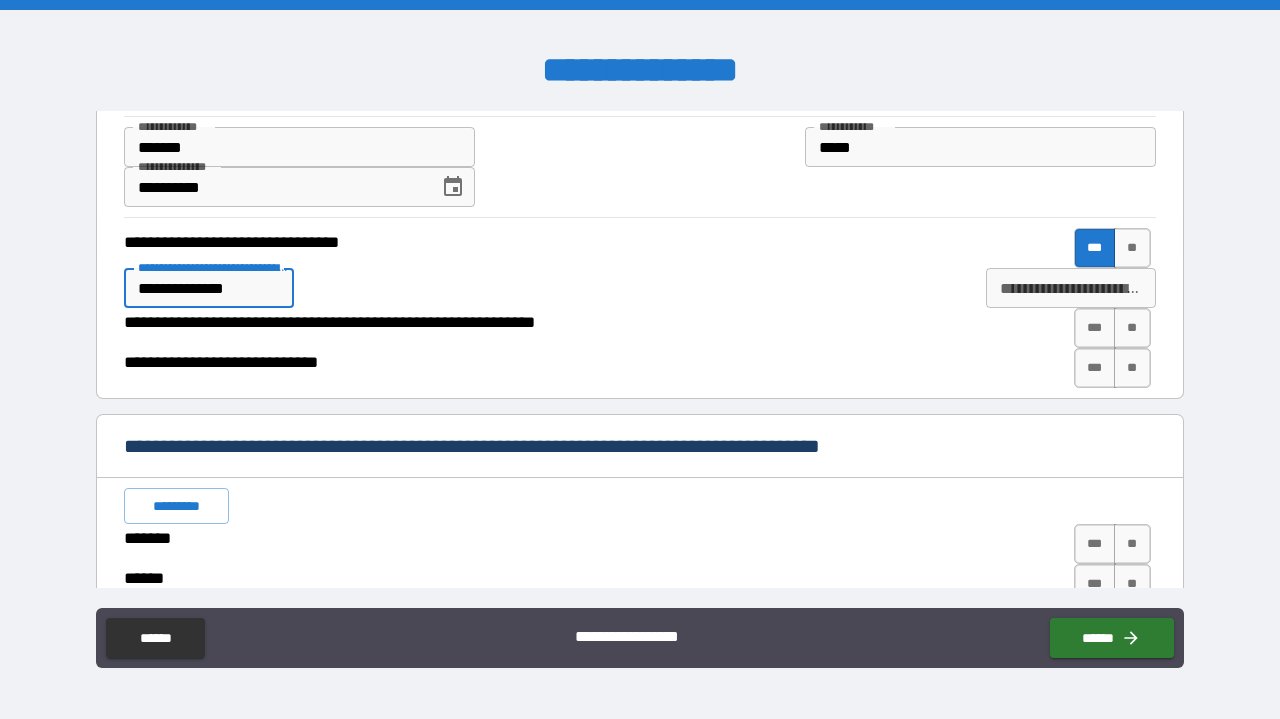 type on "*" 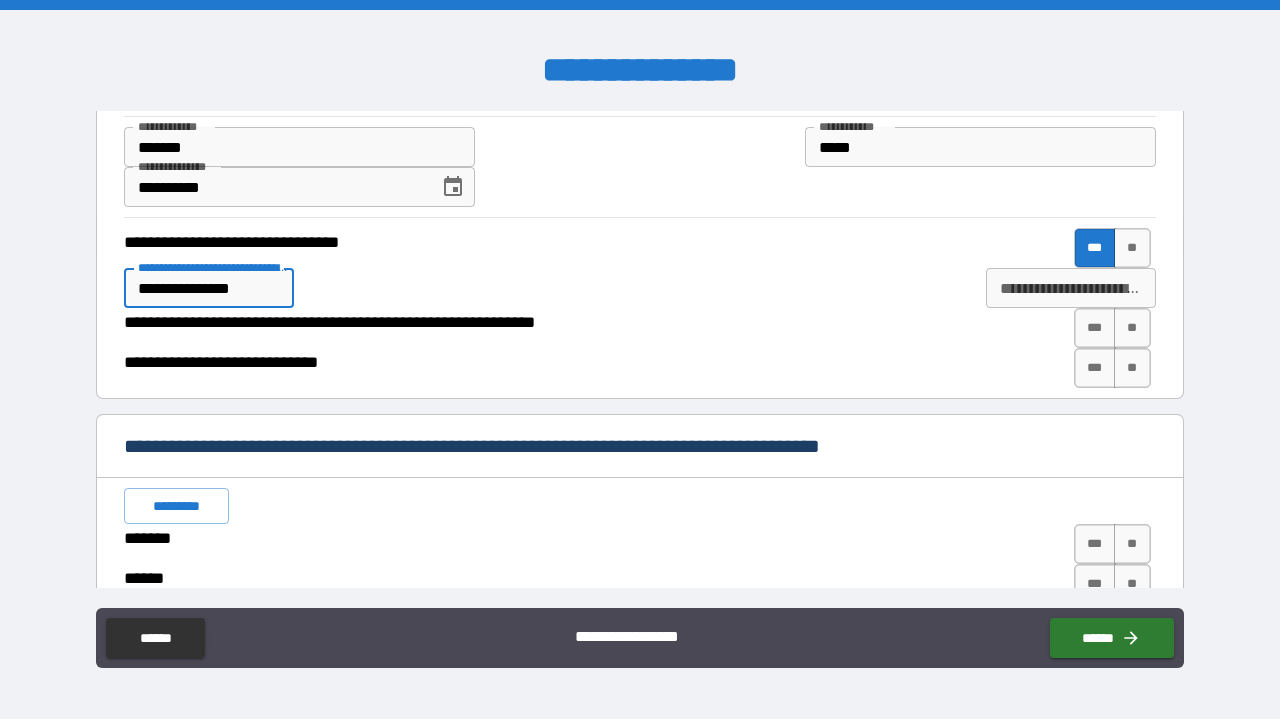 type on "**********" 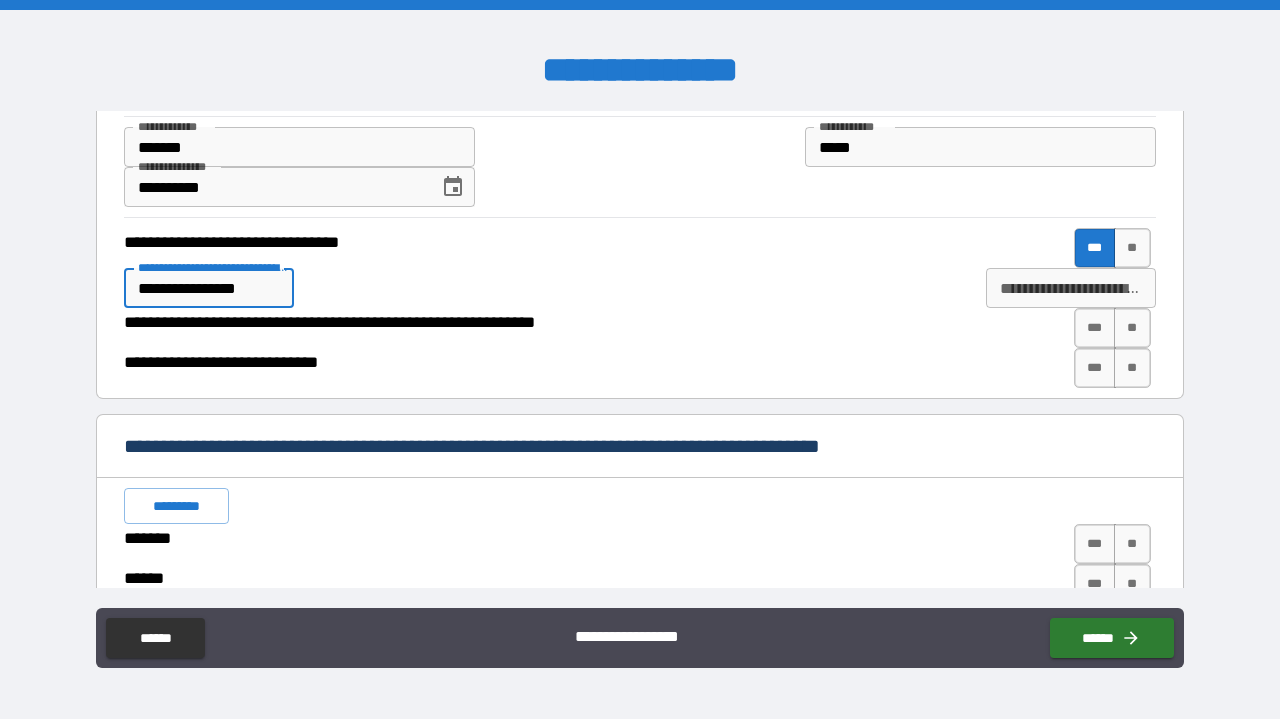 type on "*" 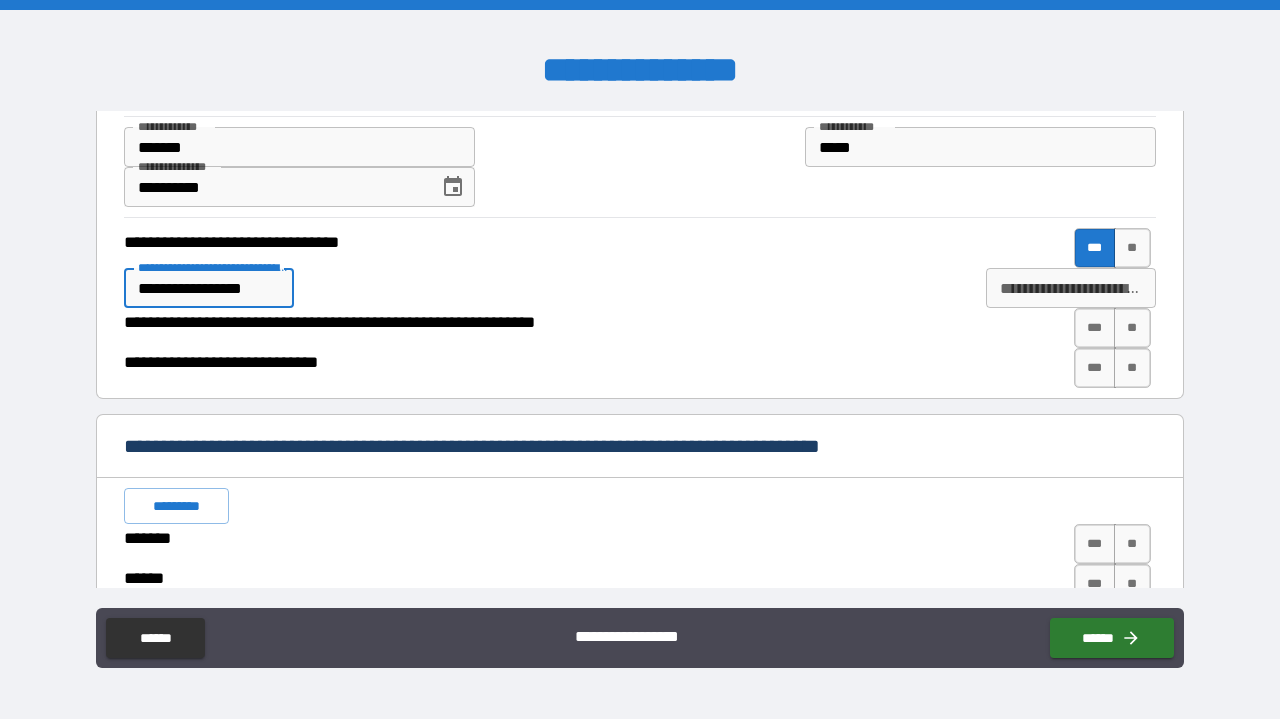 type on "*" 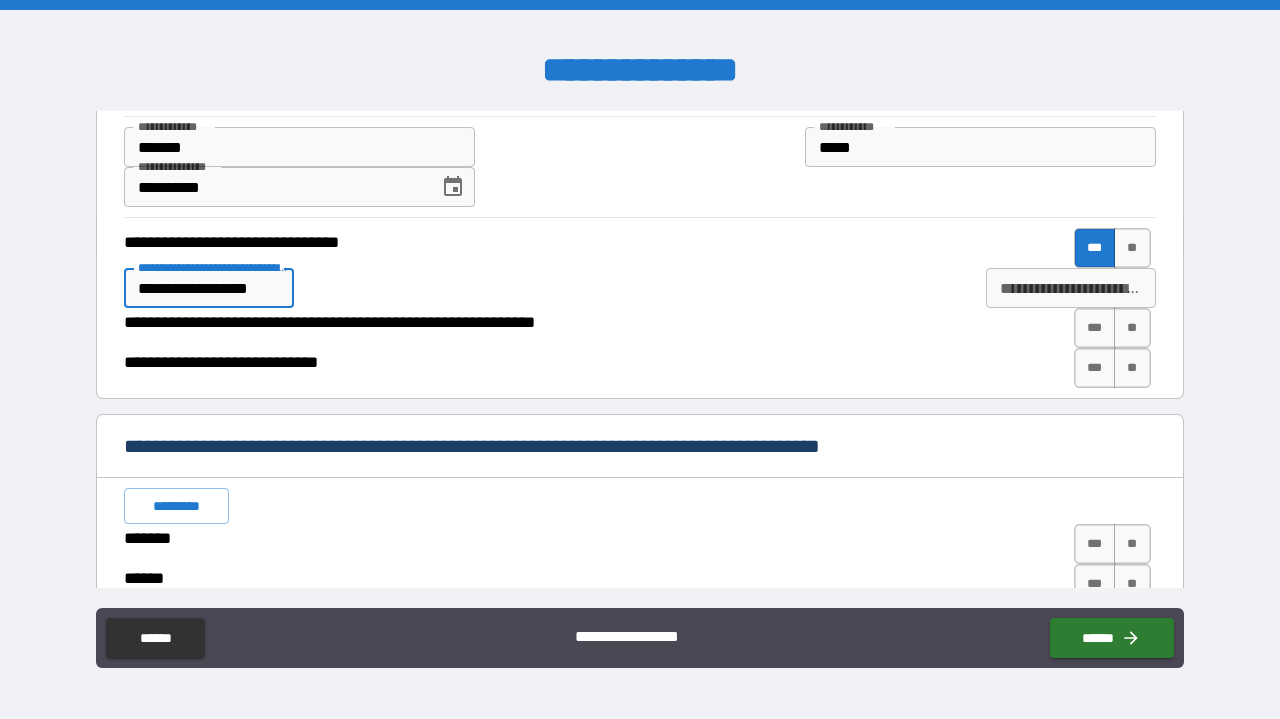 type on "*" 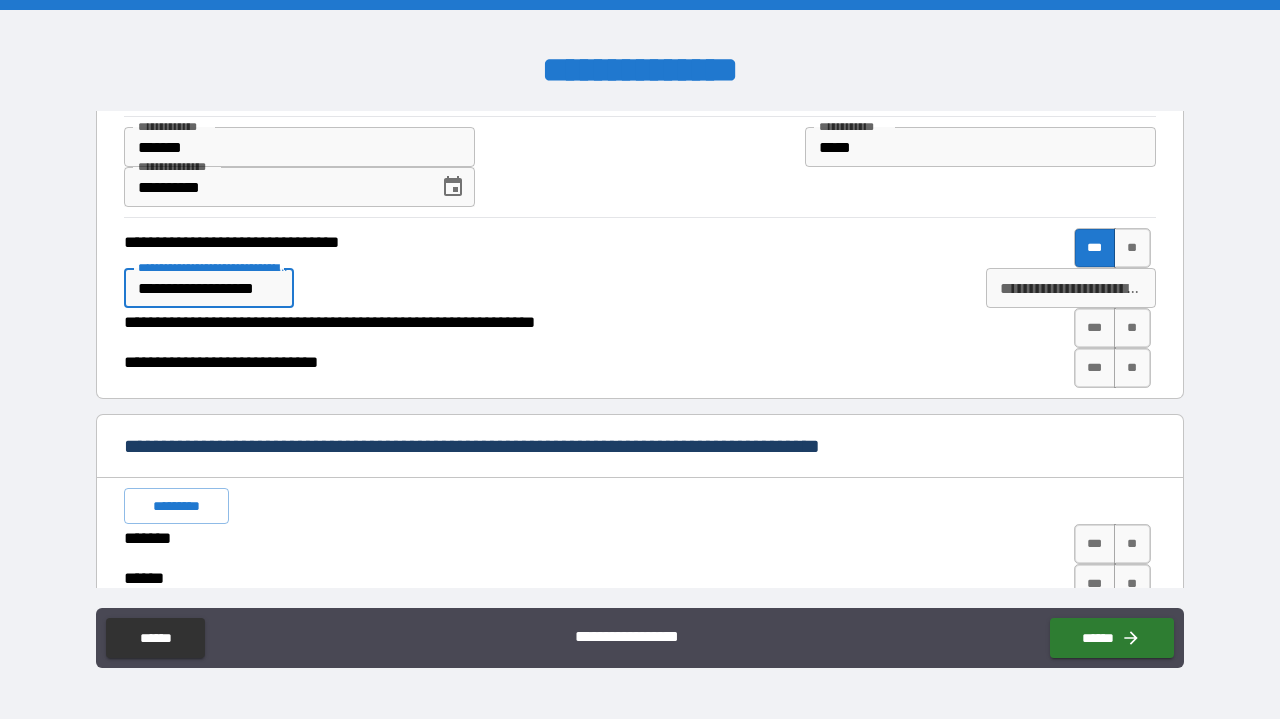 type on "*" 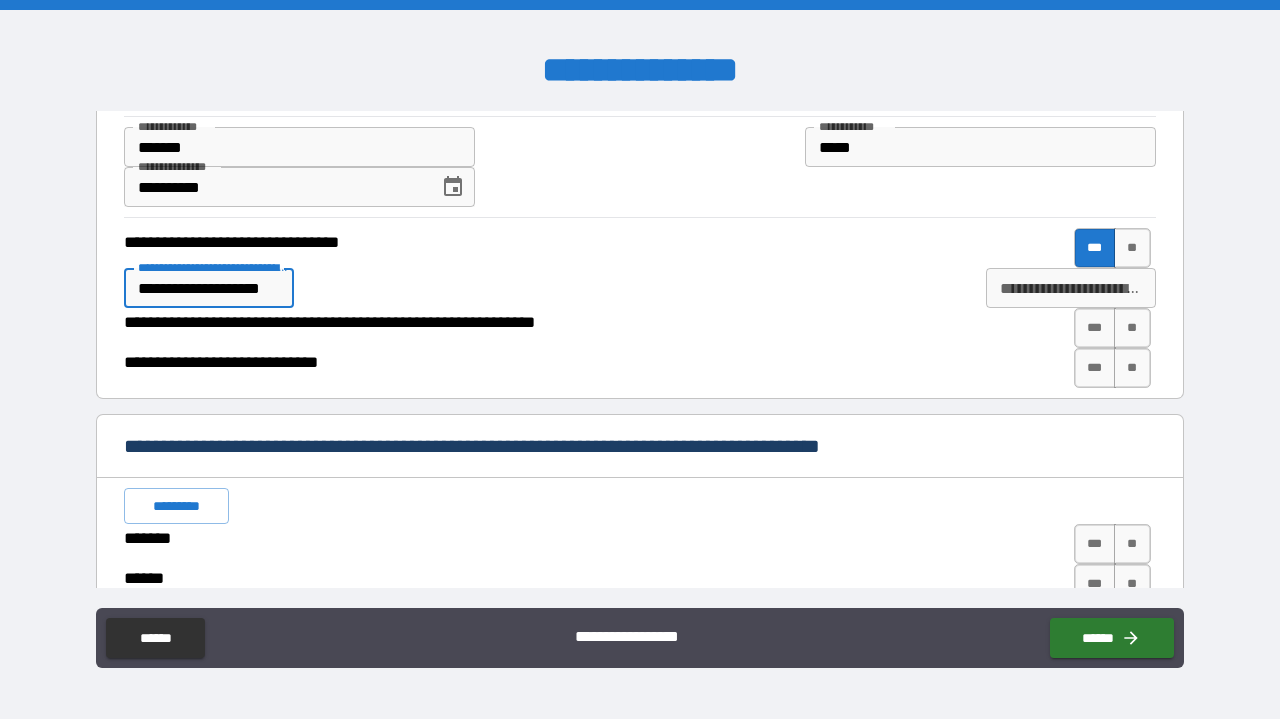 type on "*" 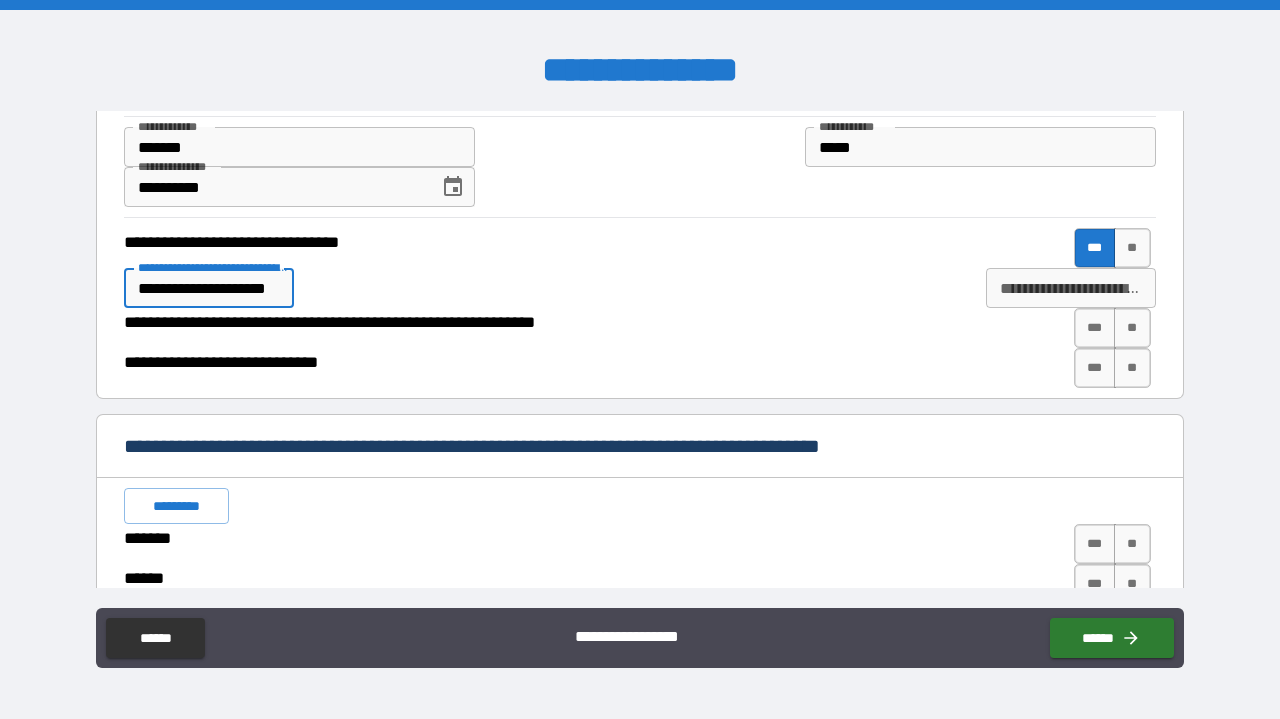 type on "*" 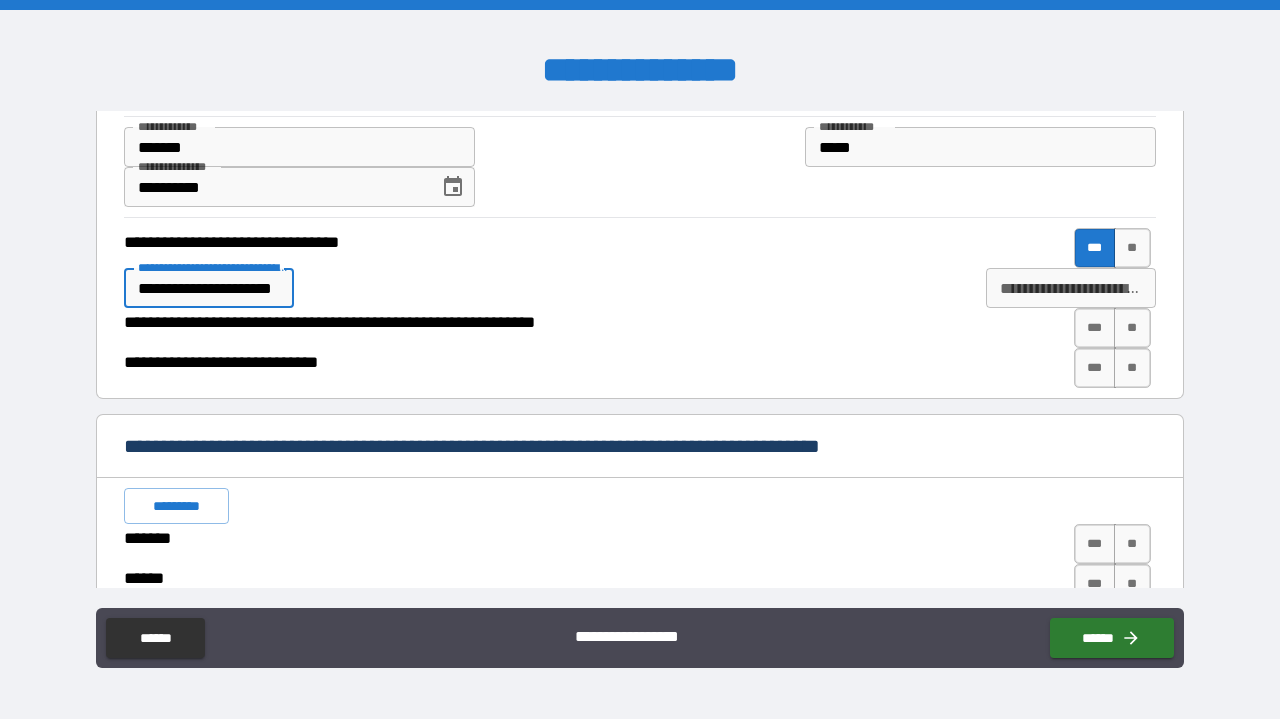 type on "*" 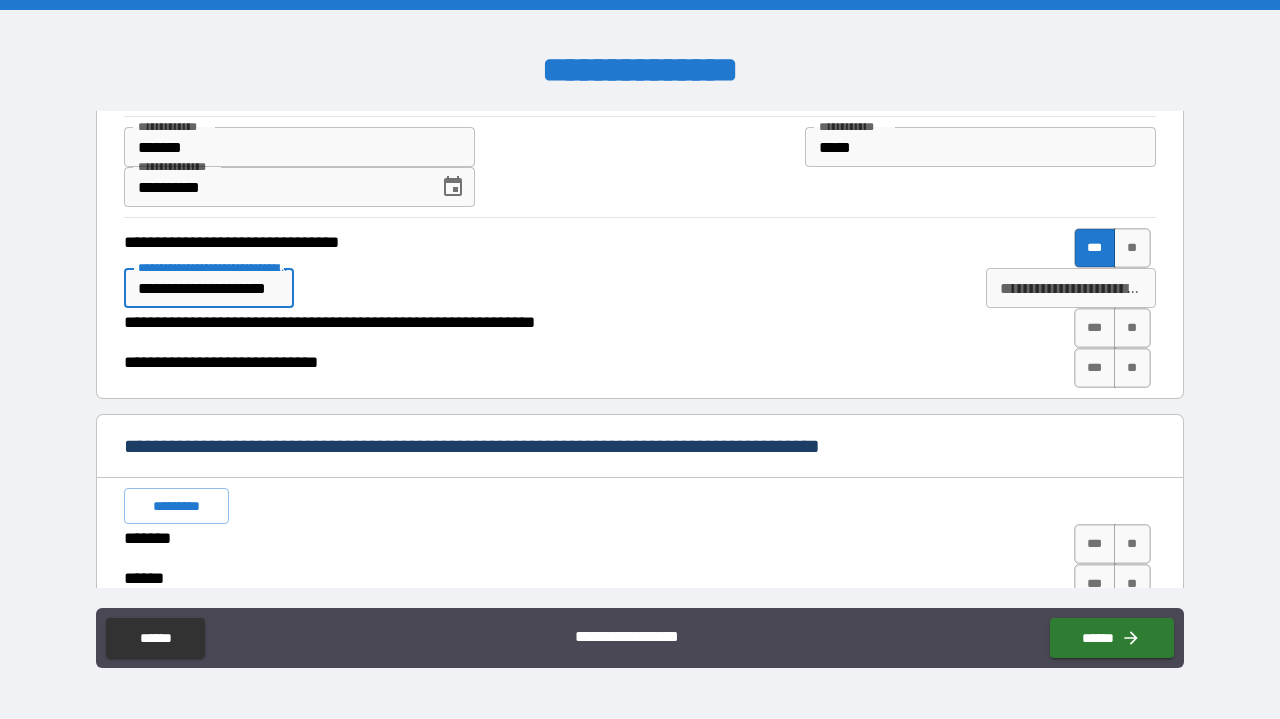 type on "*" 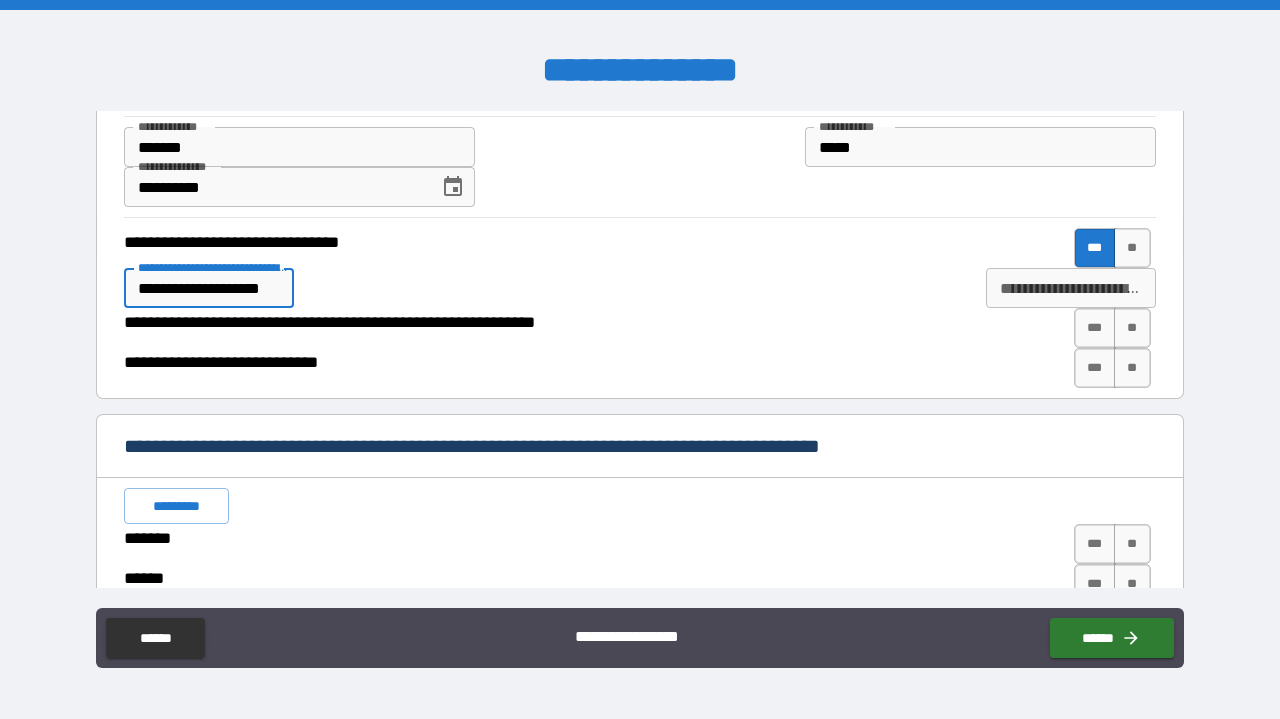 type on "**********" 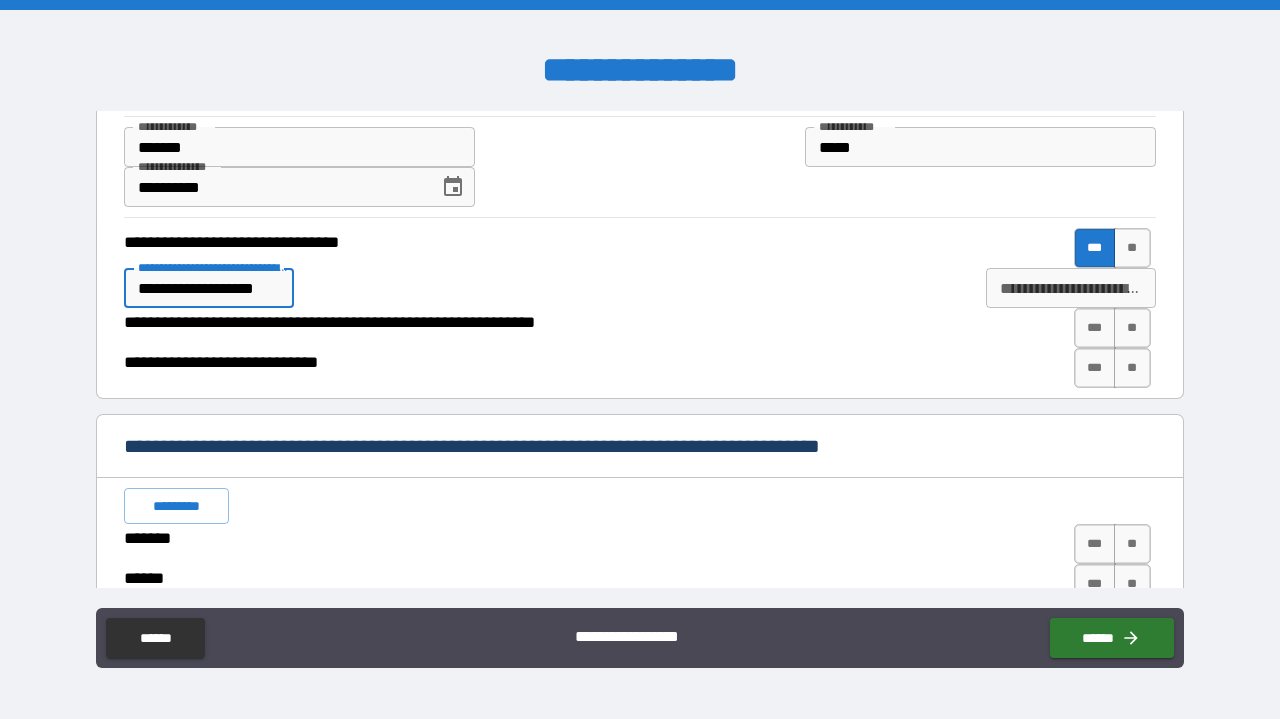 type on "*" 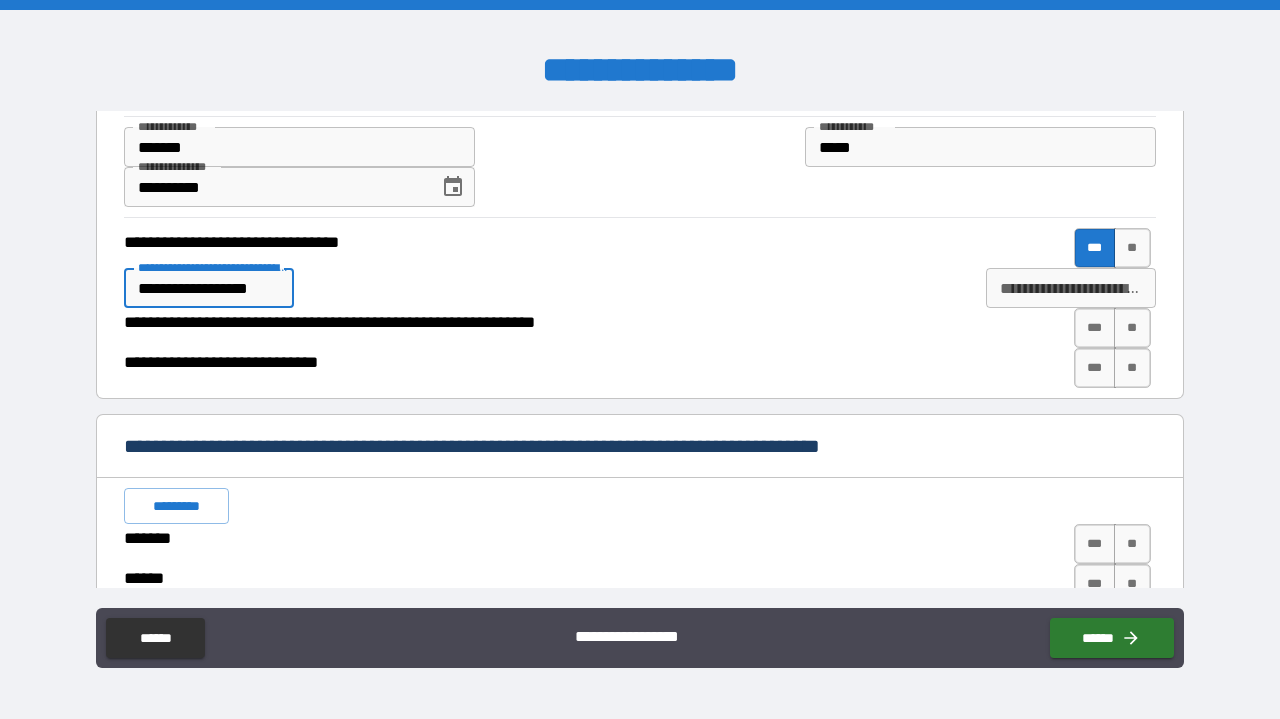 type on "*" 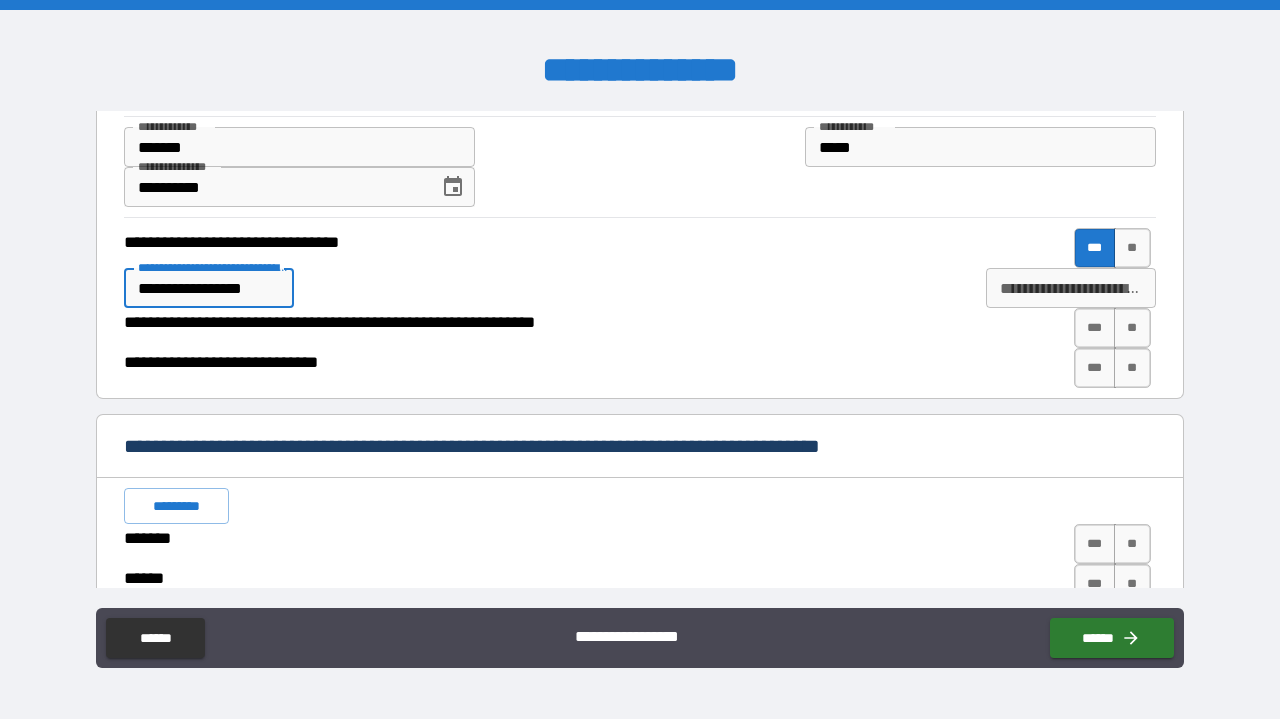 type on "**********" 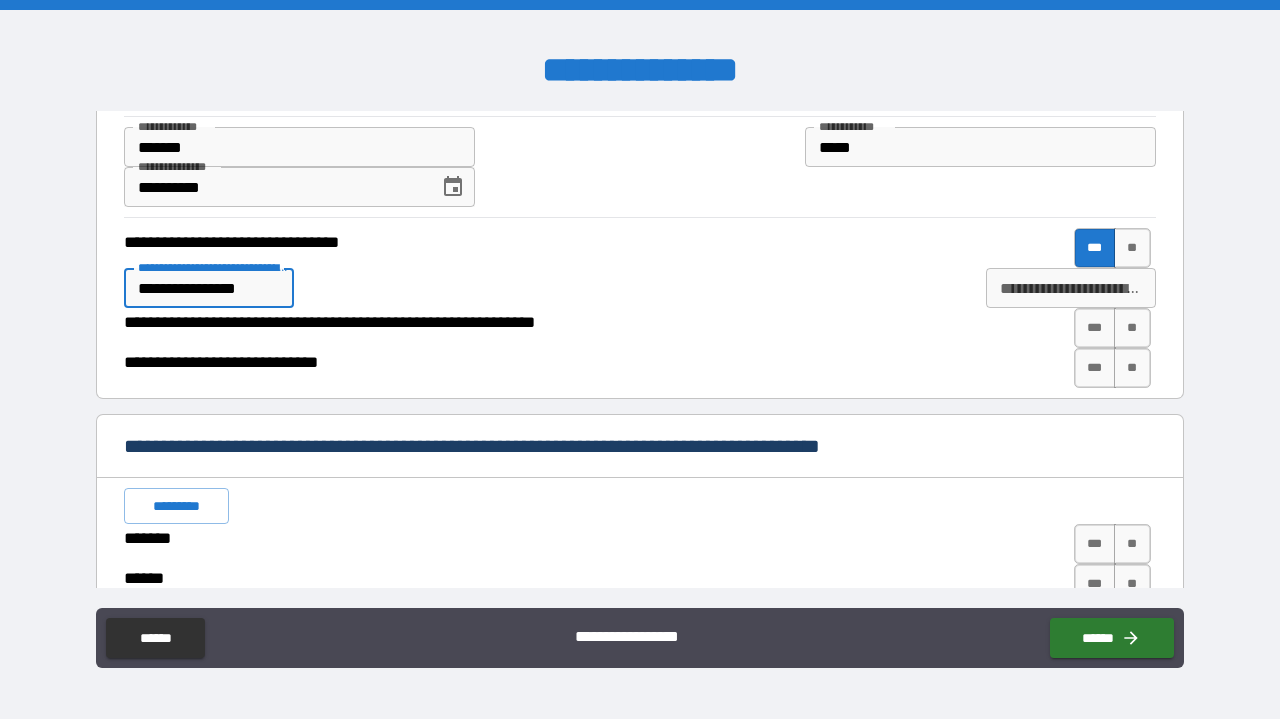 type on "*" 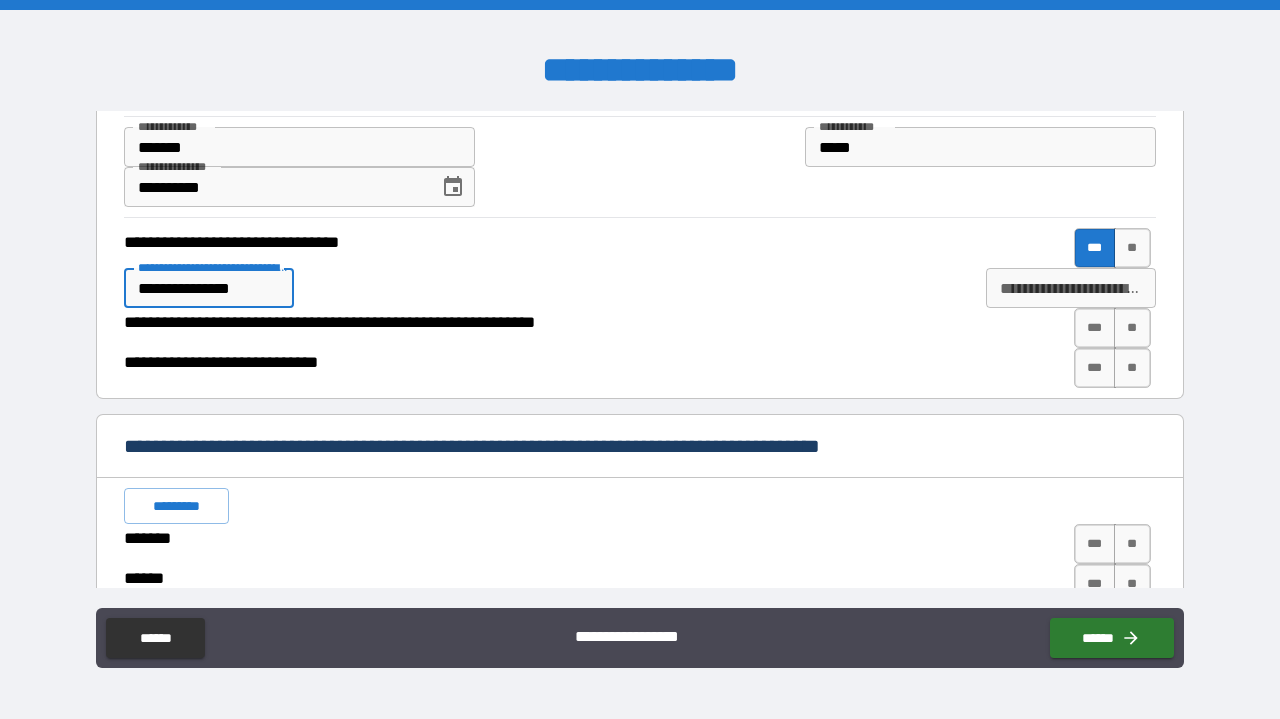 type on "*" 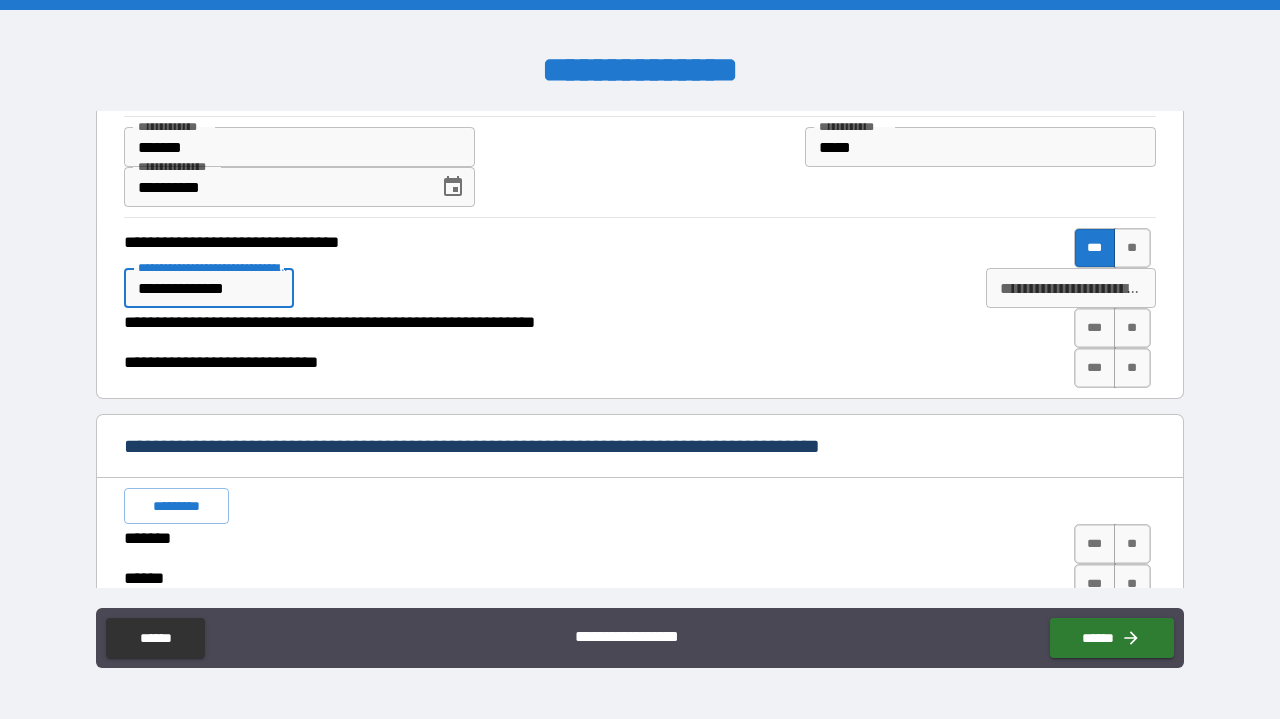 type on "*" 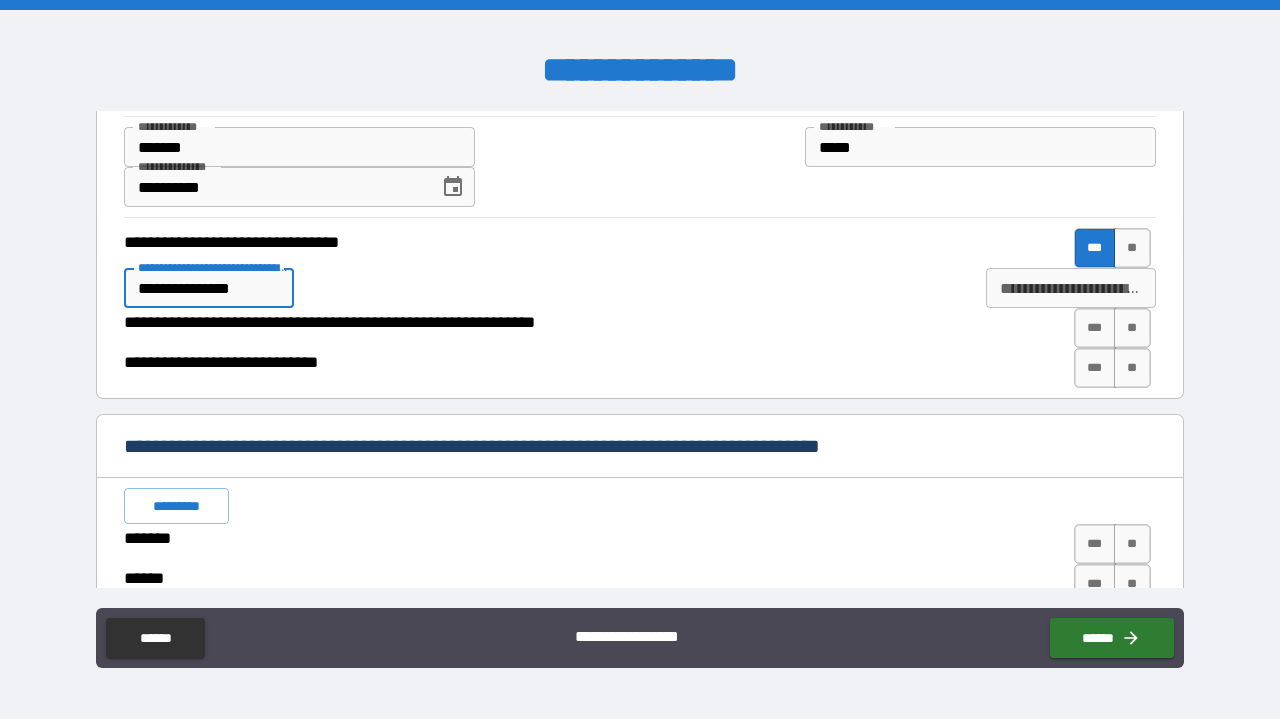 type on "*" 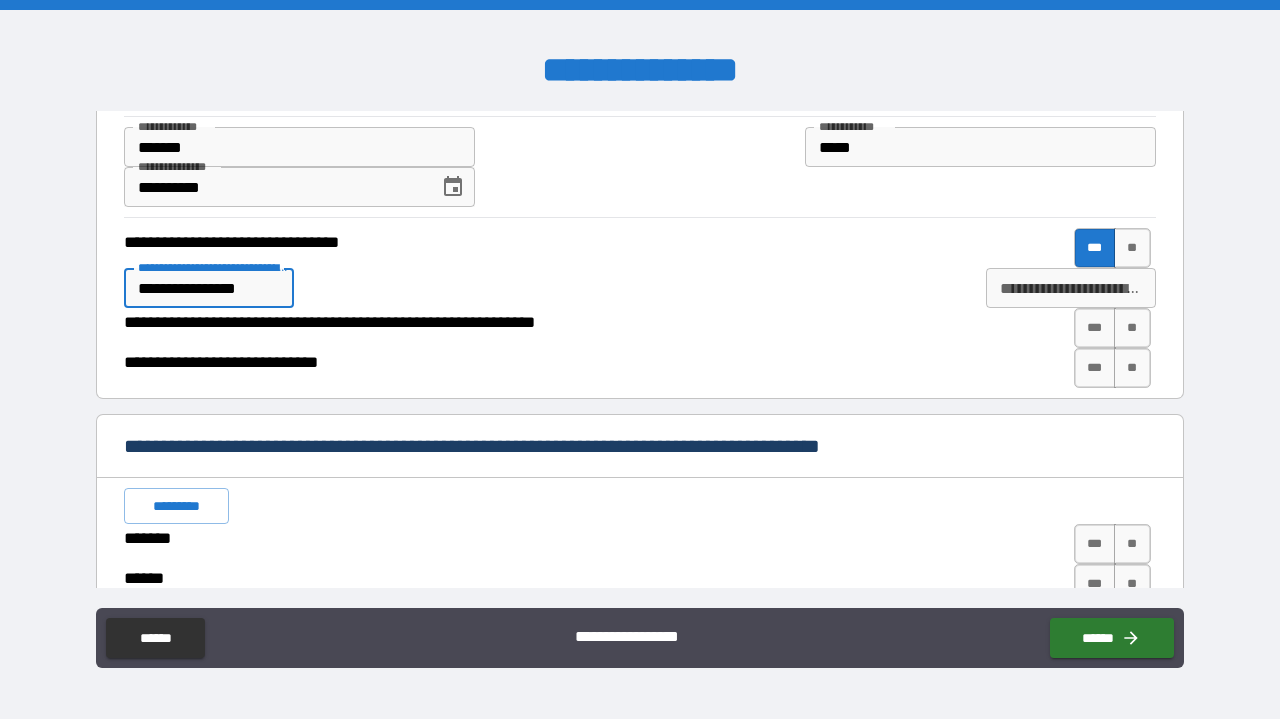 type on "*" 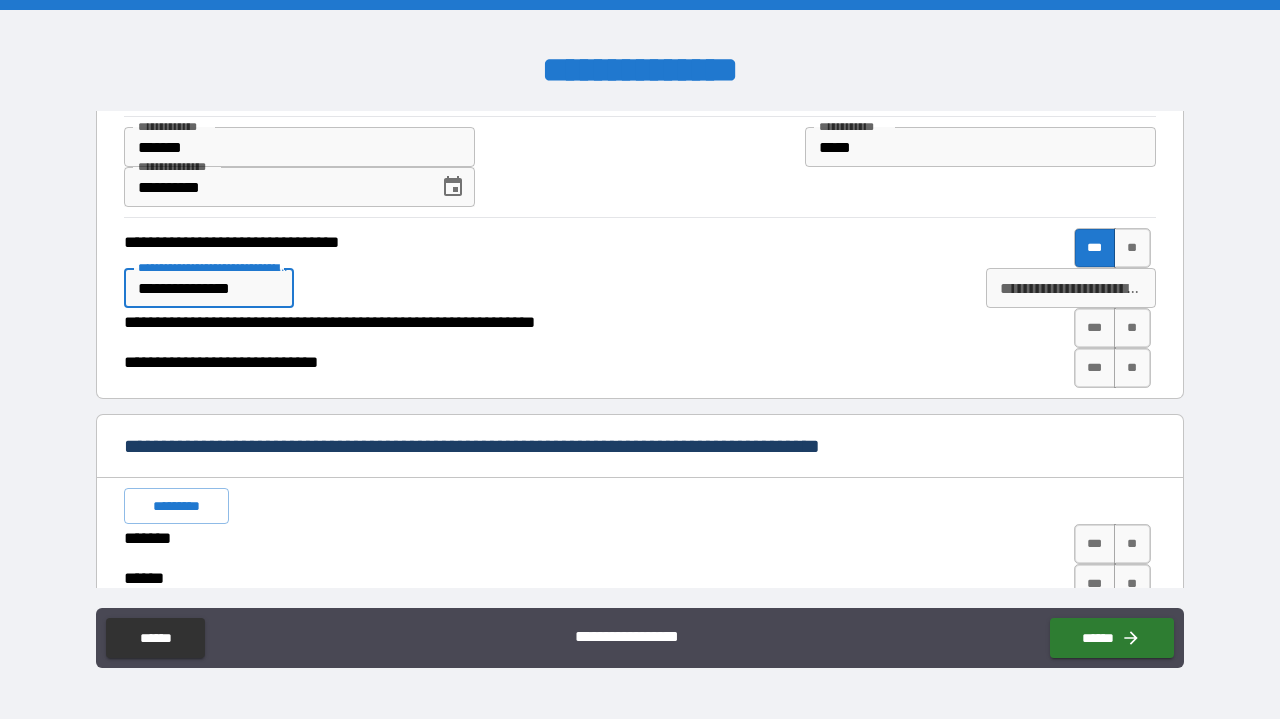 type on "*" 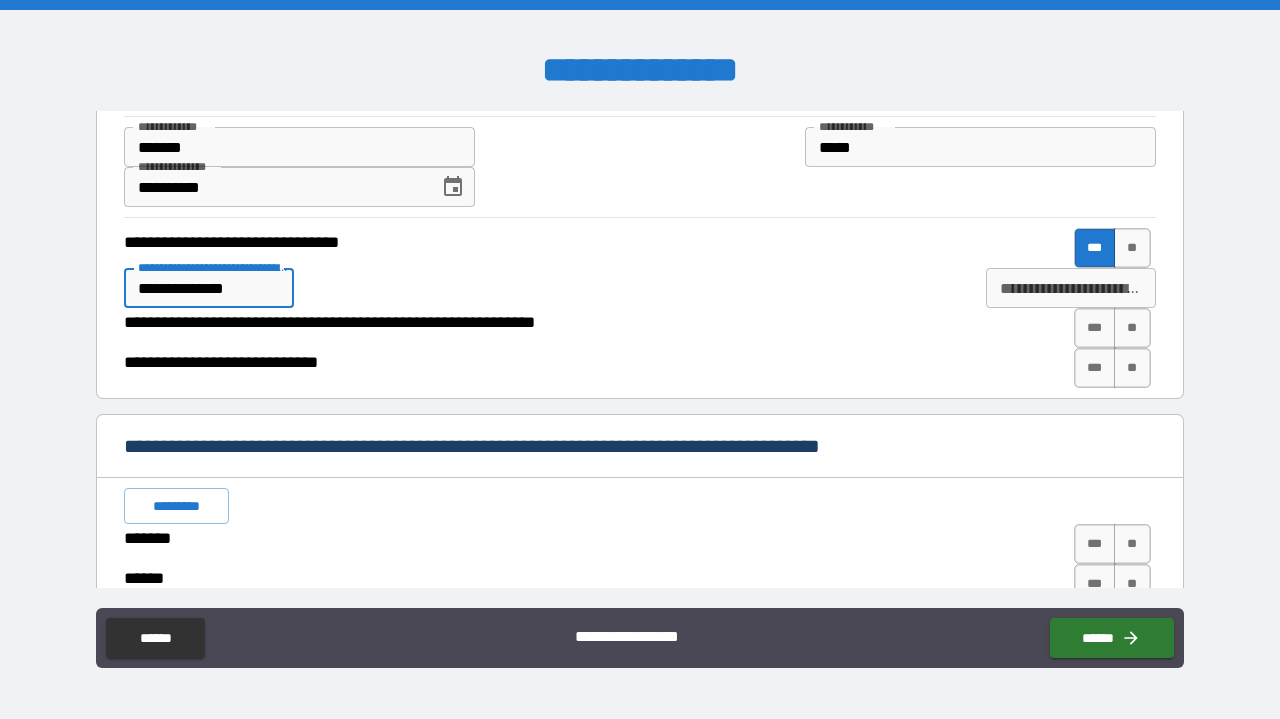 type on "*" 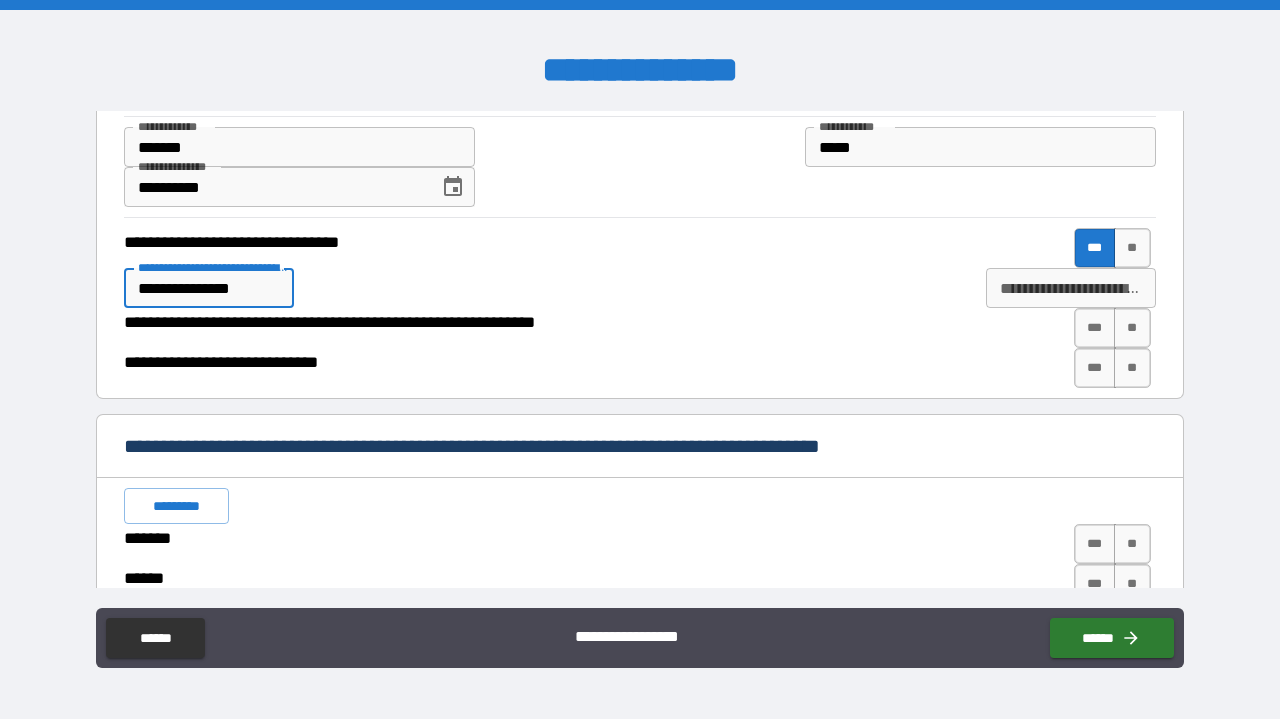 type on "*" 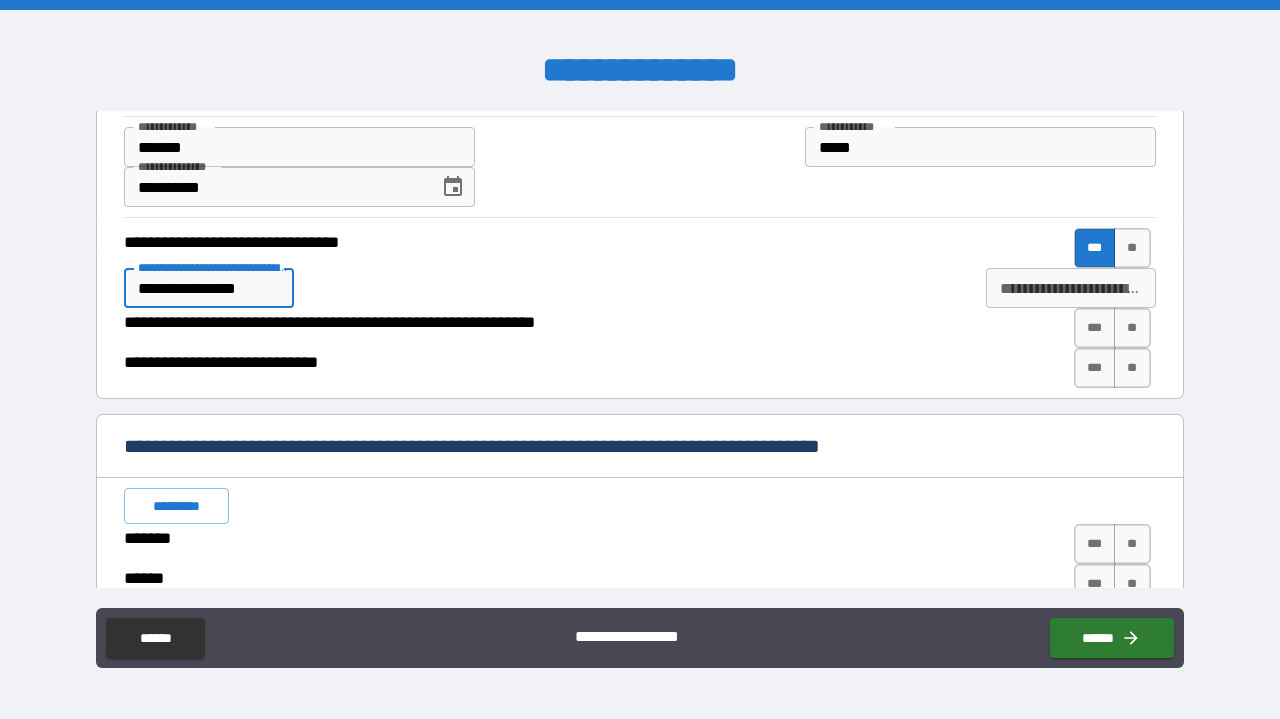 type on "*" 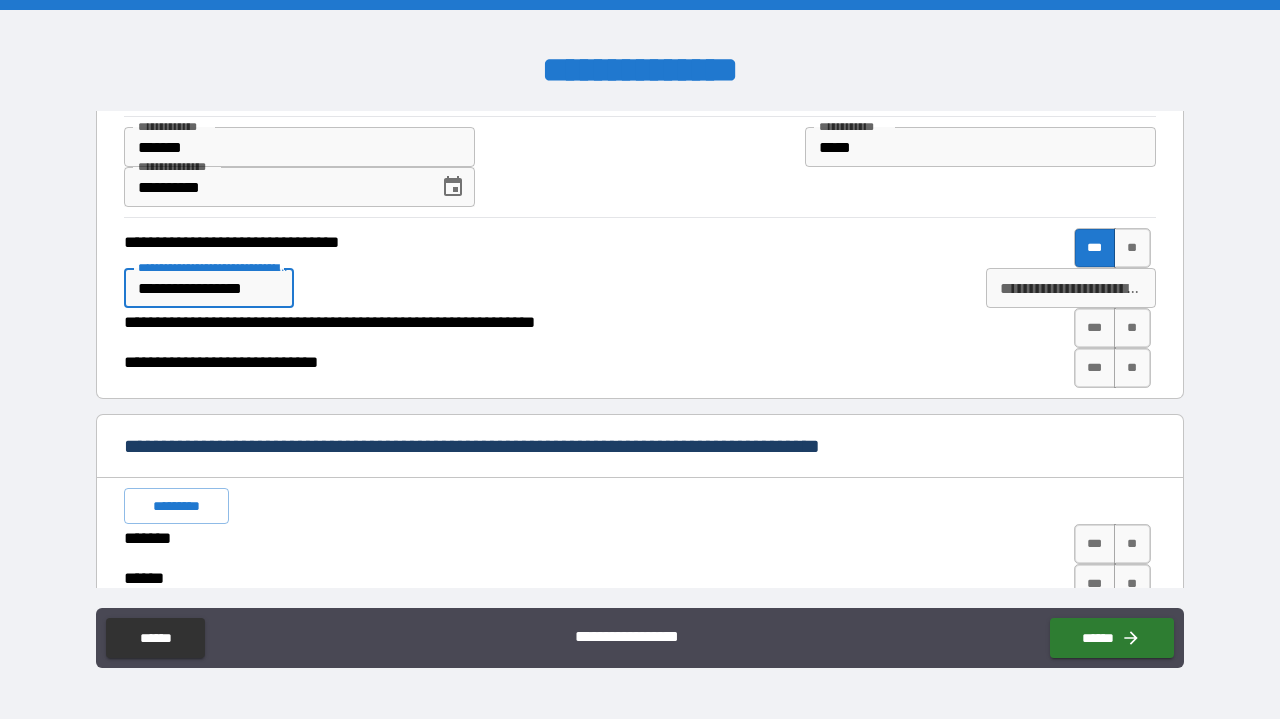type on "*" 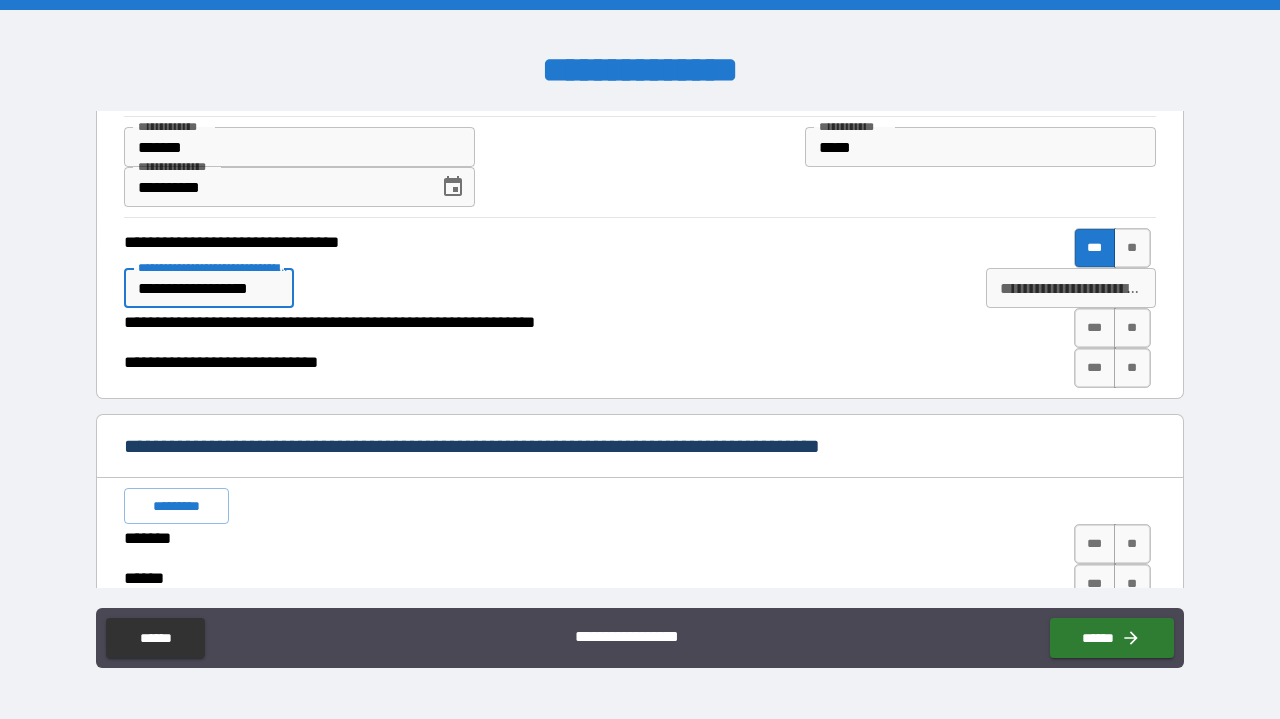 type on "*" 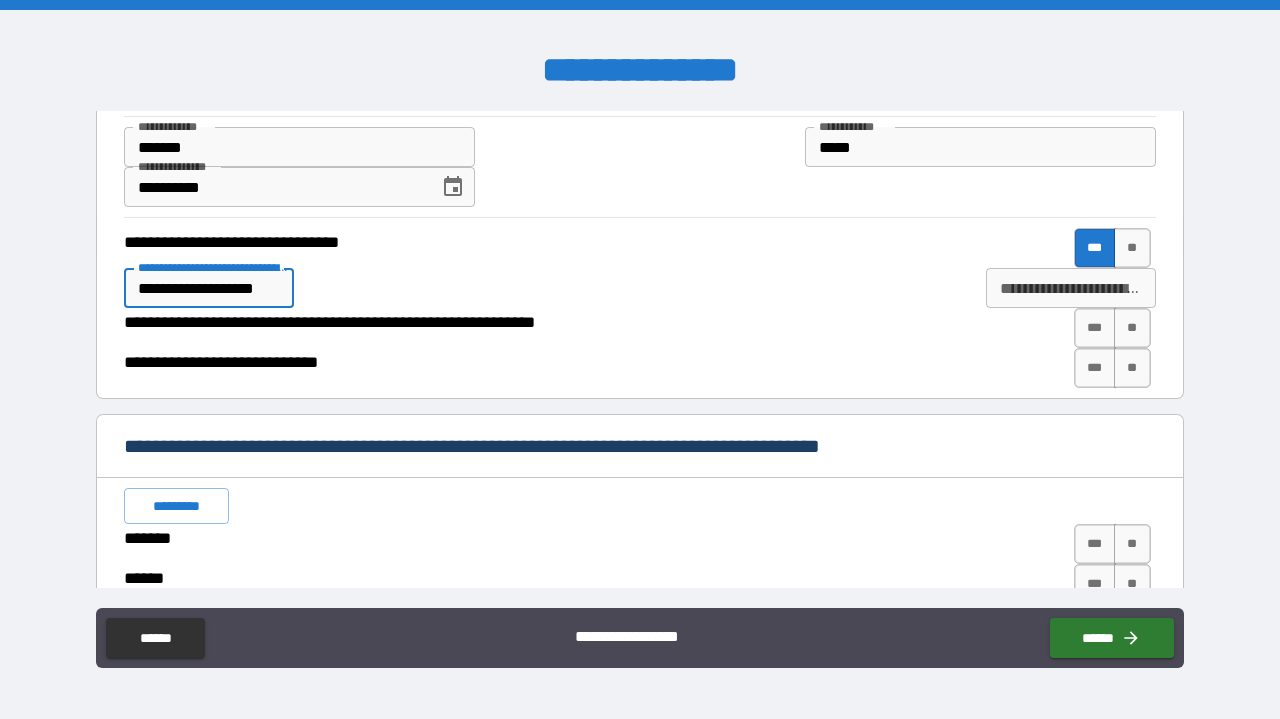 type on "*" 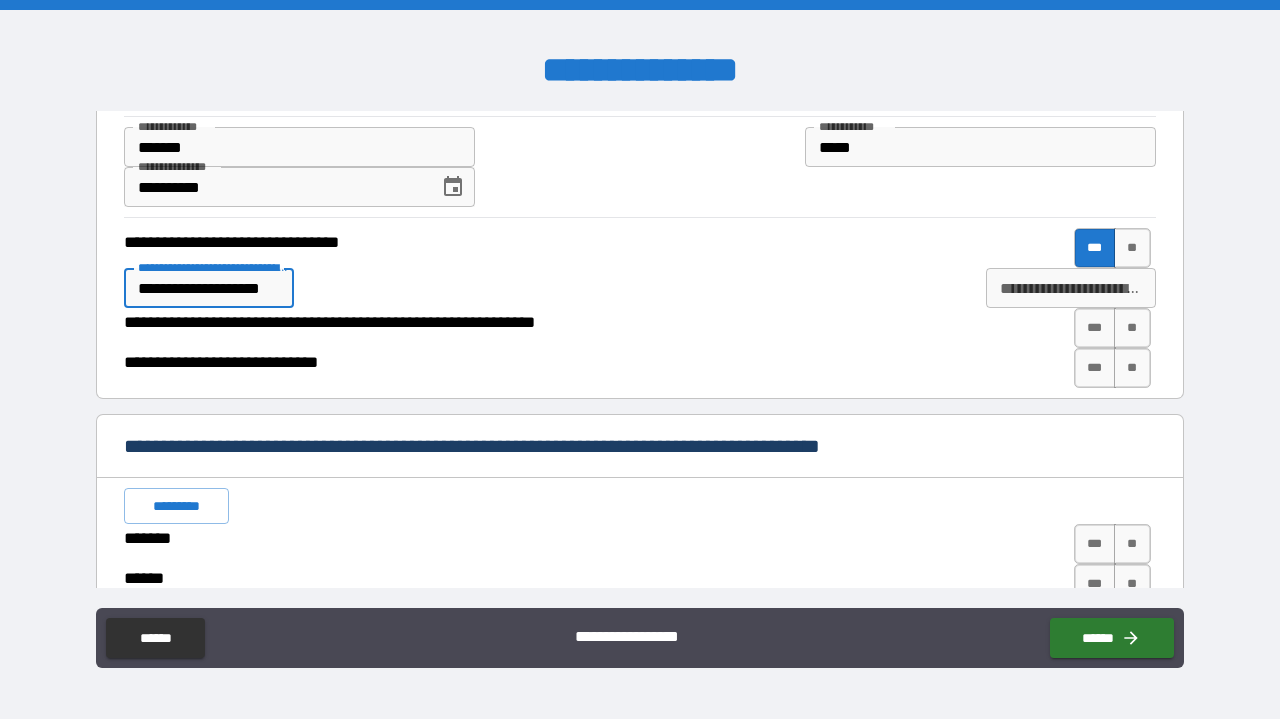 type on "*" 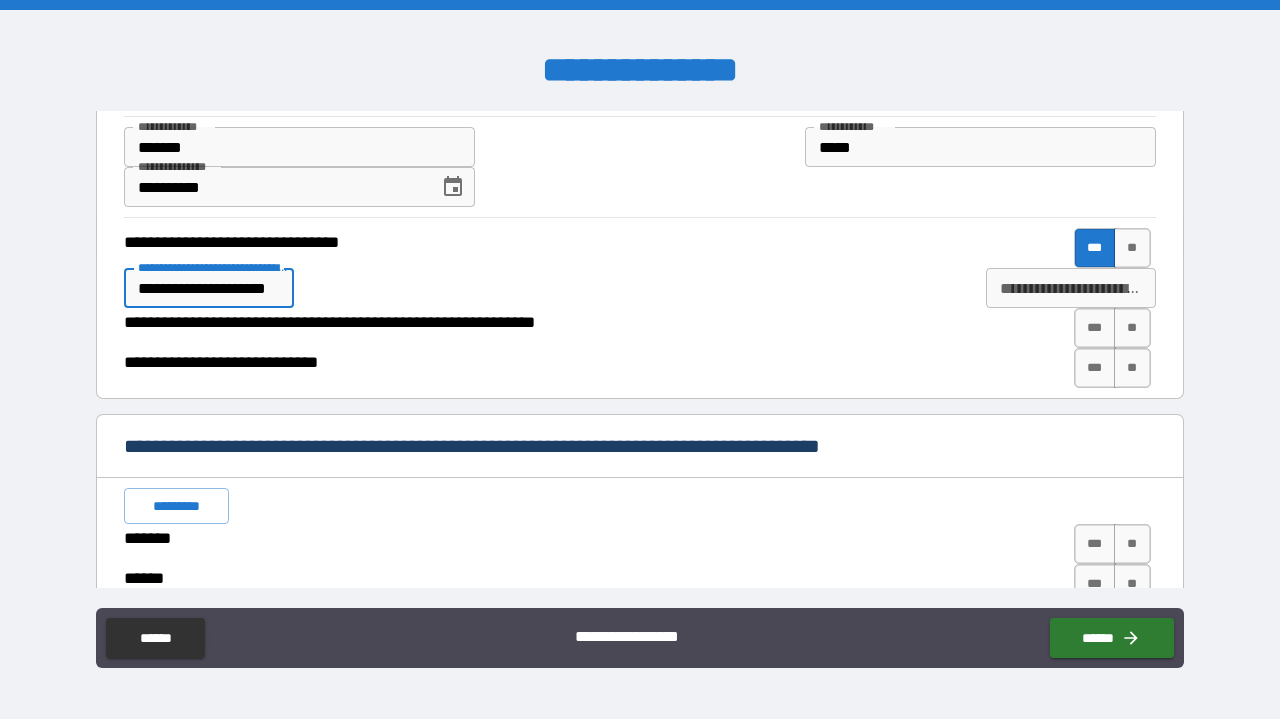type on "*" 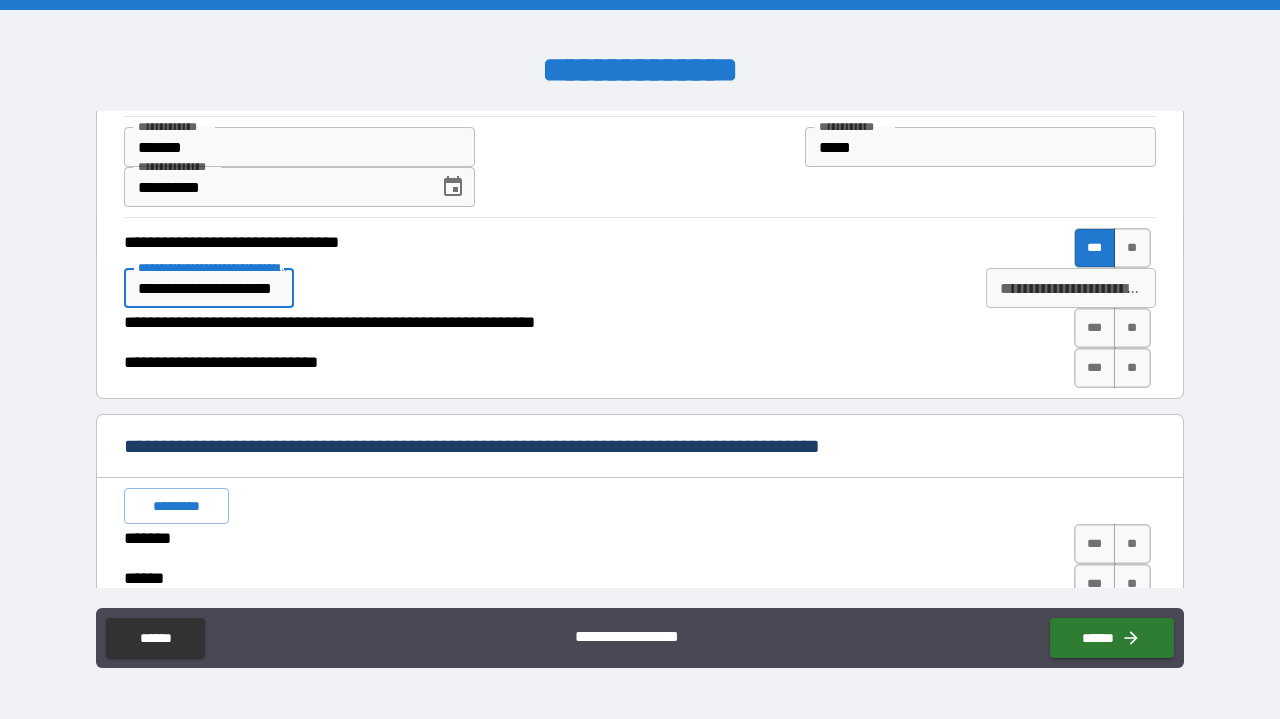 type on "*" 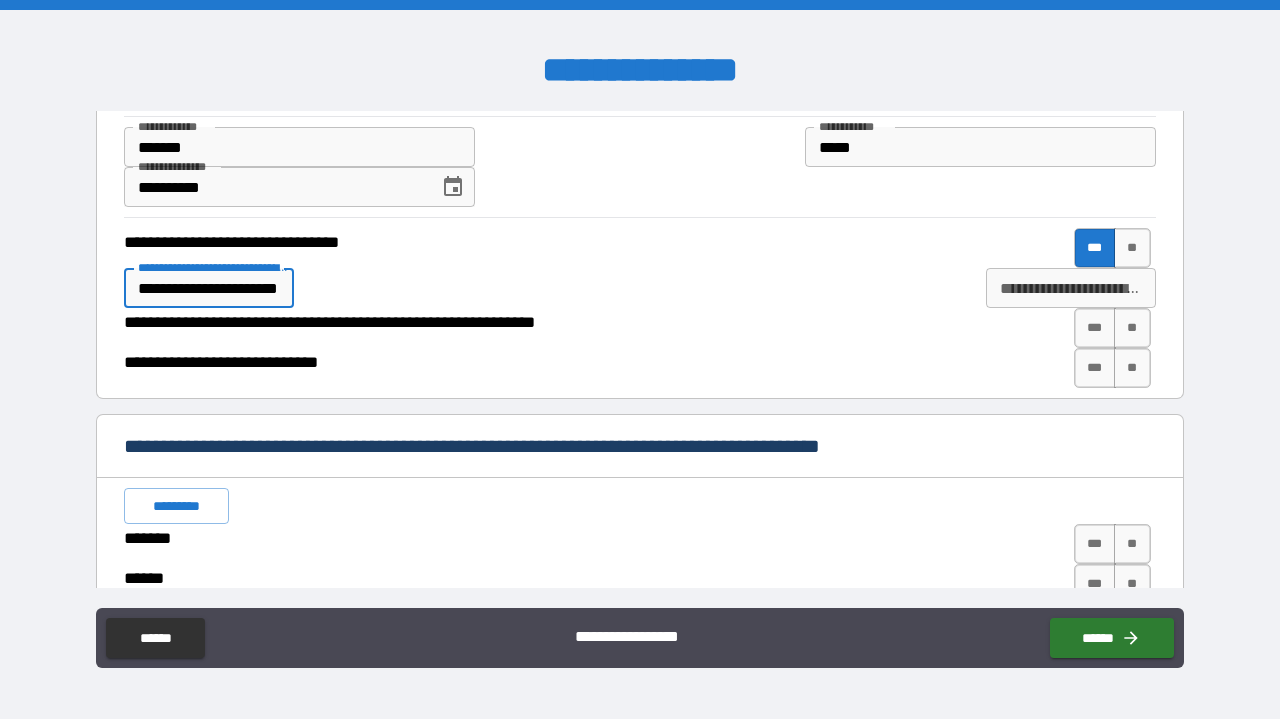 type on "*" 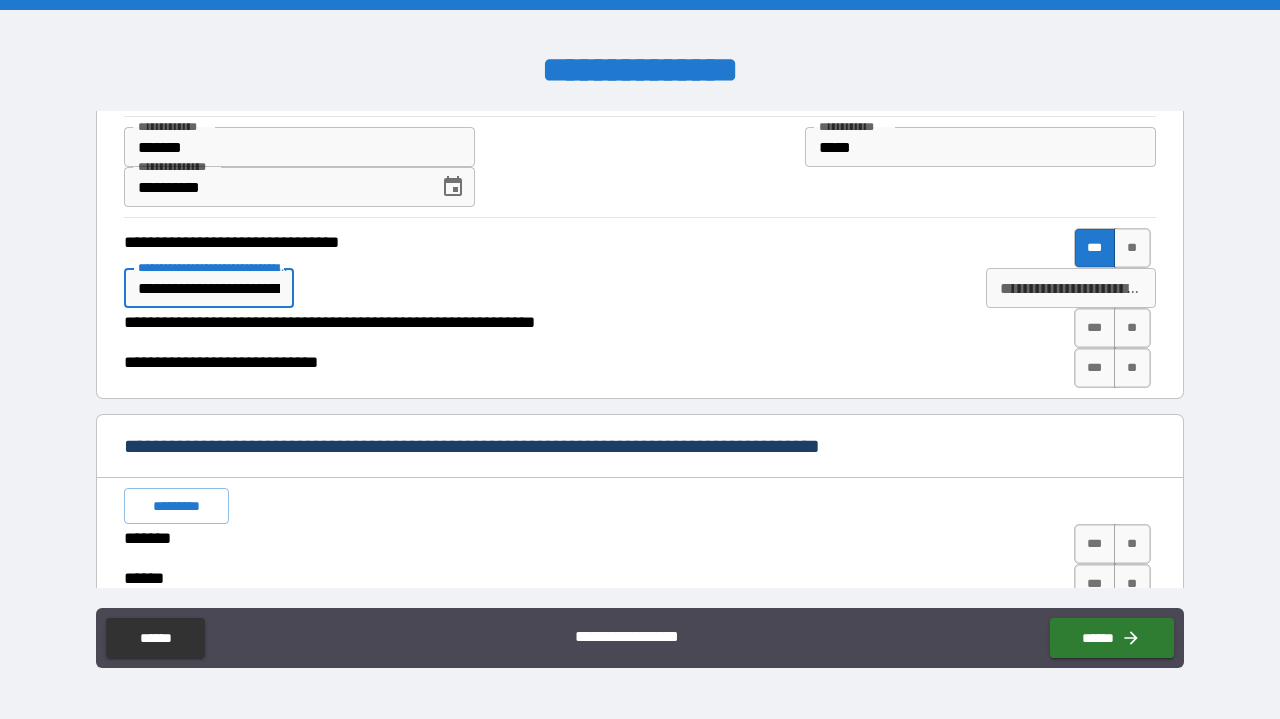 type on "*" 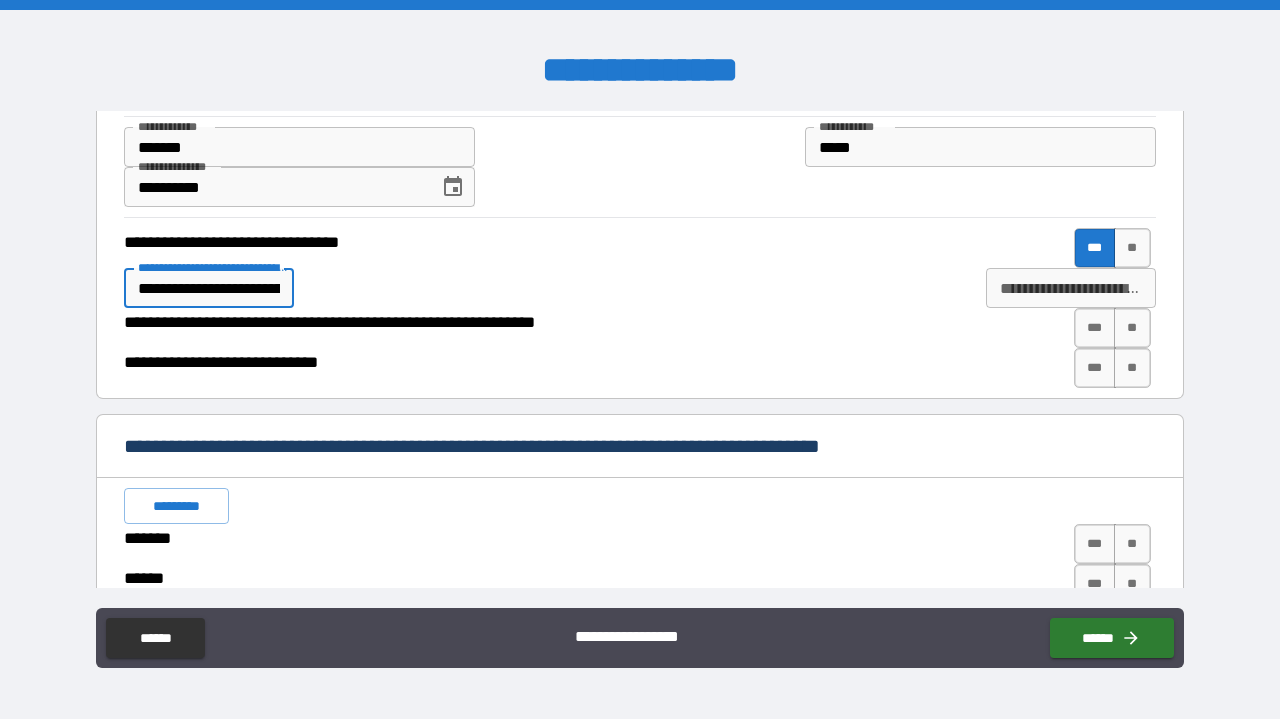 type on "*" 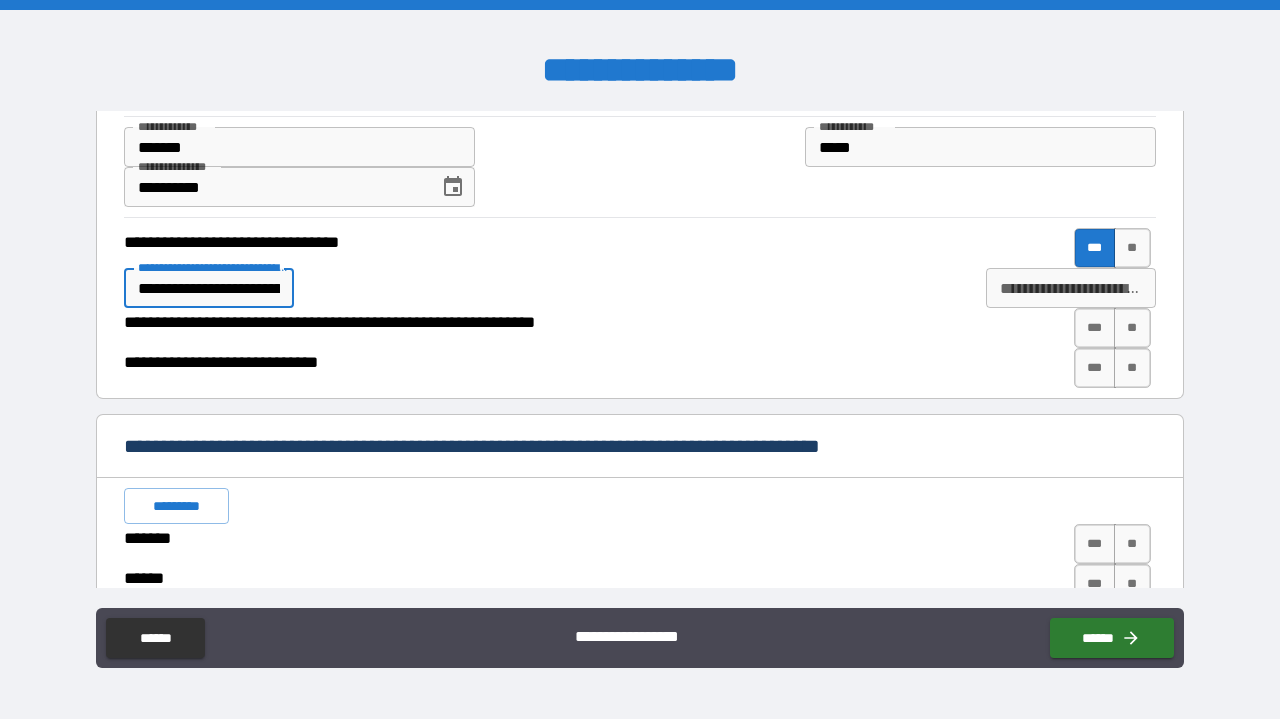 type on "*" 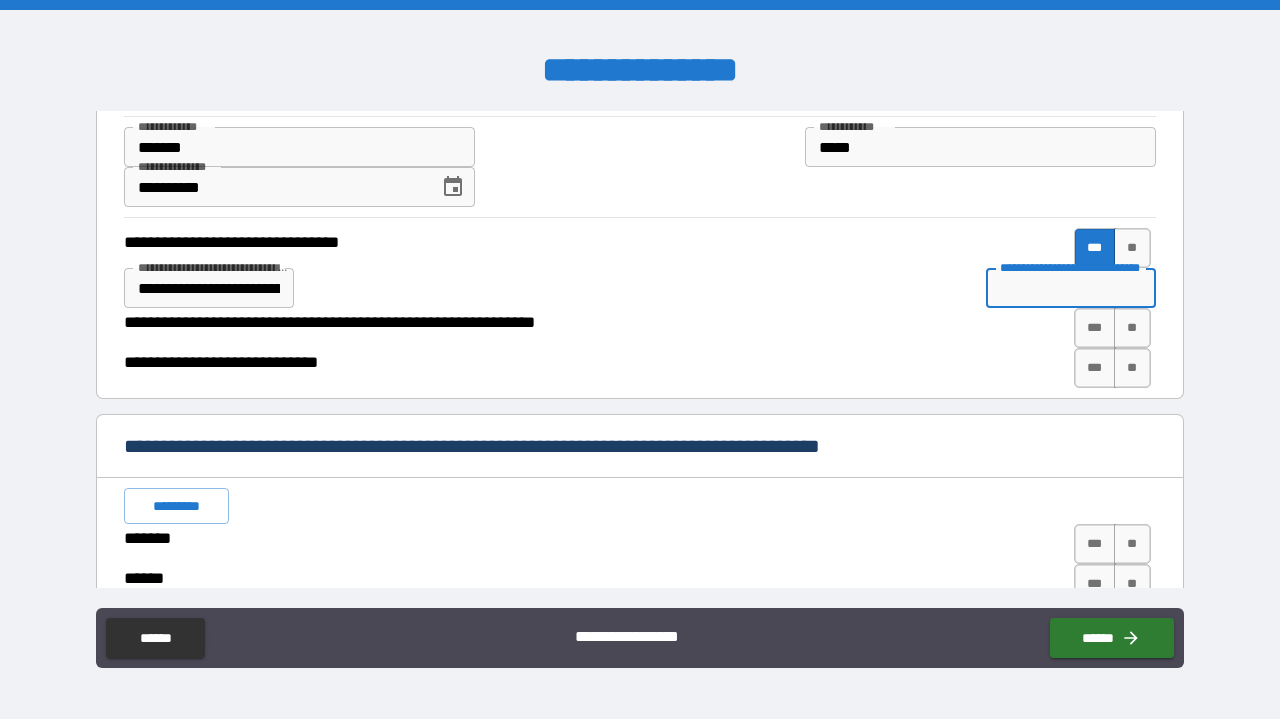 type on "*" 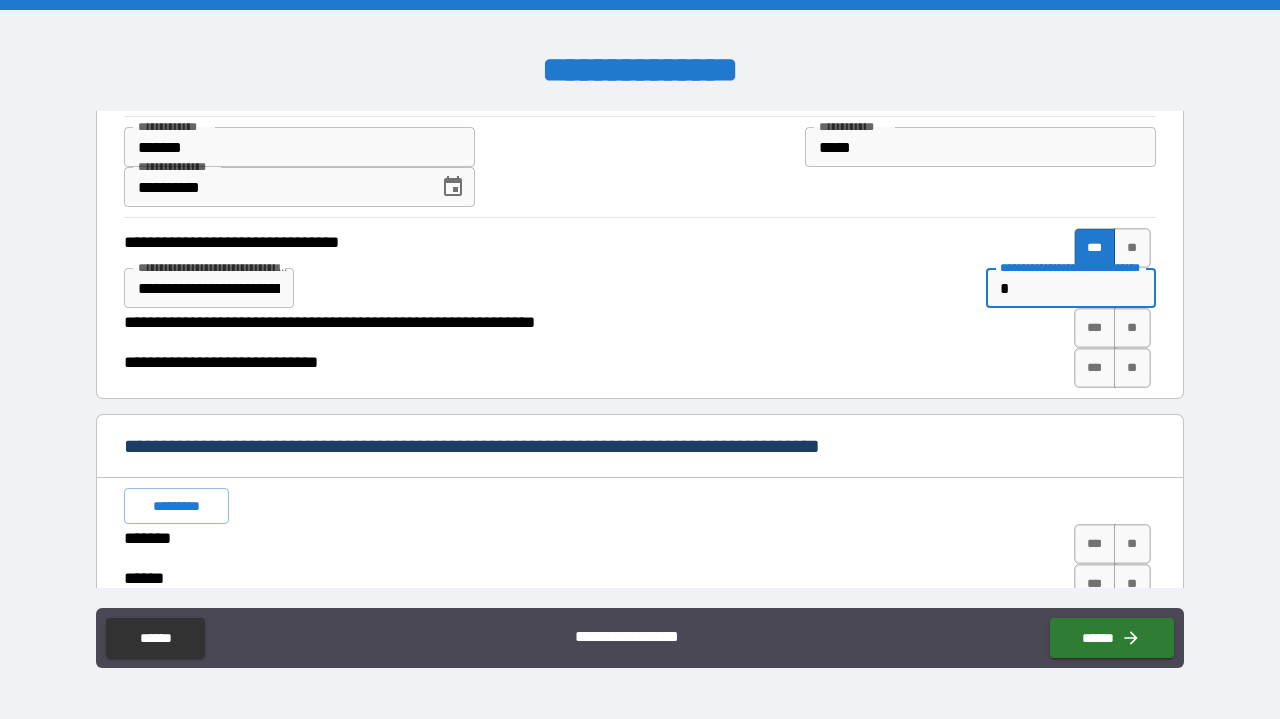 type on "*" 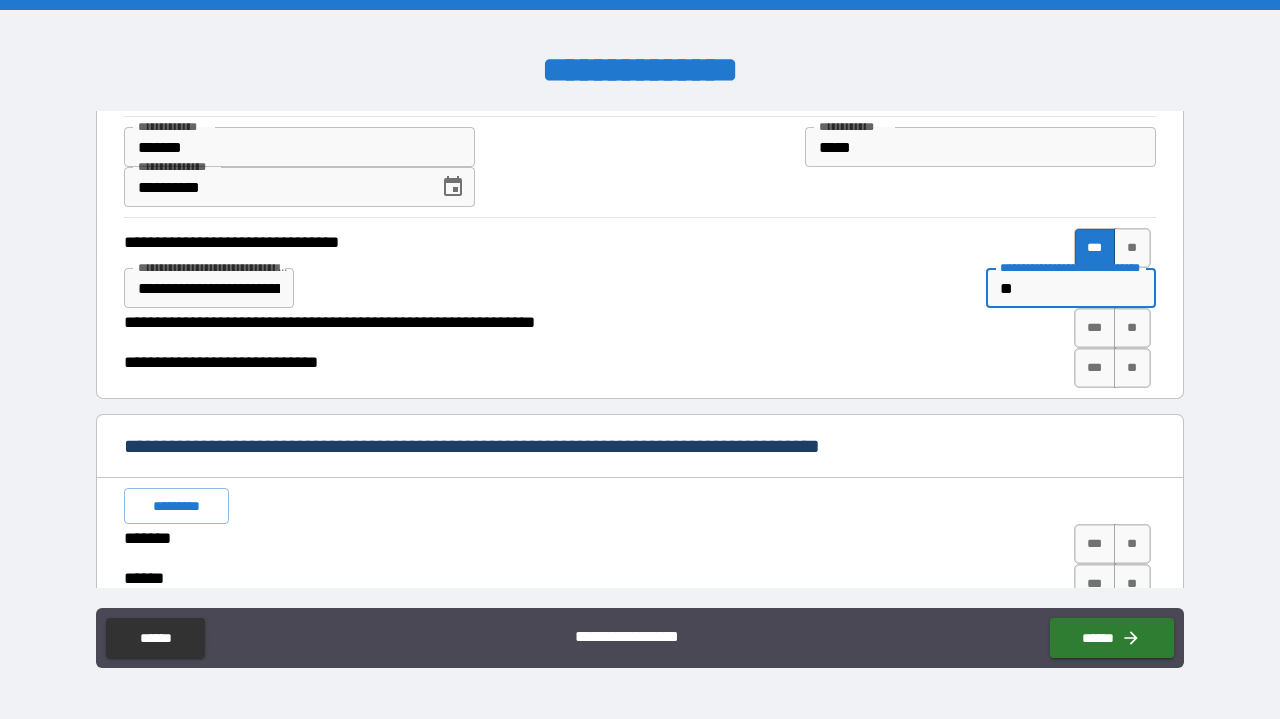 type on "*" 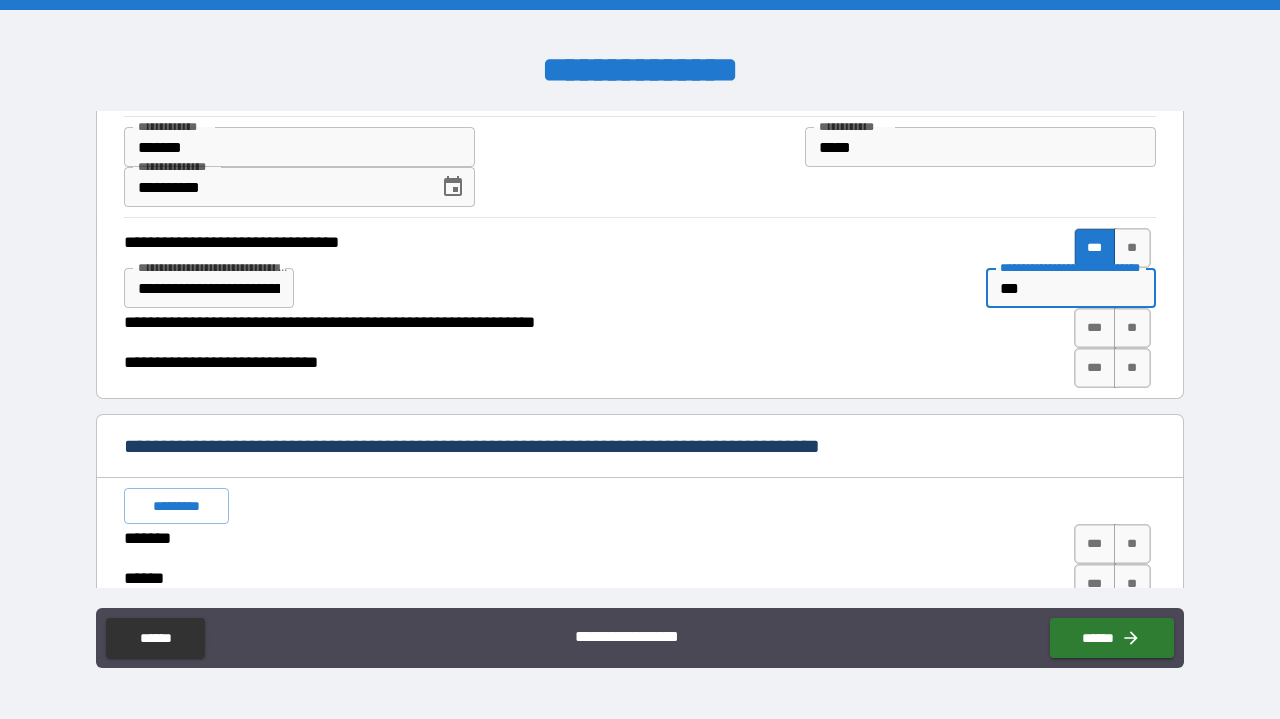 type on "***" 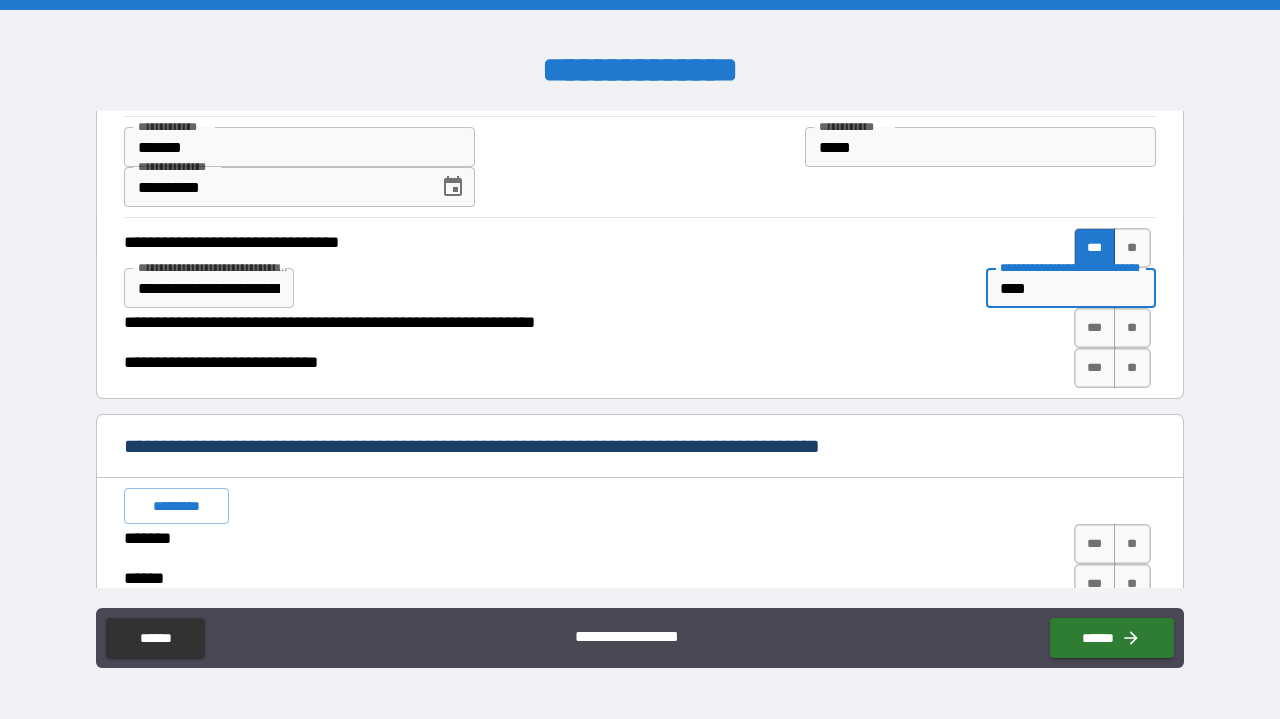 type on "*" 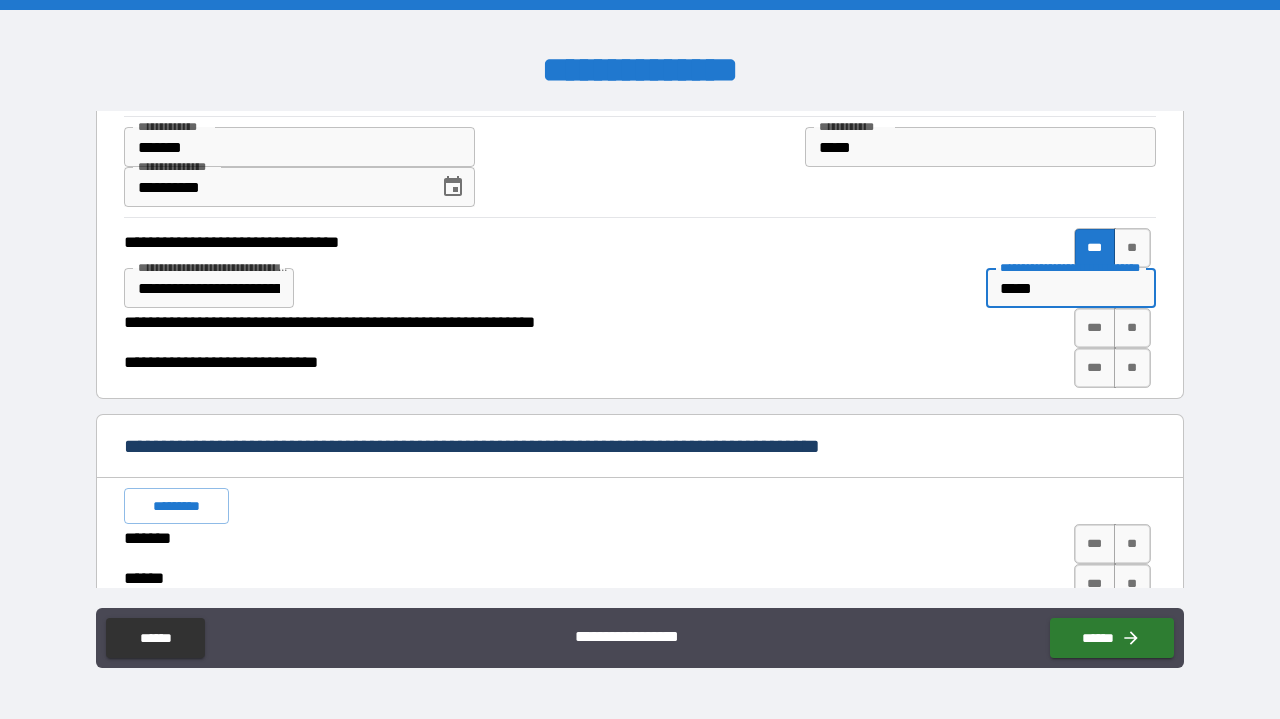 type on "*" 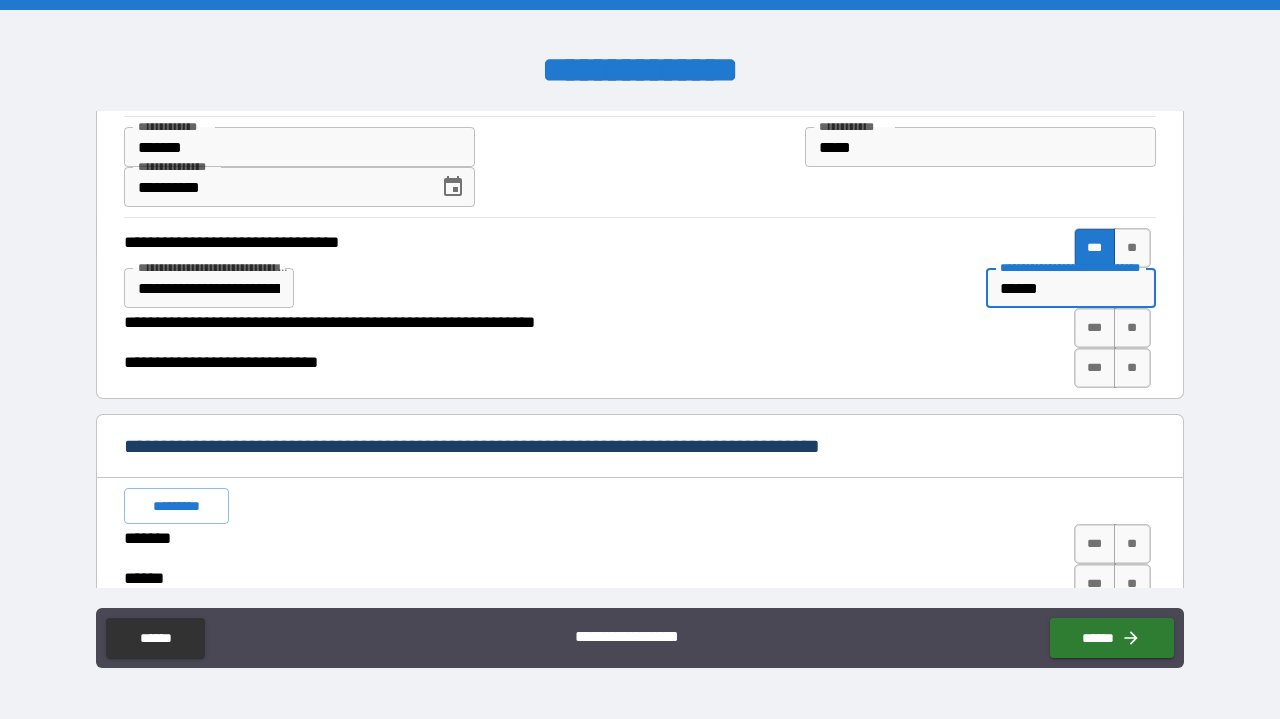 type on "*" 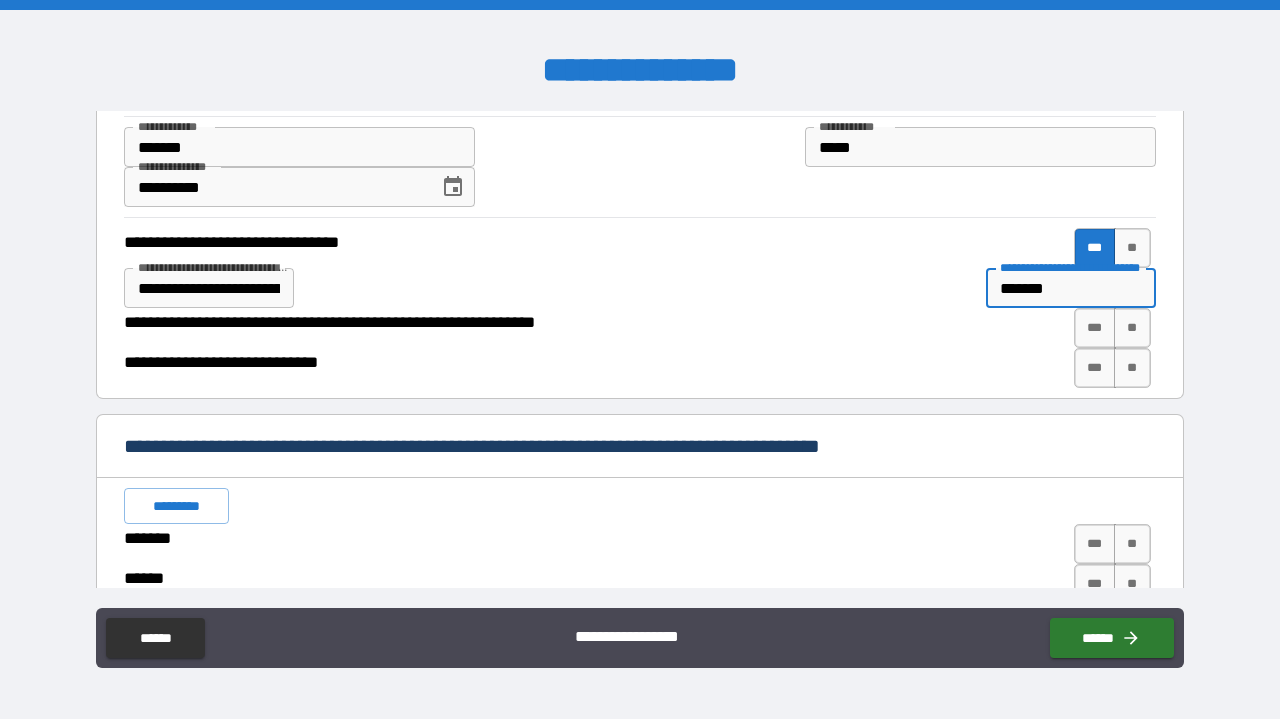 type on "********" 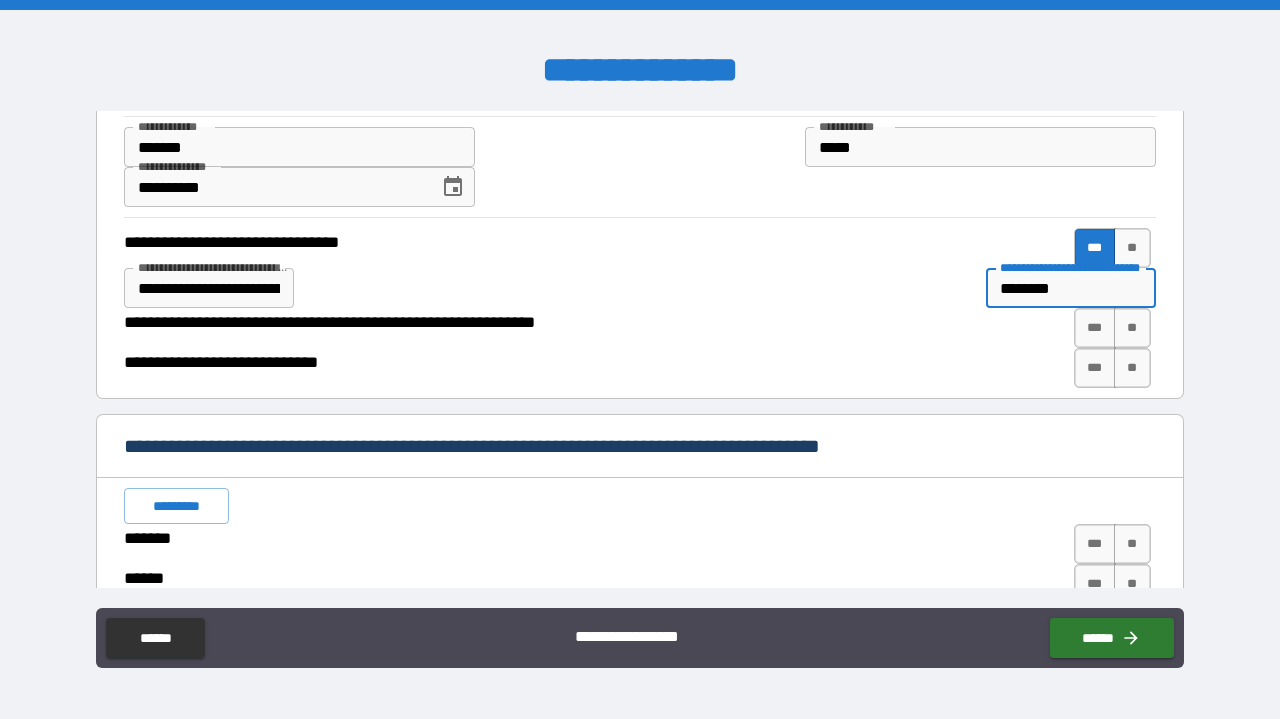 type on "*********" 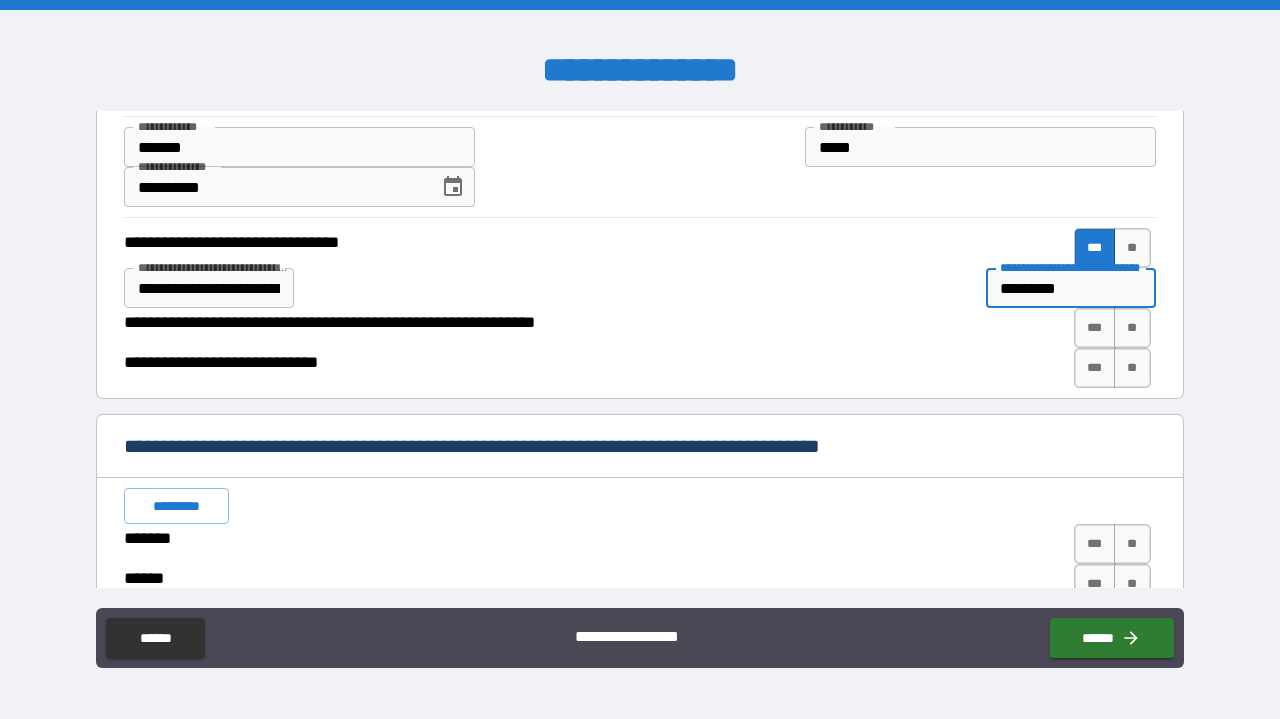 type on "*" 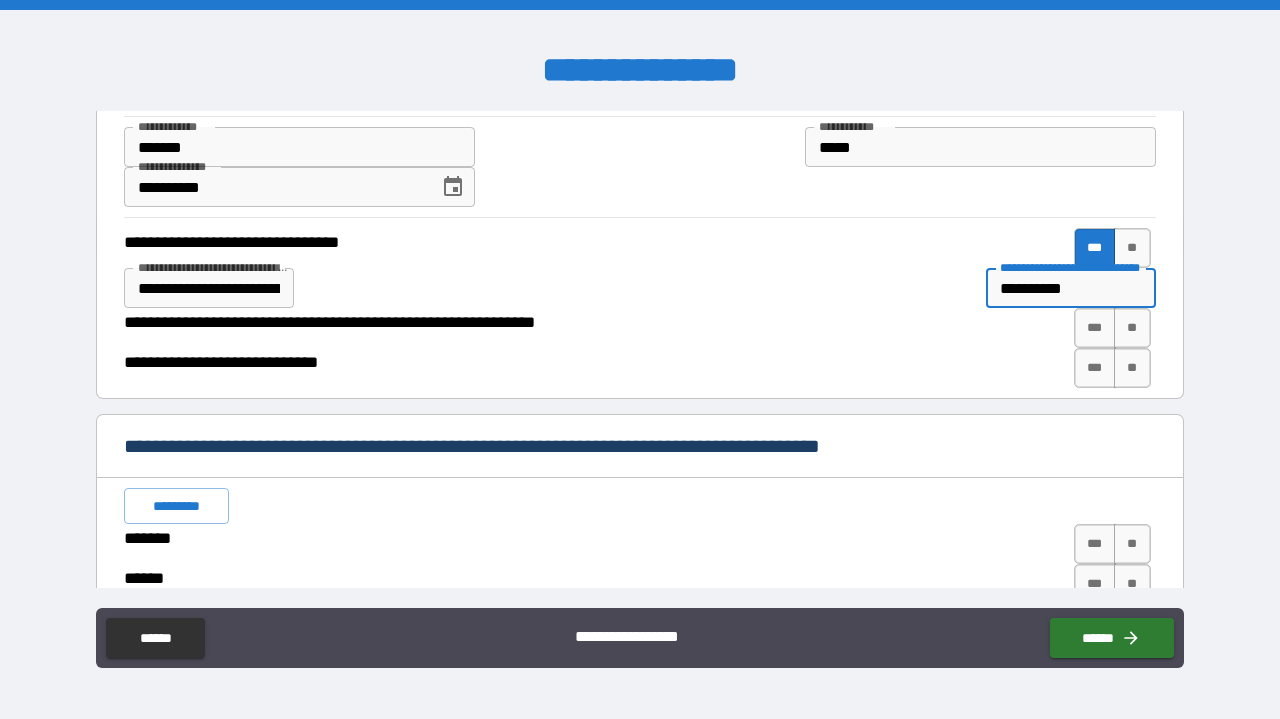 type on "*" 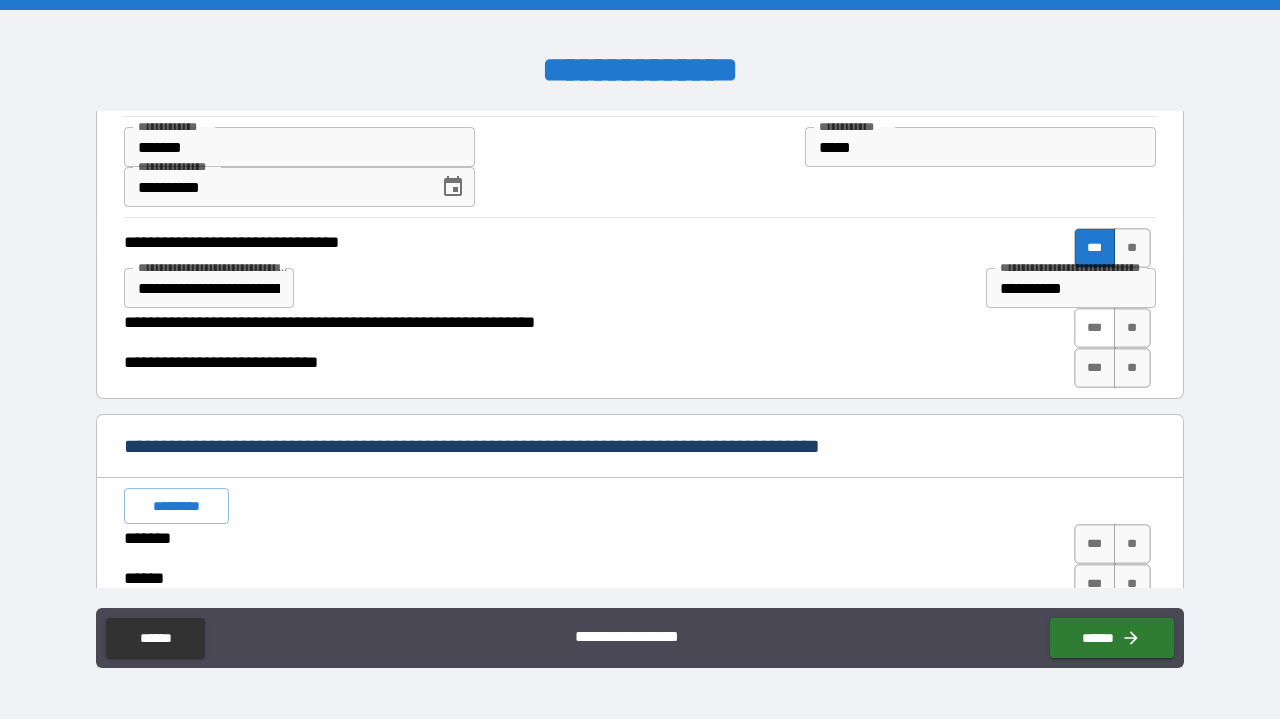 click on "***" at bounding box center (1095, 328) 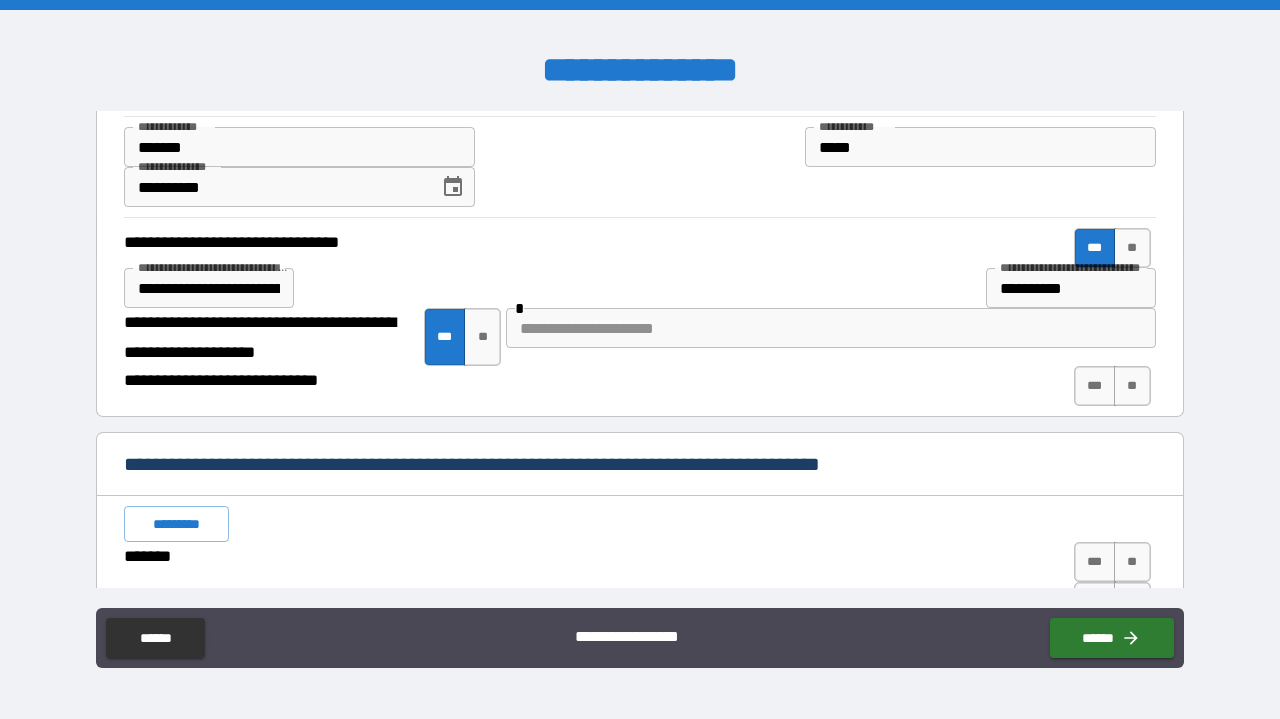 type on "*" 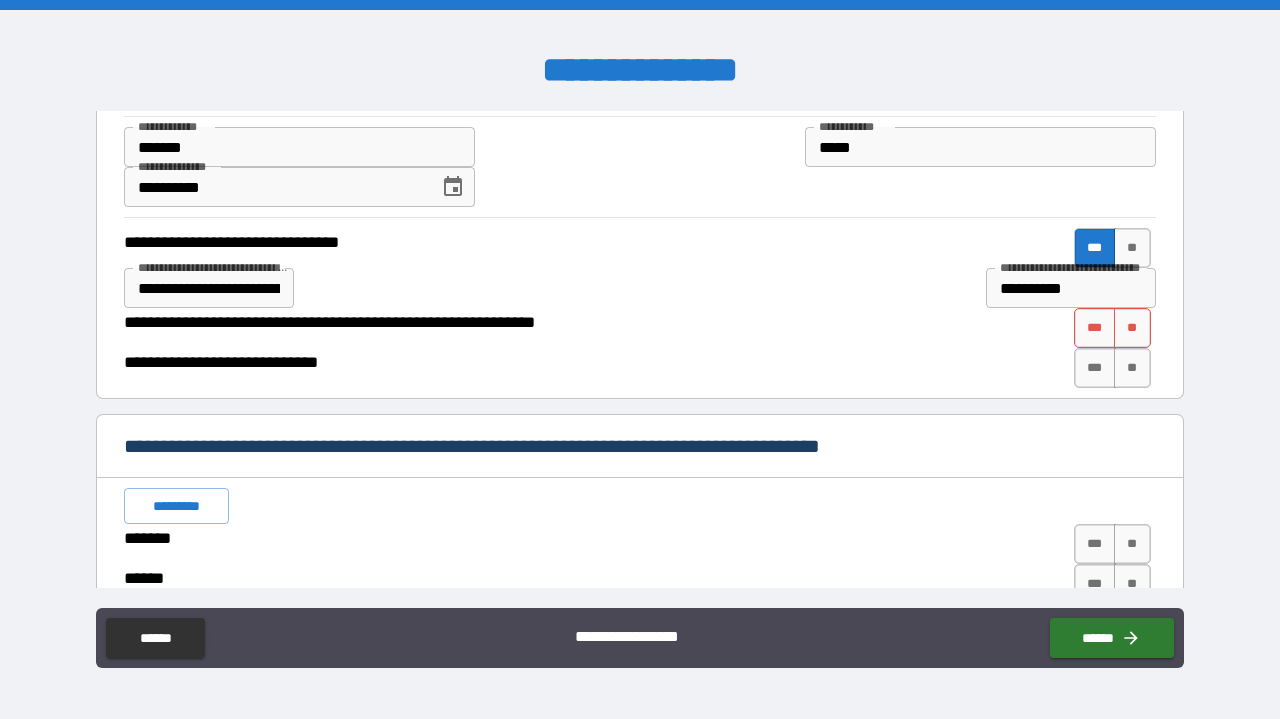 click on "**********" at bounding box center [637, 328] 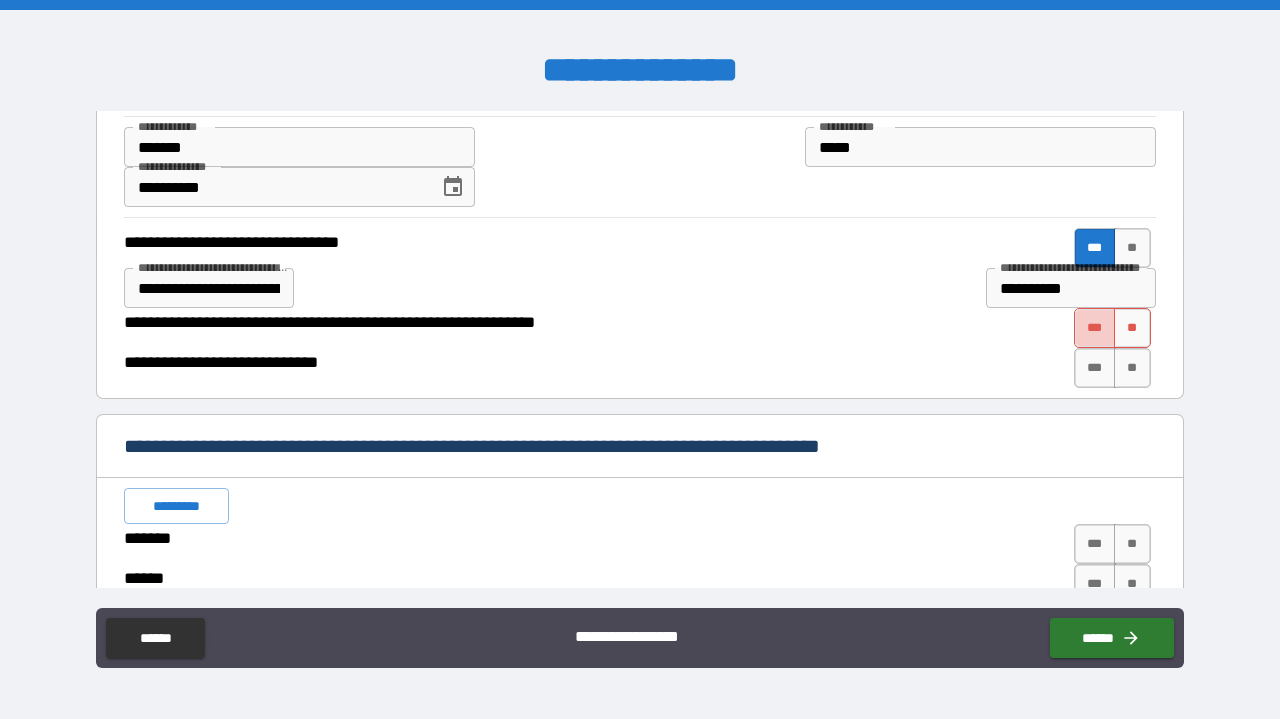 click on "***" at bounding box center (1095, 328) 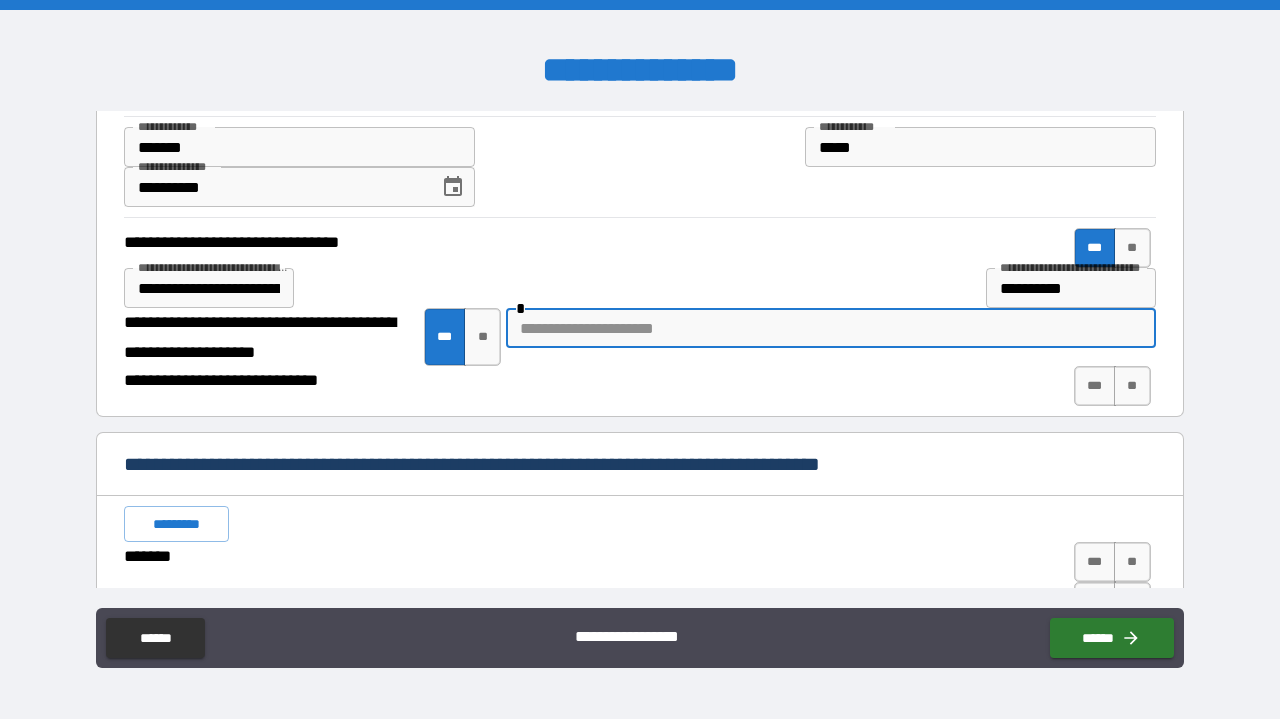 click at bounding box center [831, 328] 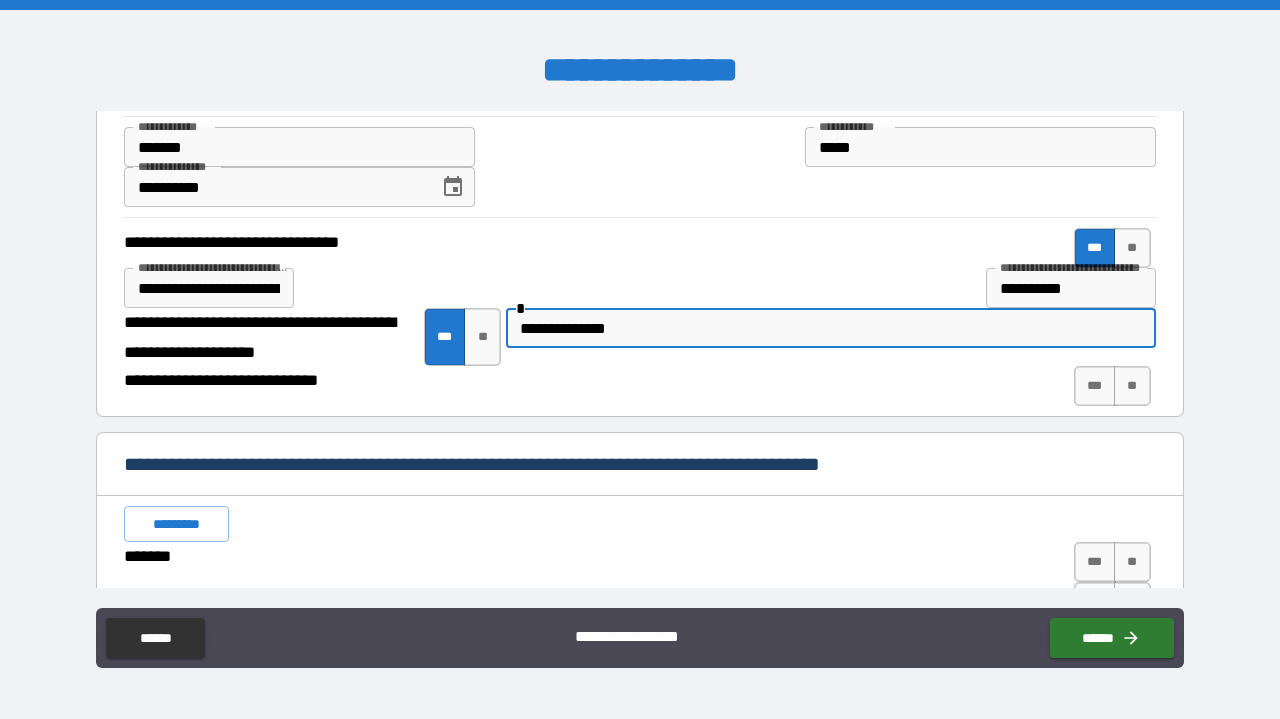 type on "**********" 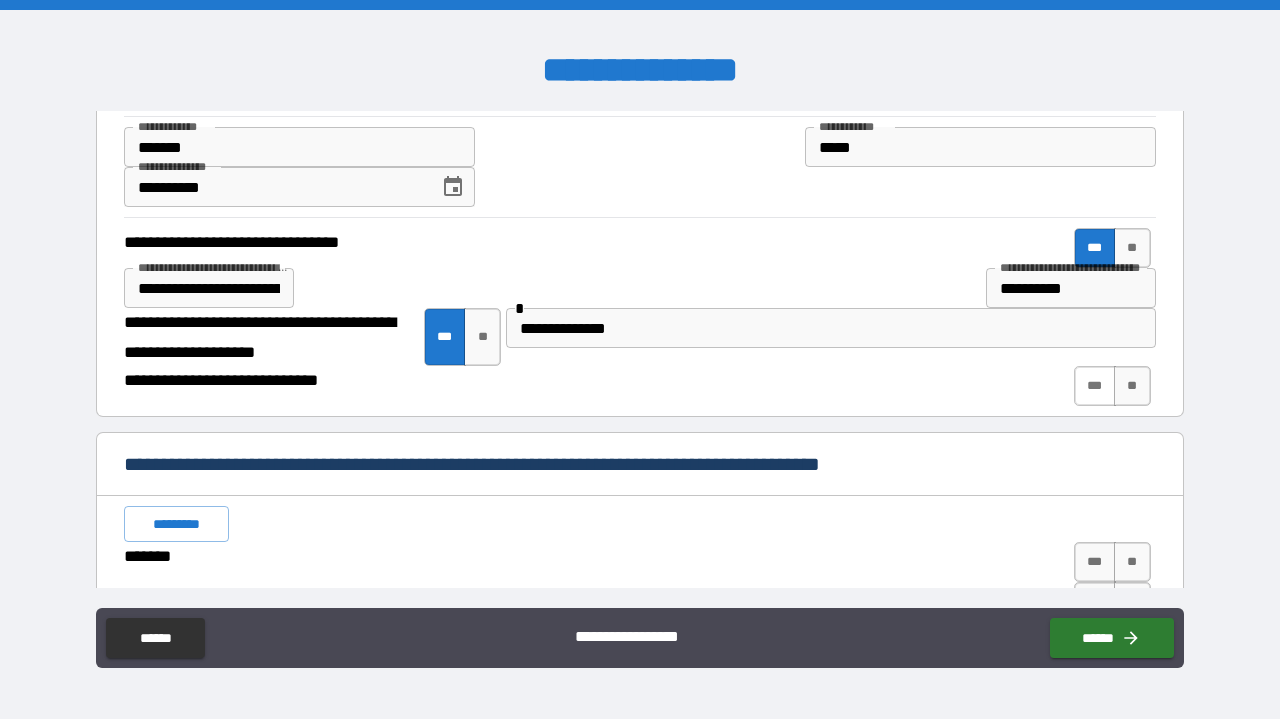 click on "***" at bounding box center (1095, 386) 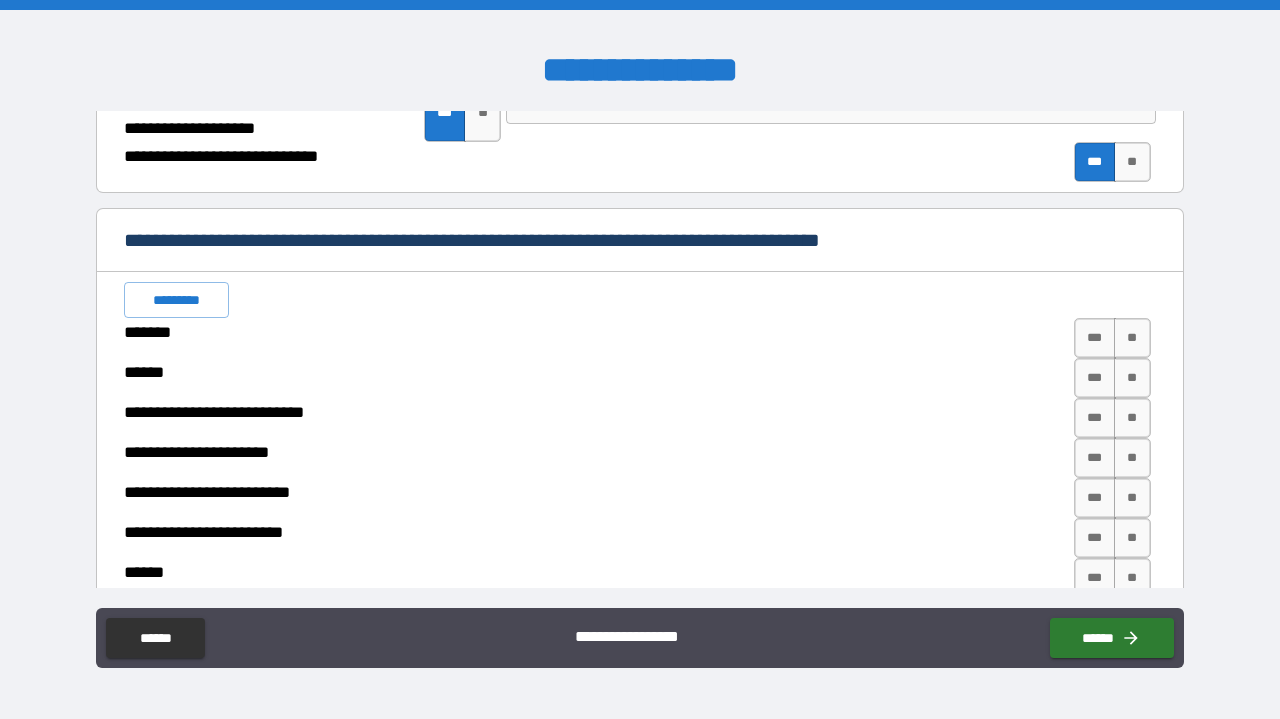 scroll, scrollTop: 296, scrollLeft: 0, axis: vertical 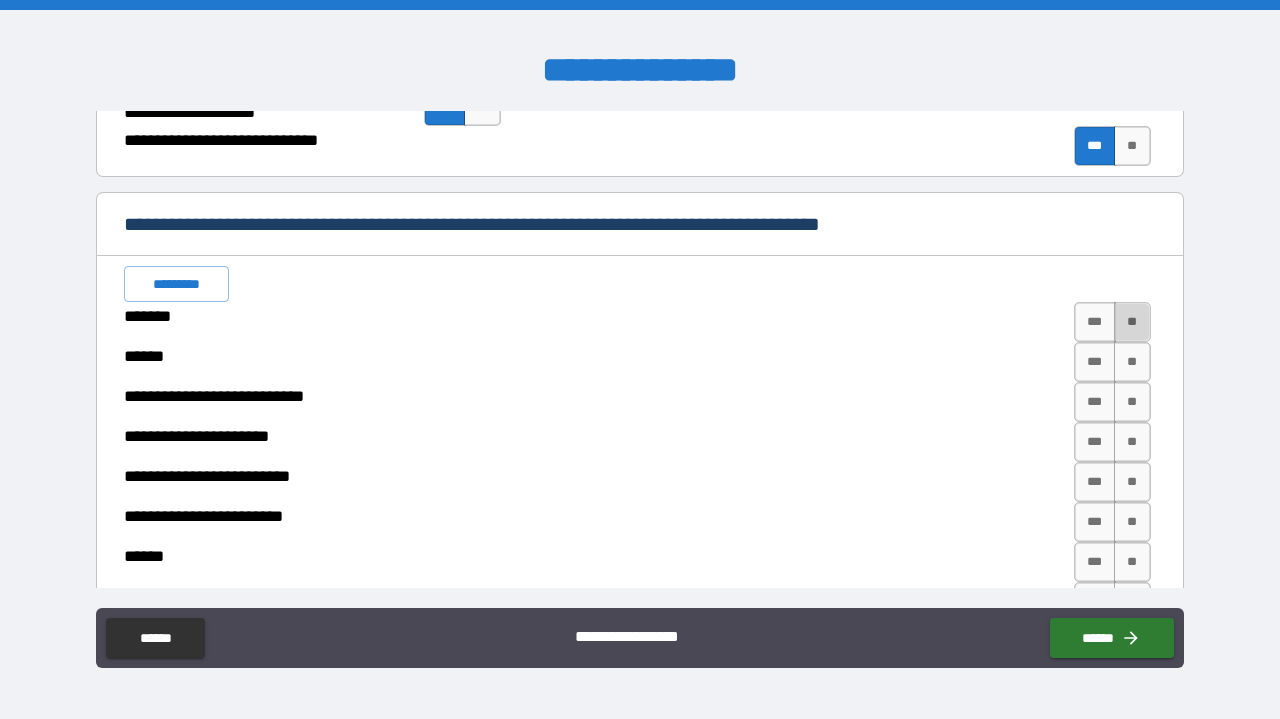 click on "**" at bounding box center [1132, 322] 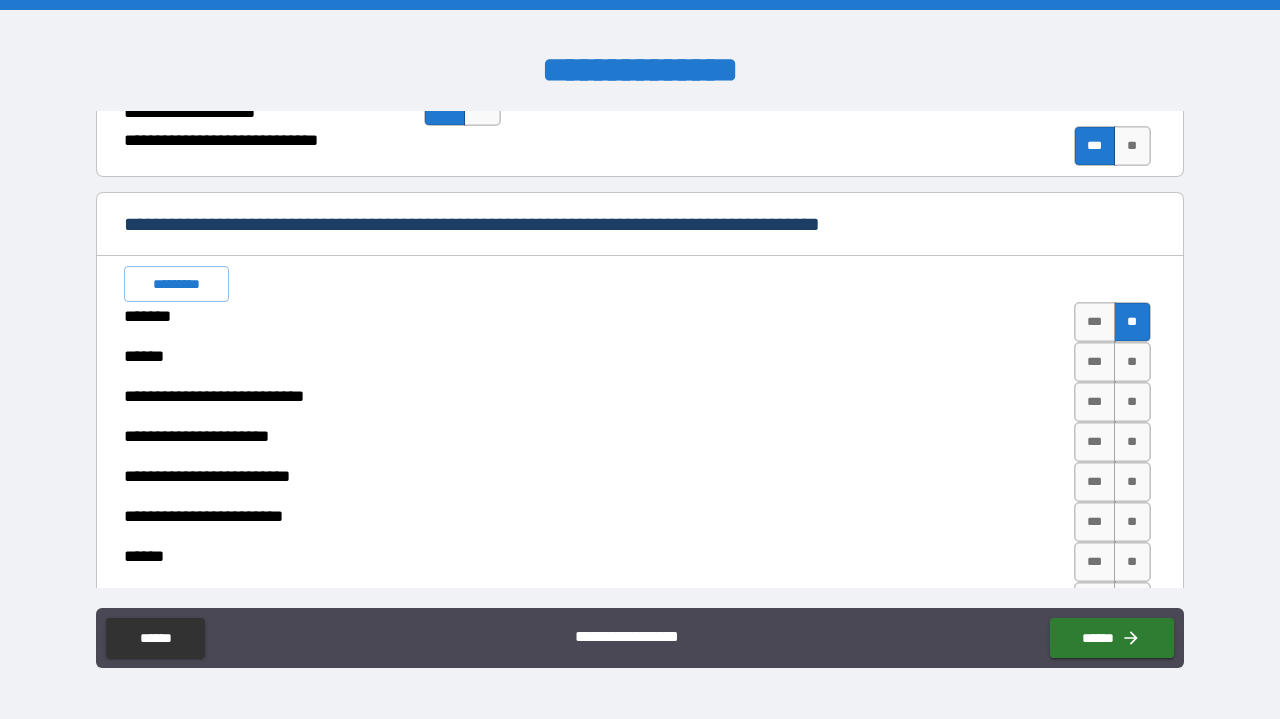 click on "**" at bounding box center (1132, 322) 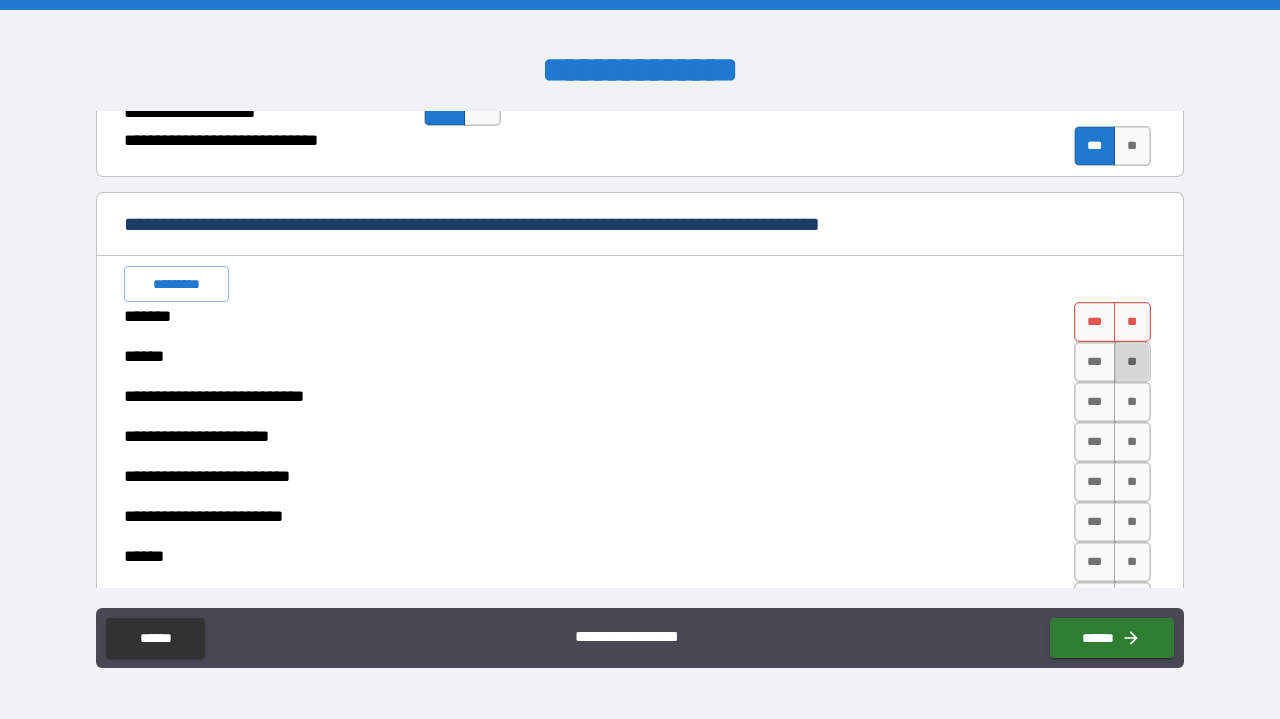 click on "**" at bounding box center [1132, 362] 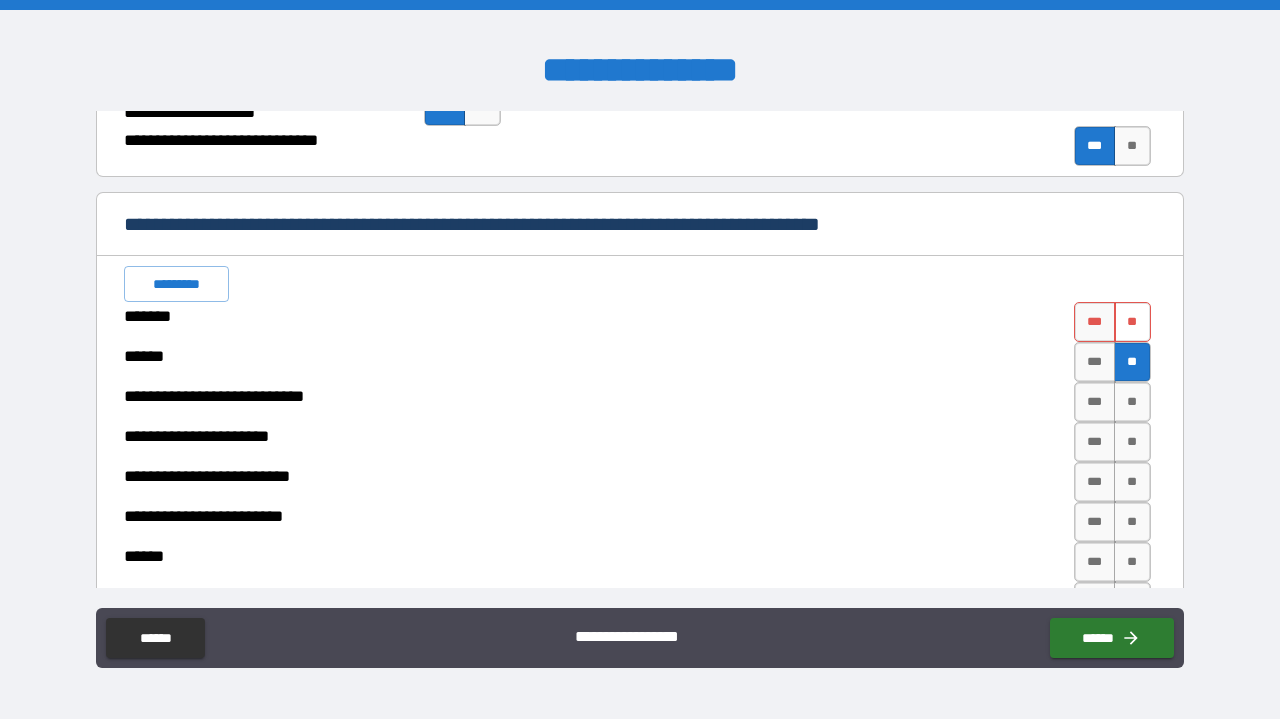 click on "**" at bounding box center [1132, 322] 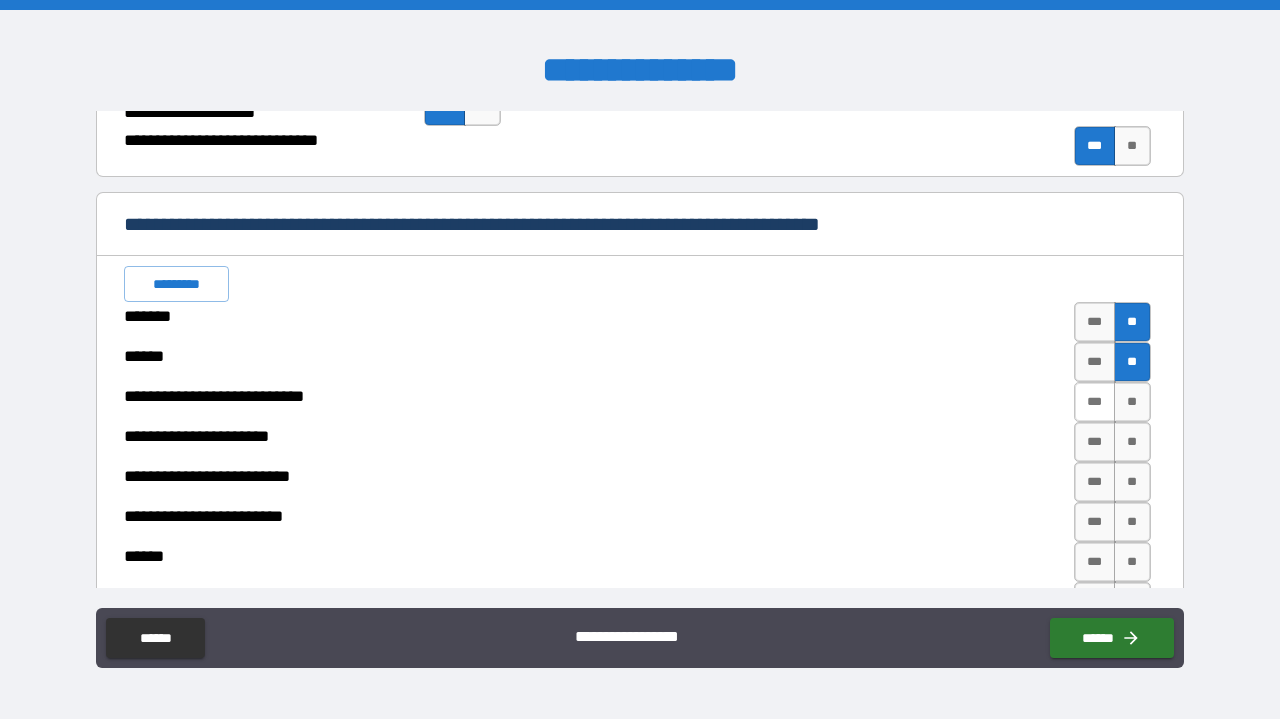click on "***" at bounding box center (1095, 402) 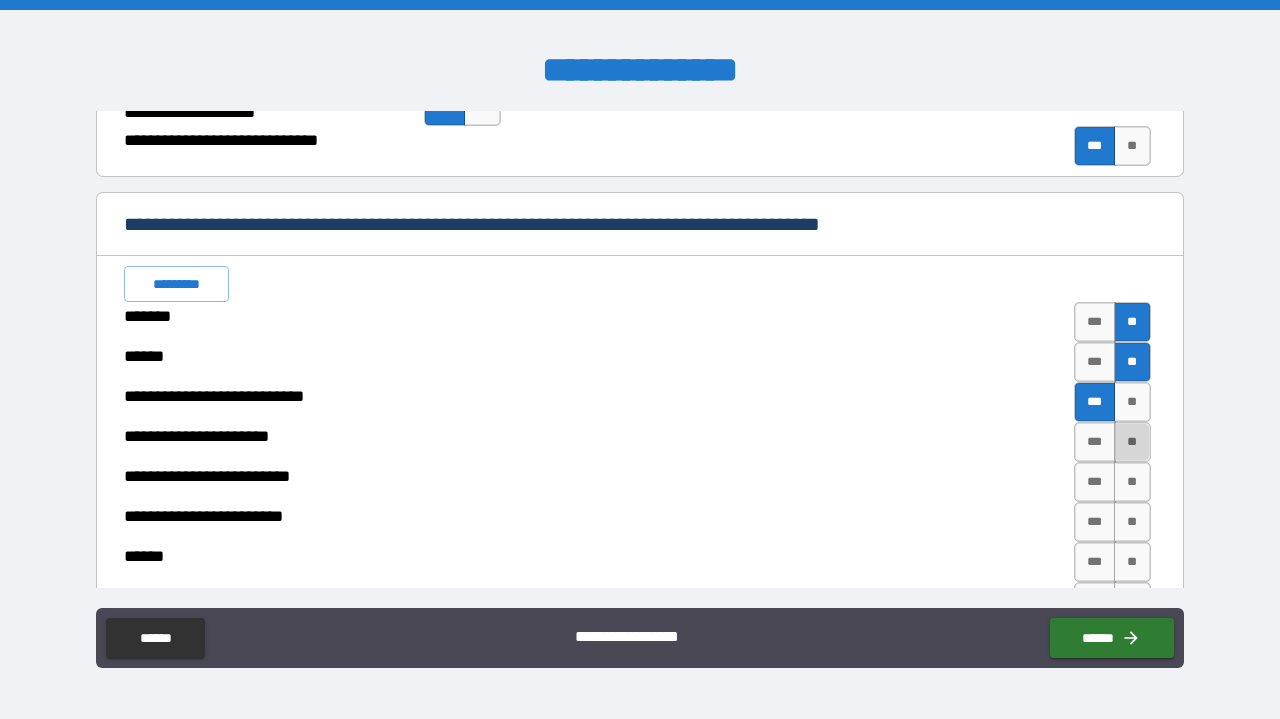 click on "**" at bounding box center (1132, 442) 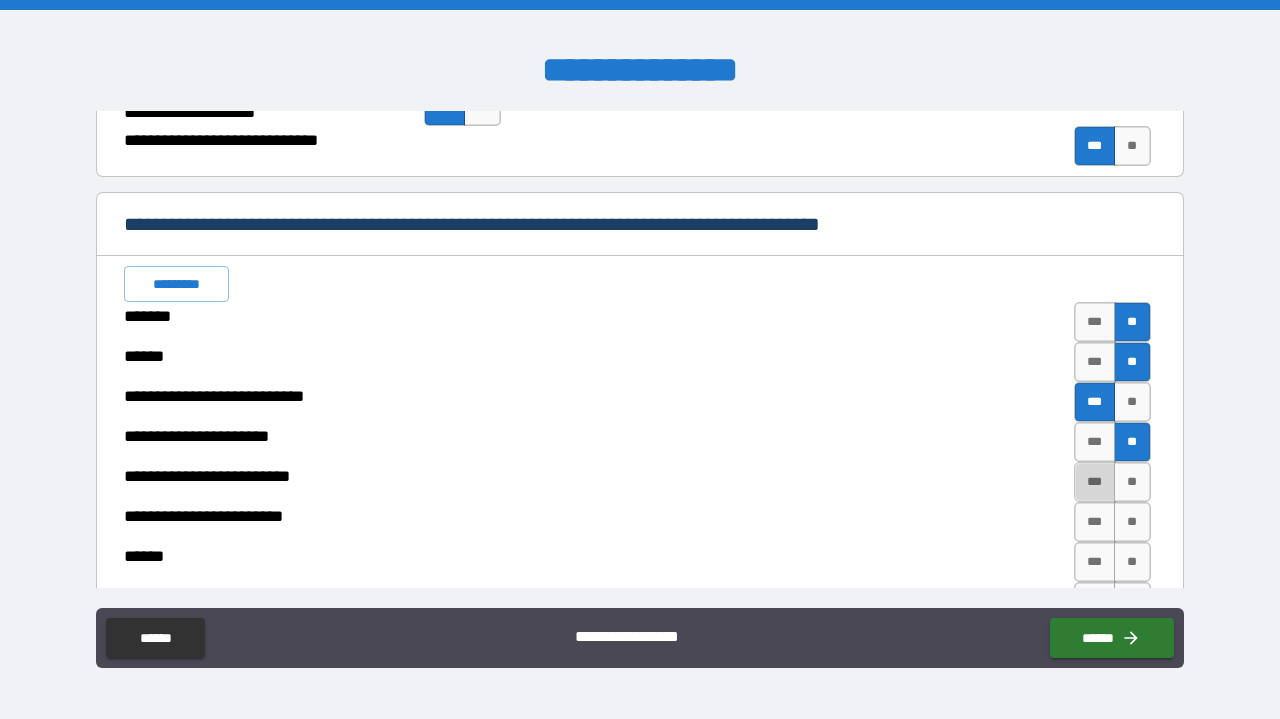 click on "***" at bounding box center [1095, 482] 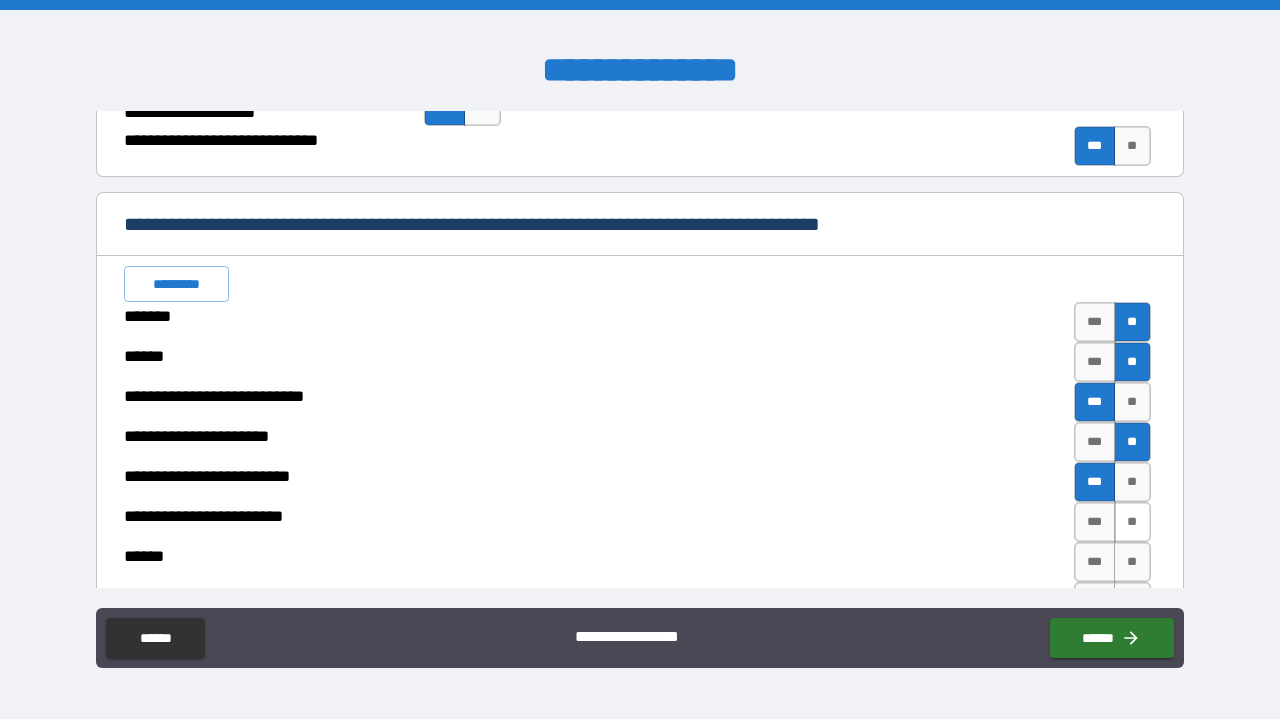 click on "**" at bounding box center (1132, 522) 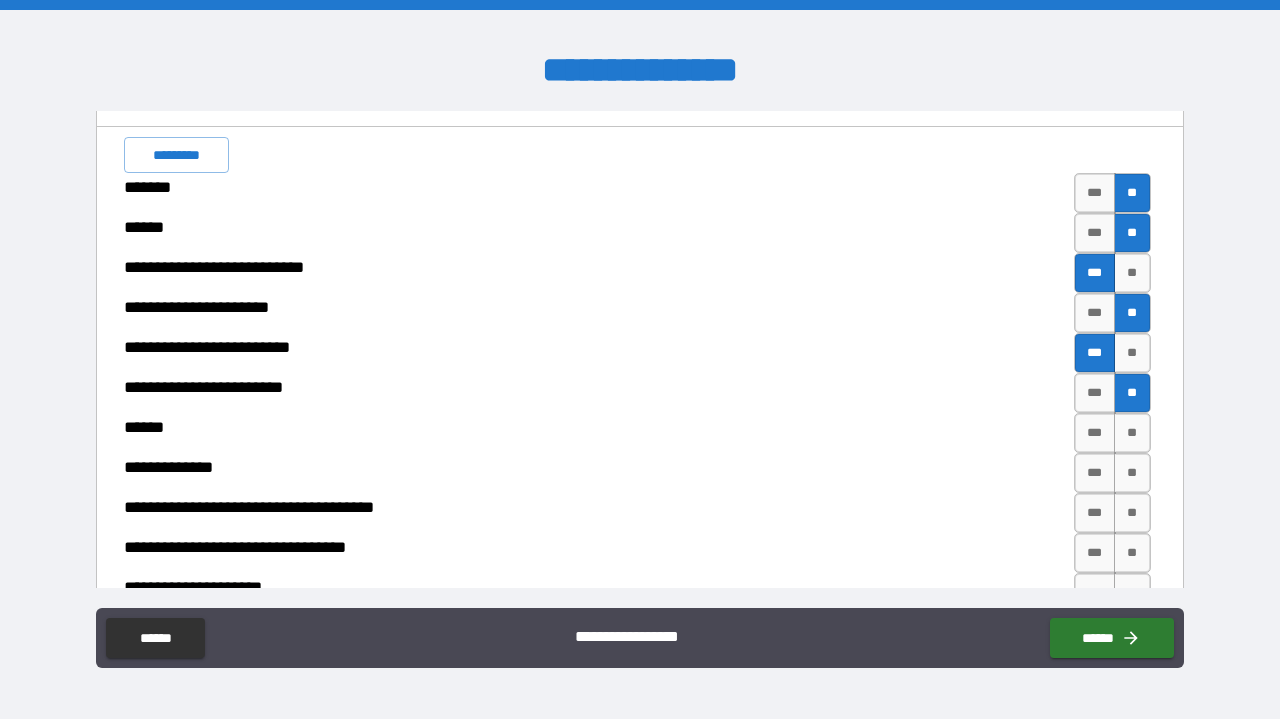 scroll, scrollTop: 434, scrollLeft: 0, axis: vertical 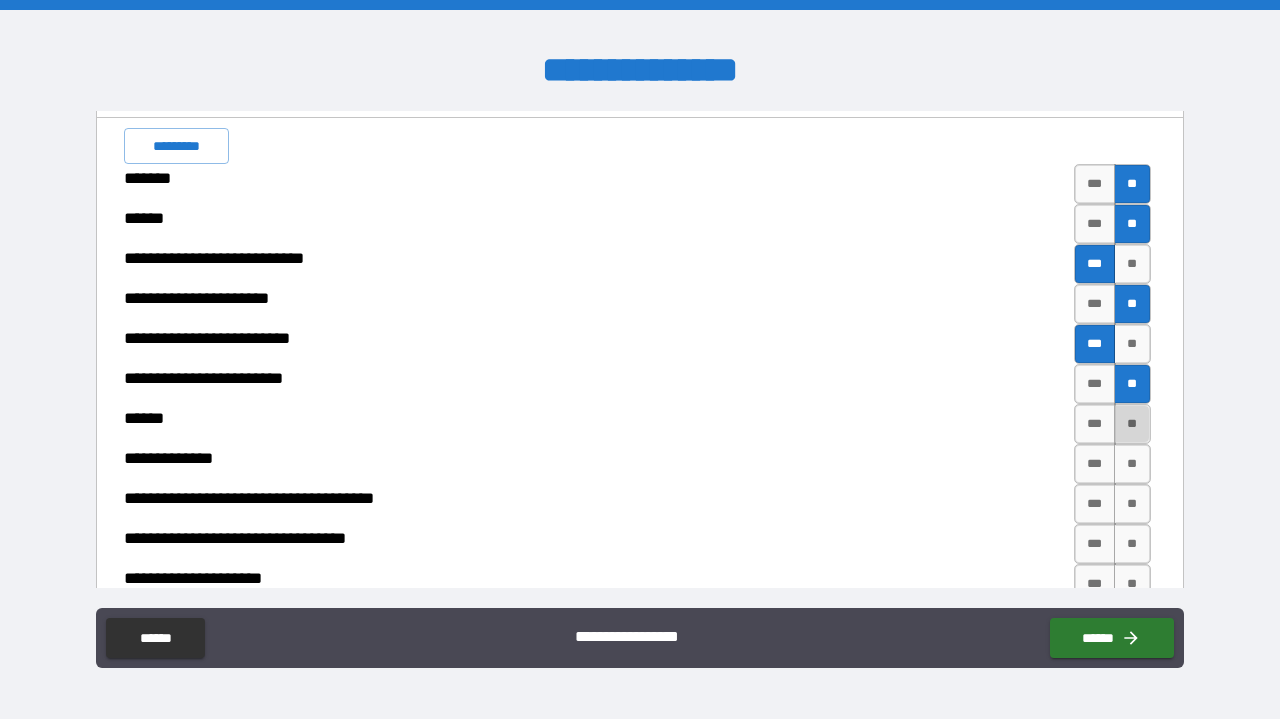 click on "**" at bounding box center [1132, 424] 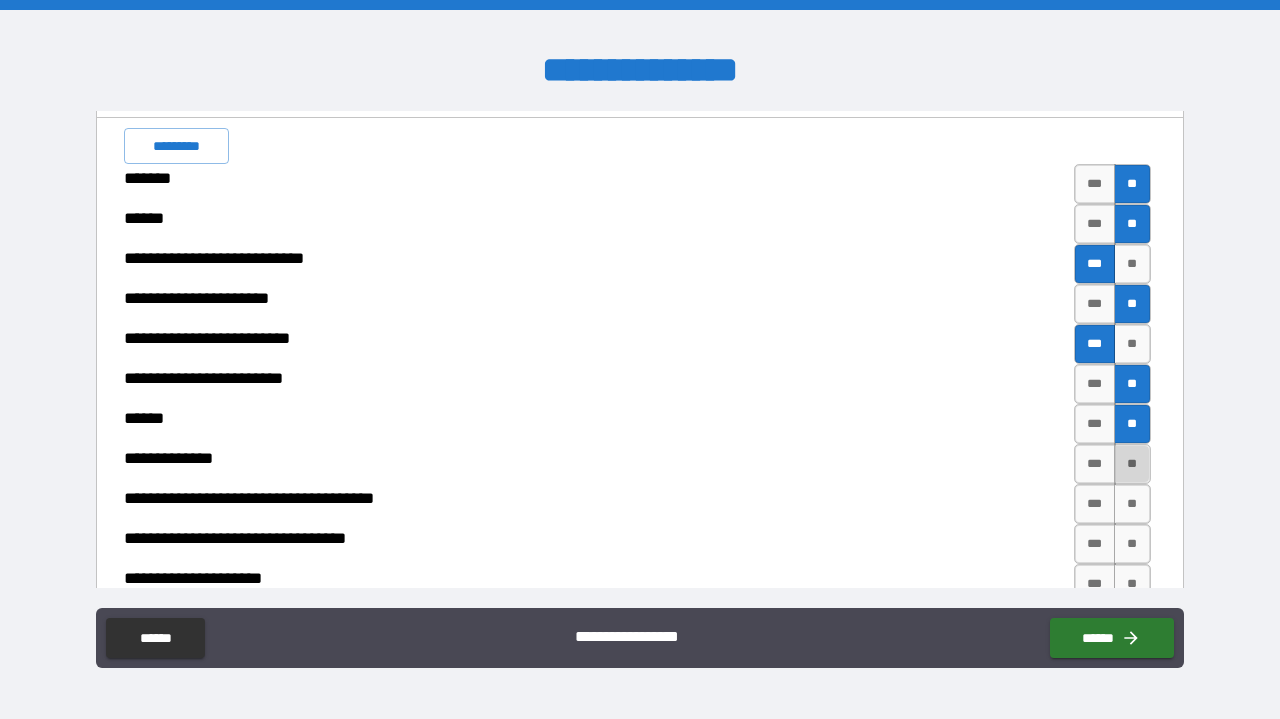 click on "**" at bounding box center (1132, 464) 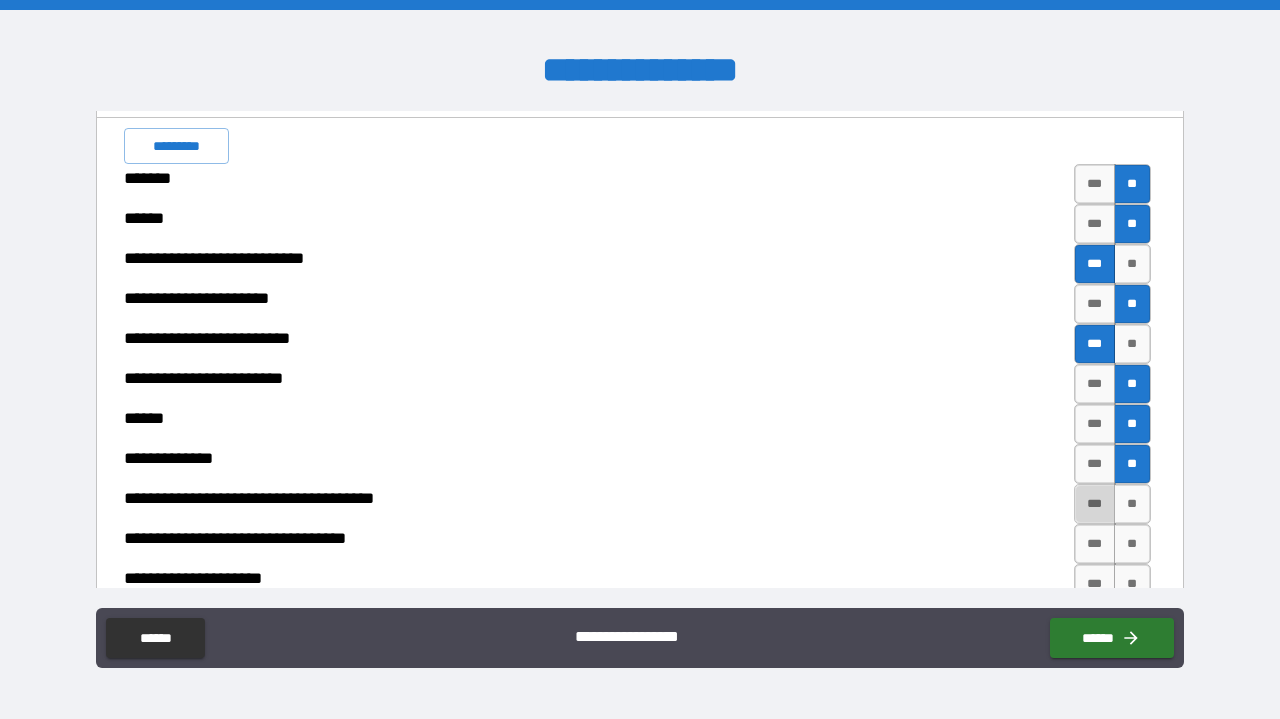 click on "***" at bounding box center [1095, 504] 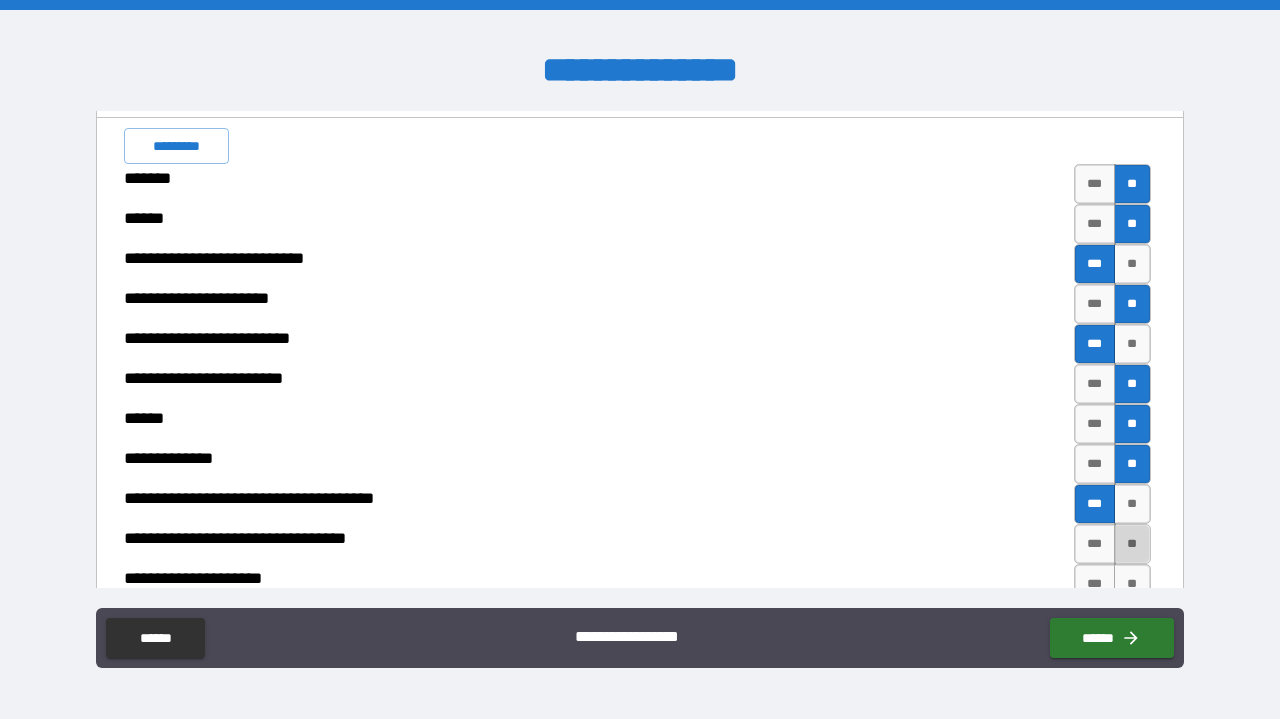 click on "**" at bounding box center (1132, 544) 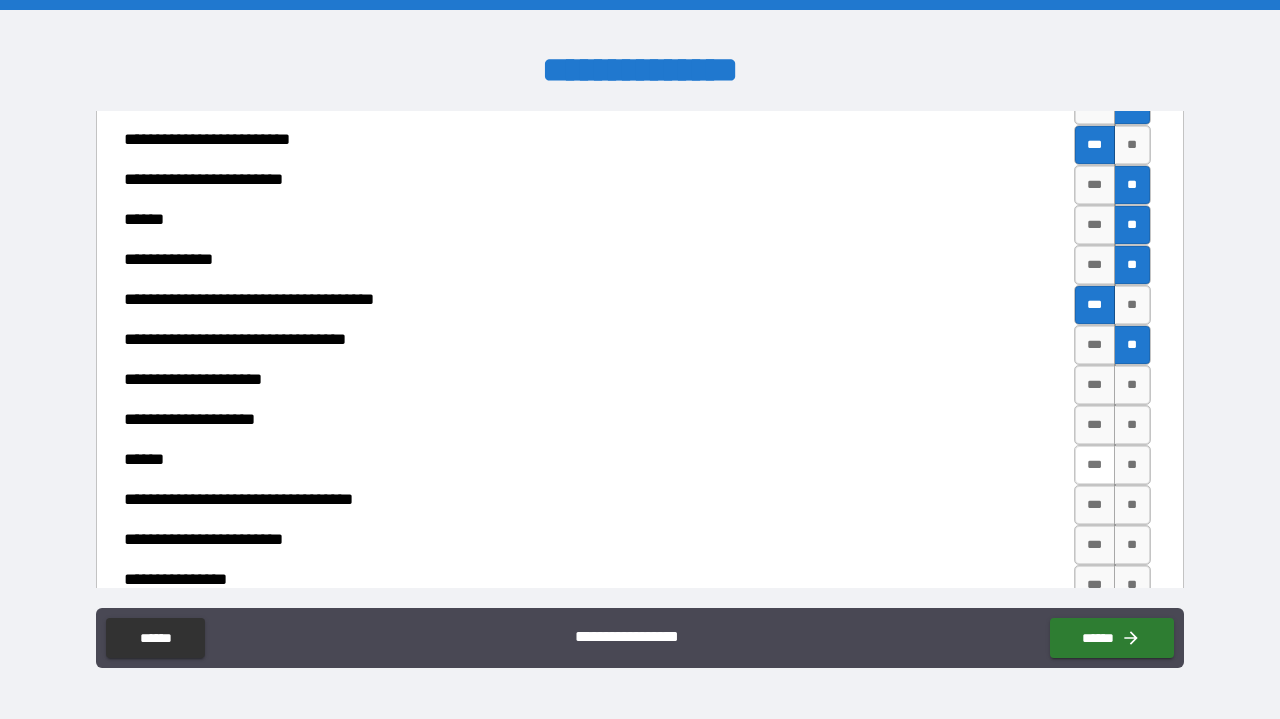 scroll, scrollTop: 643, scrollLeft: 0, axis: vertical 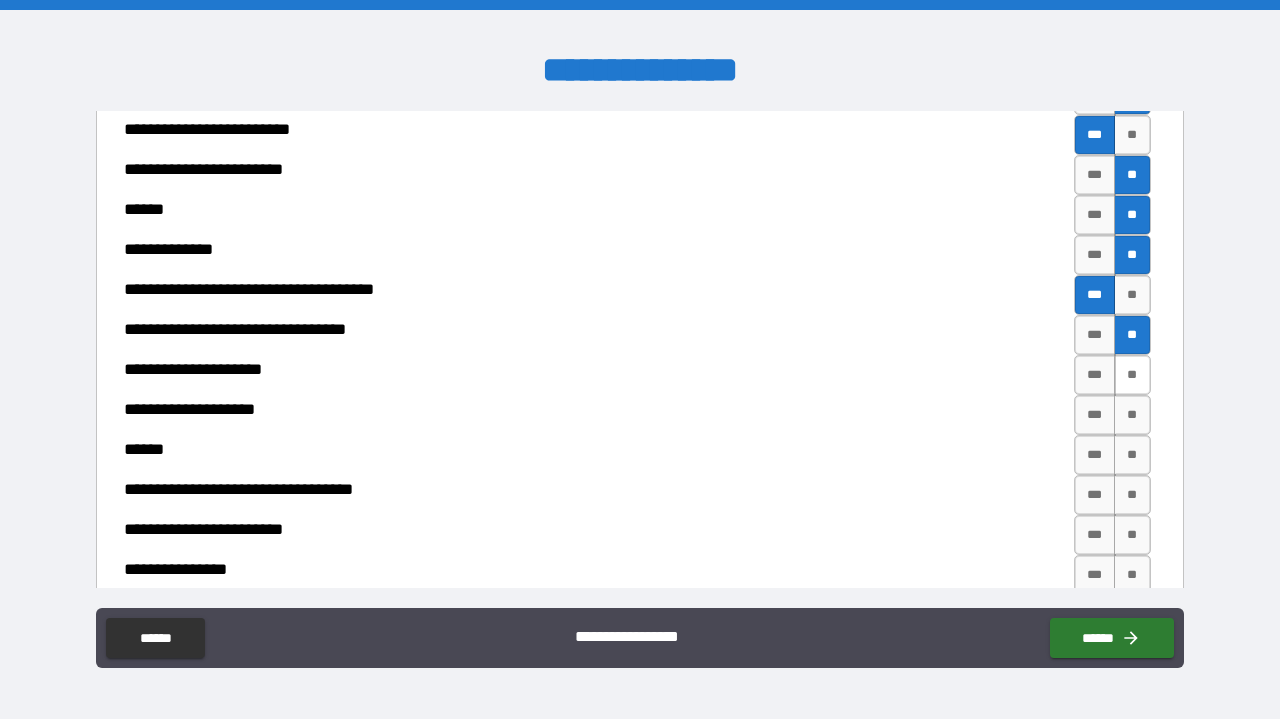 click on "**" at bounding box center (1132, 375) 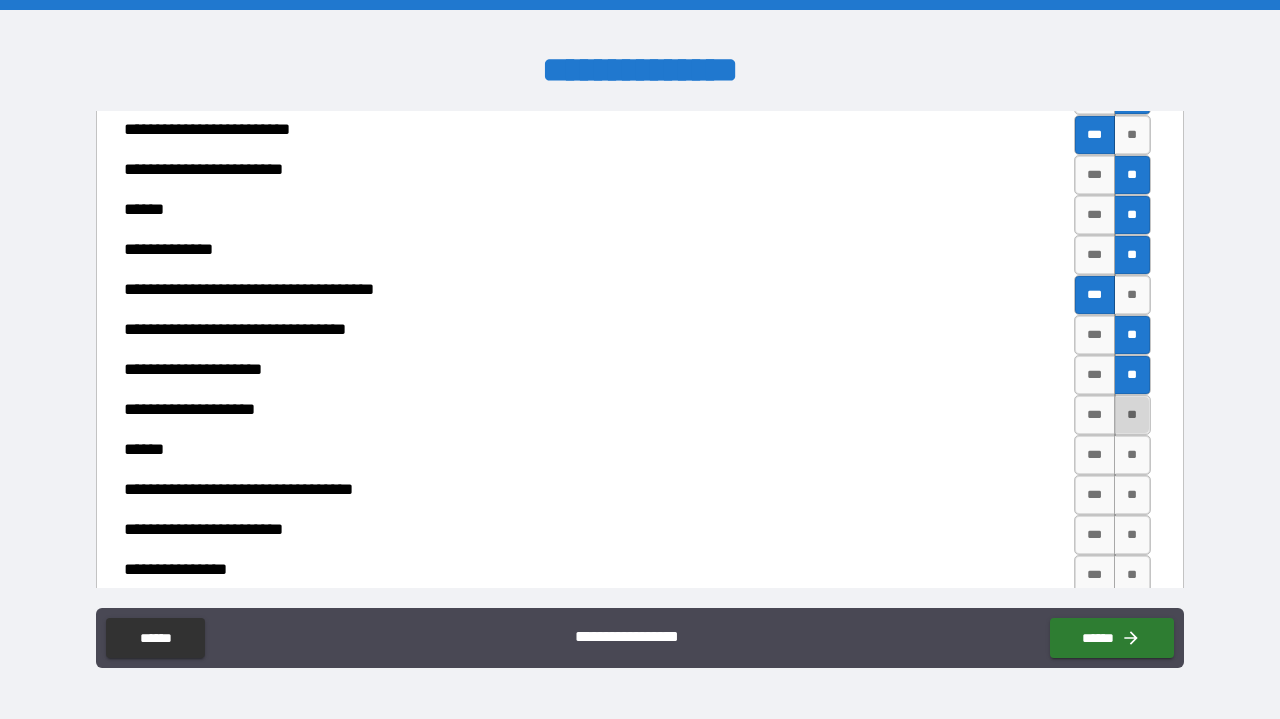 click on "**" at bounding box center (1132, 415) 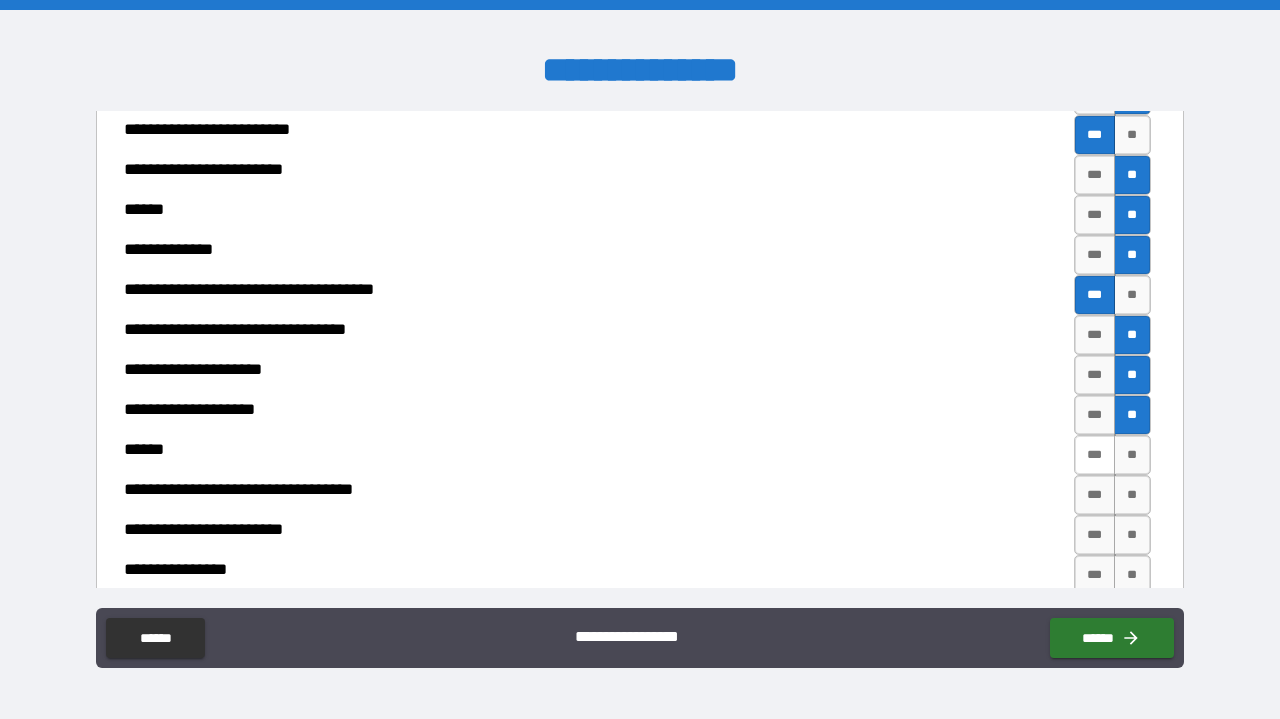 click on "***" at bounding box center [1095, 455] 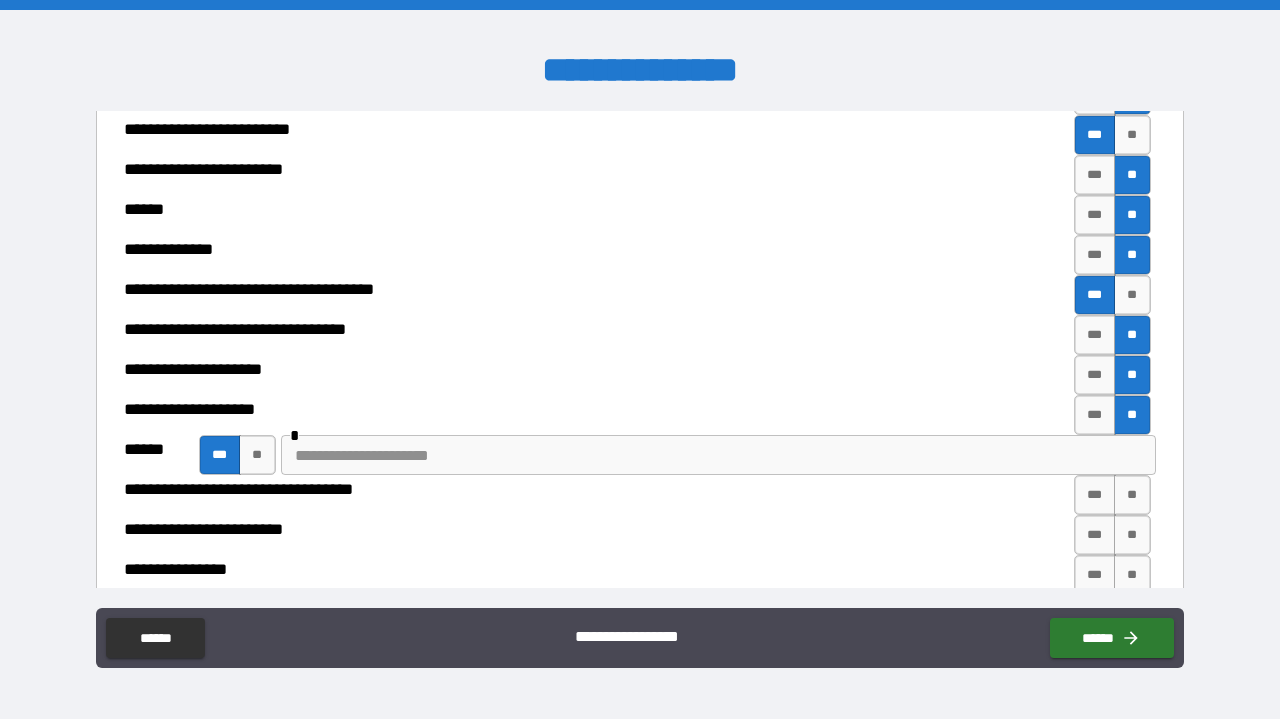 type on "*" 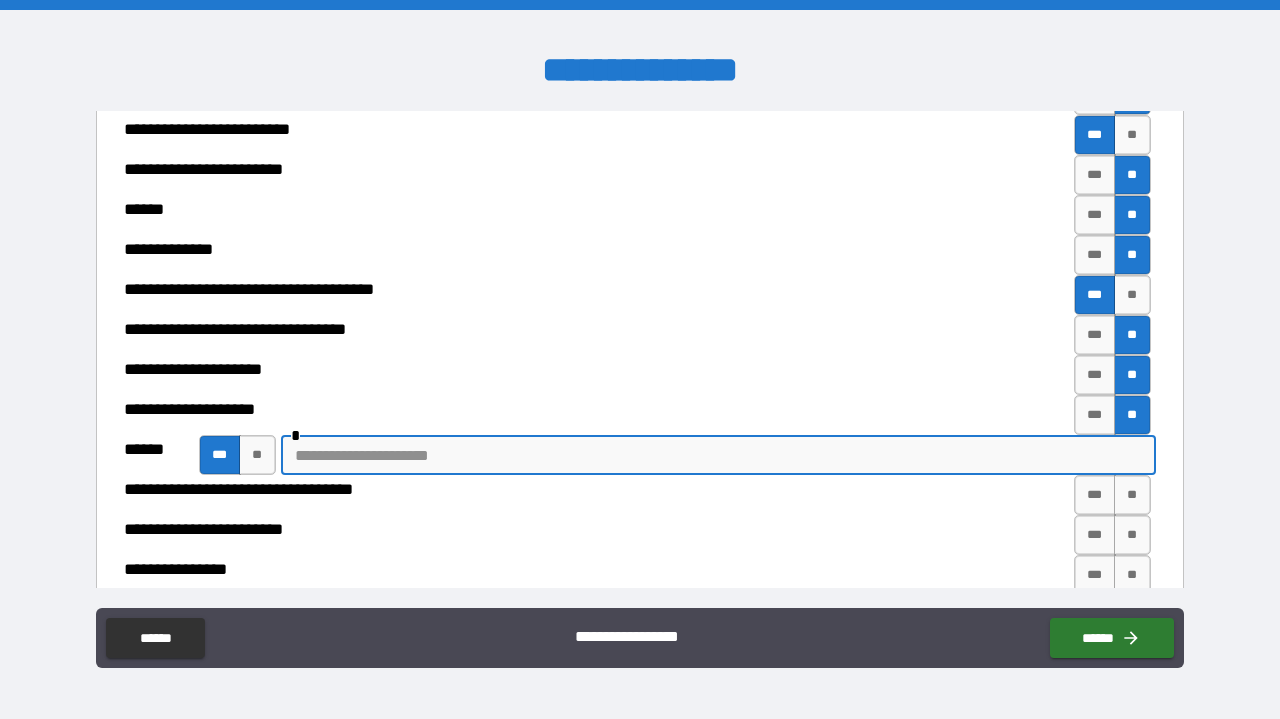 click at bounding box center [718, 455] 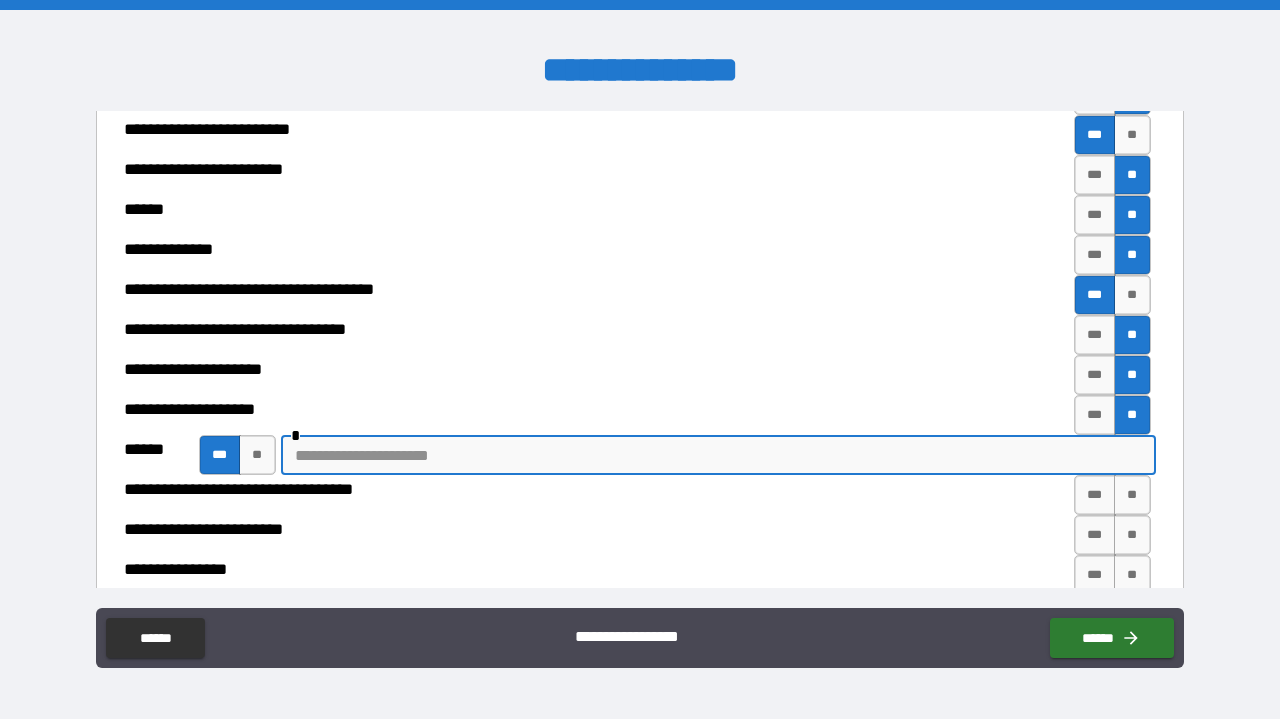 type on "*" 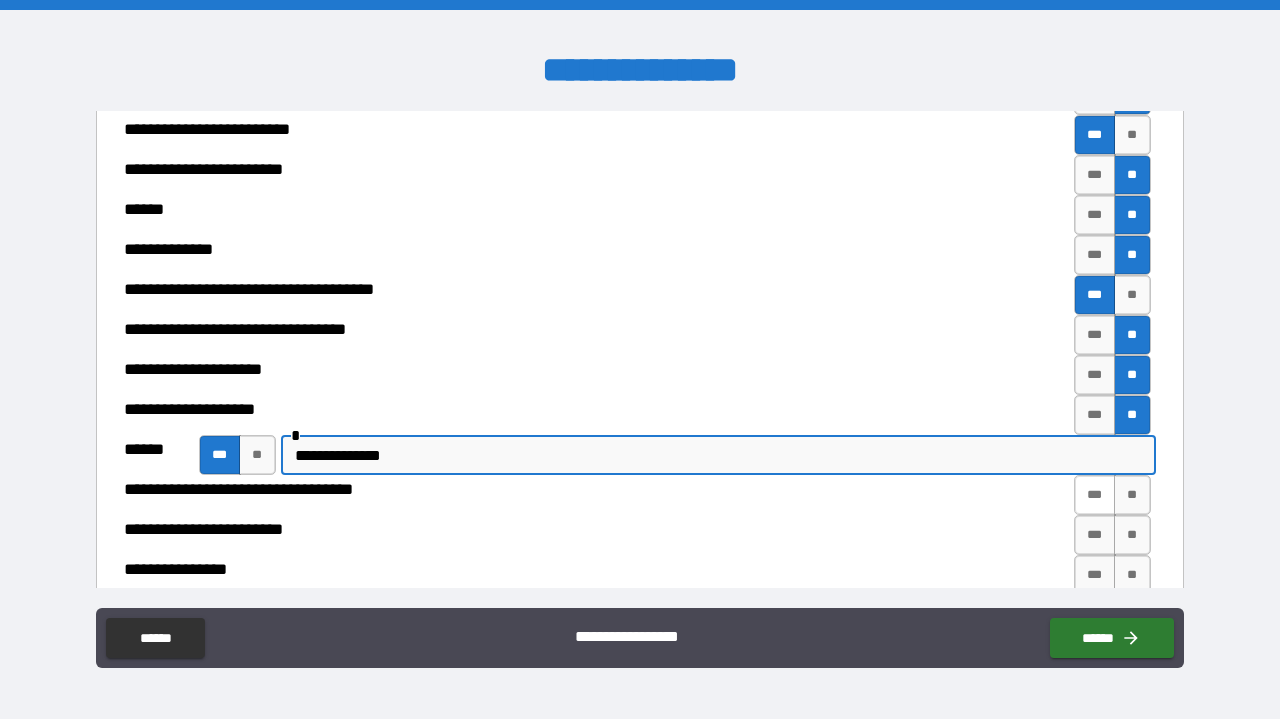 type on "**********" 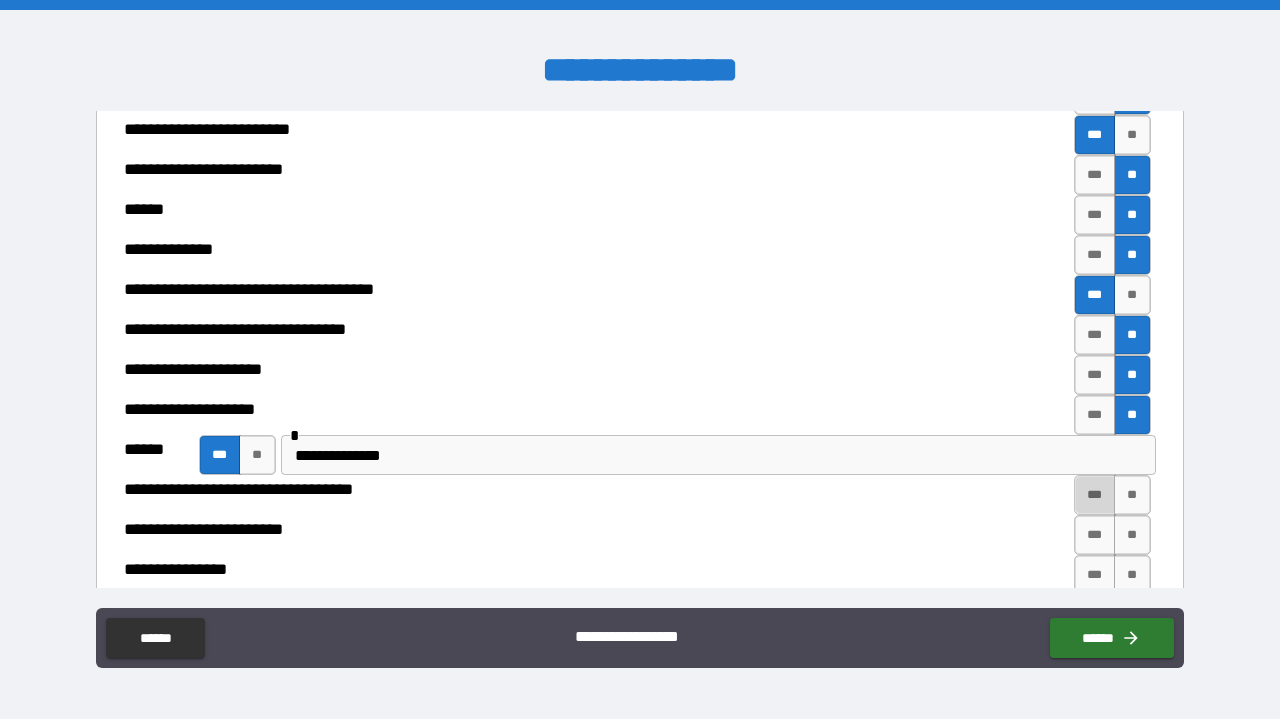click on "***" at bounding box center (1095, 495) 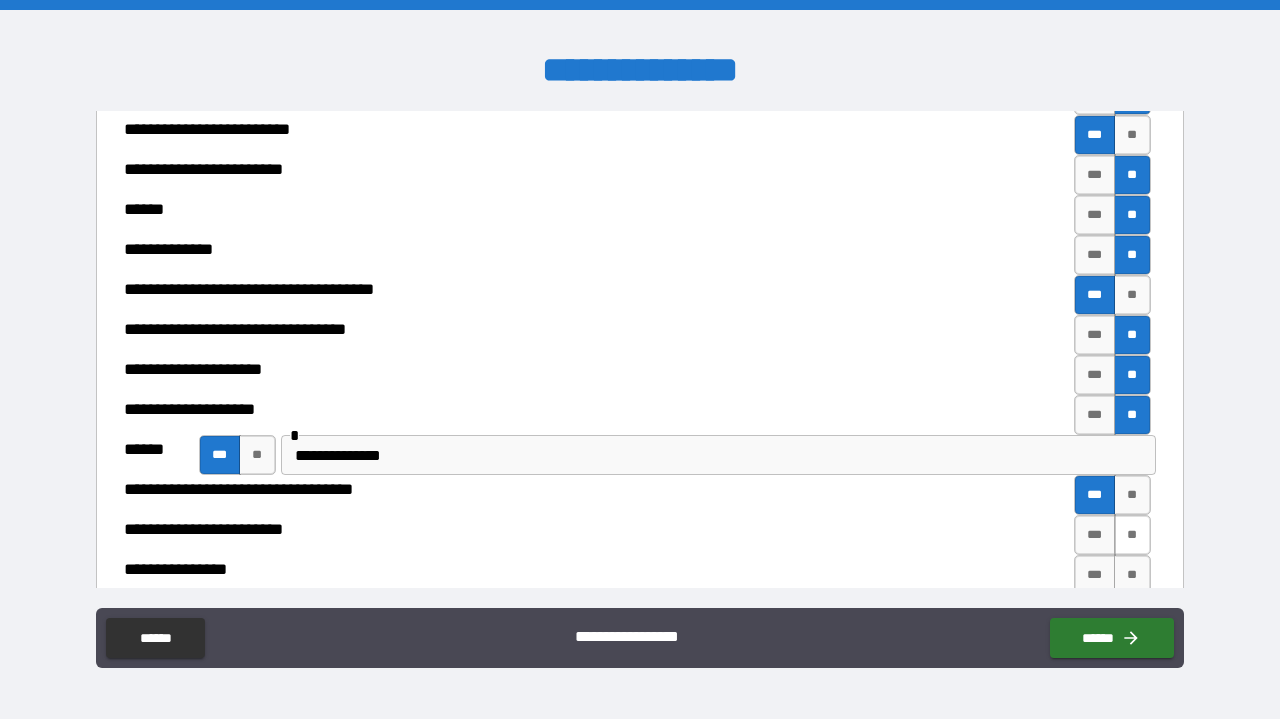 click on "**" at bounding box center [1132, 535] 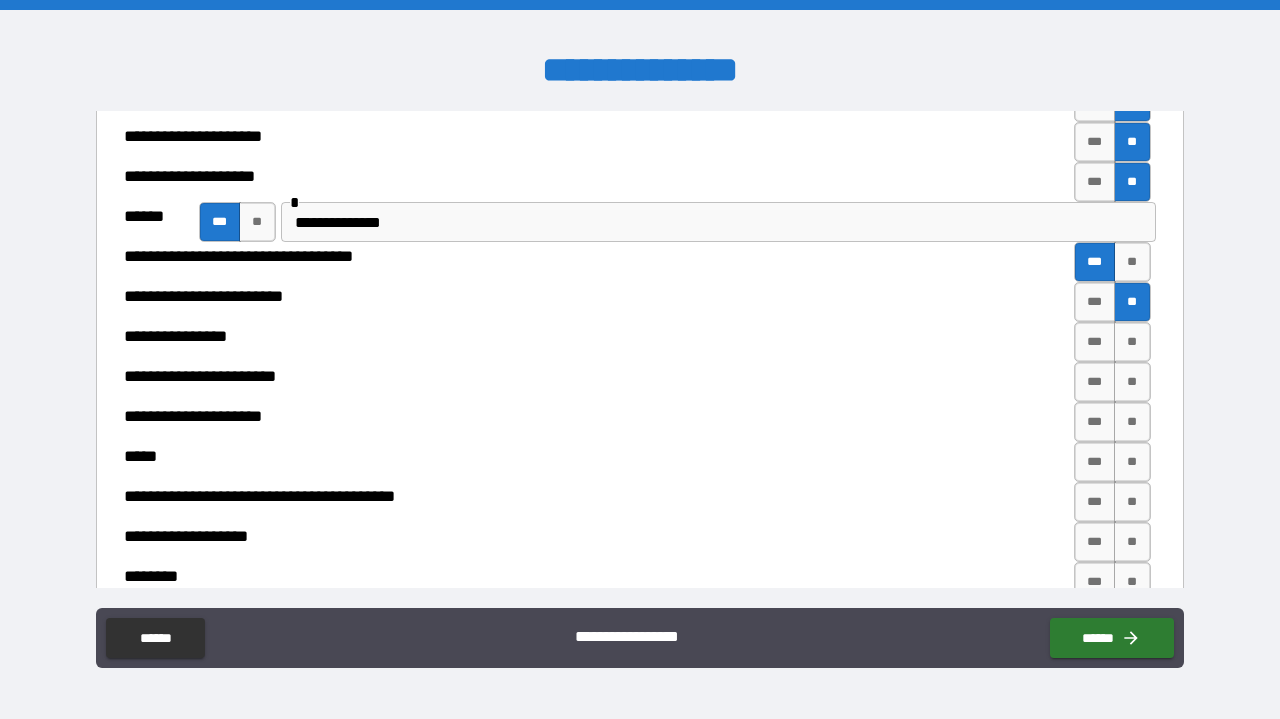 scroll, scrollTop: 883, scrollLeft: 0, axis: vertical 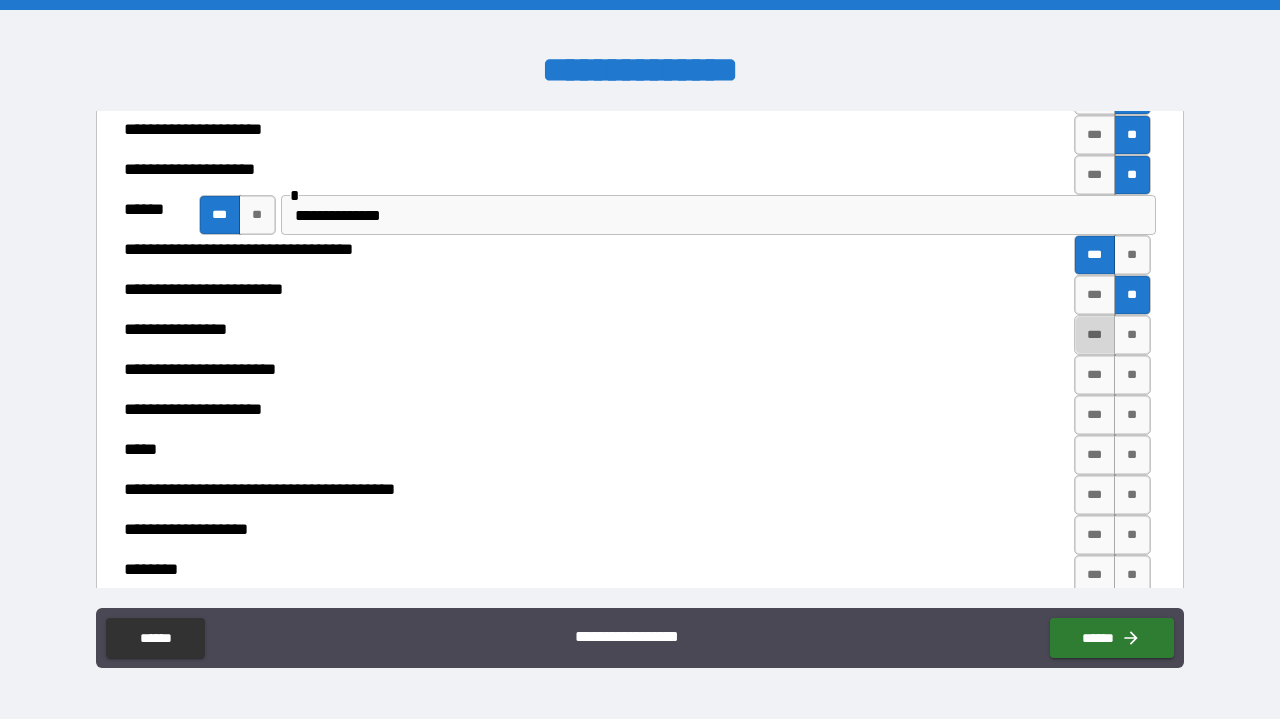 click on "***" at bounding box center [1095, 335] 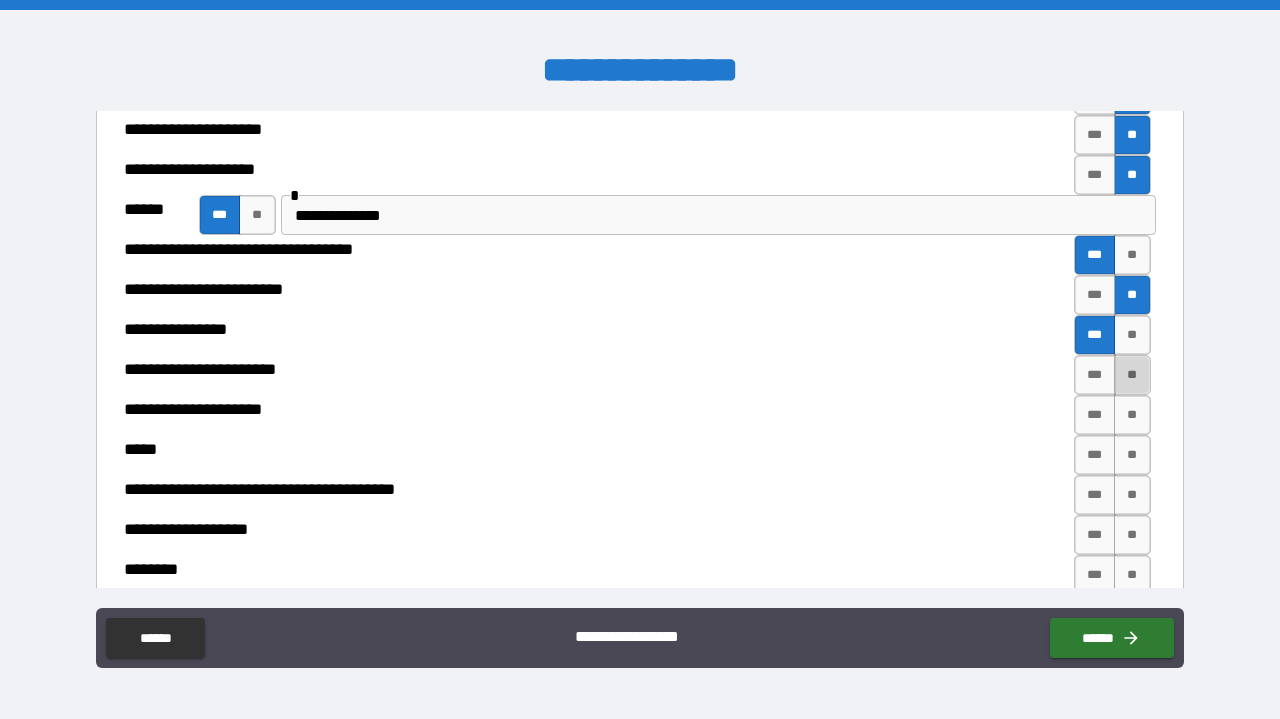 click on "**" at bounding box center [1132, 375] 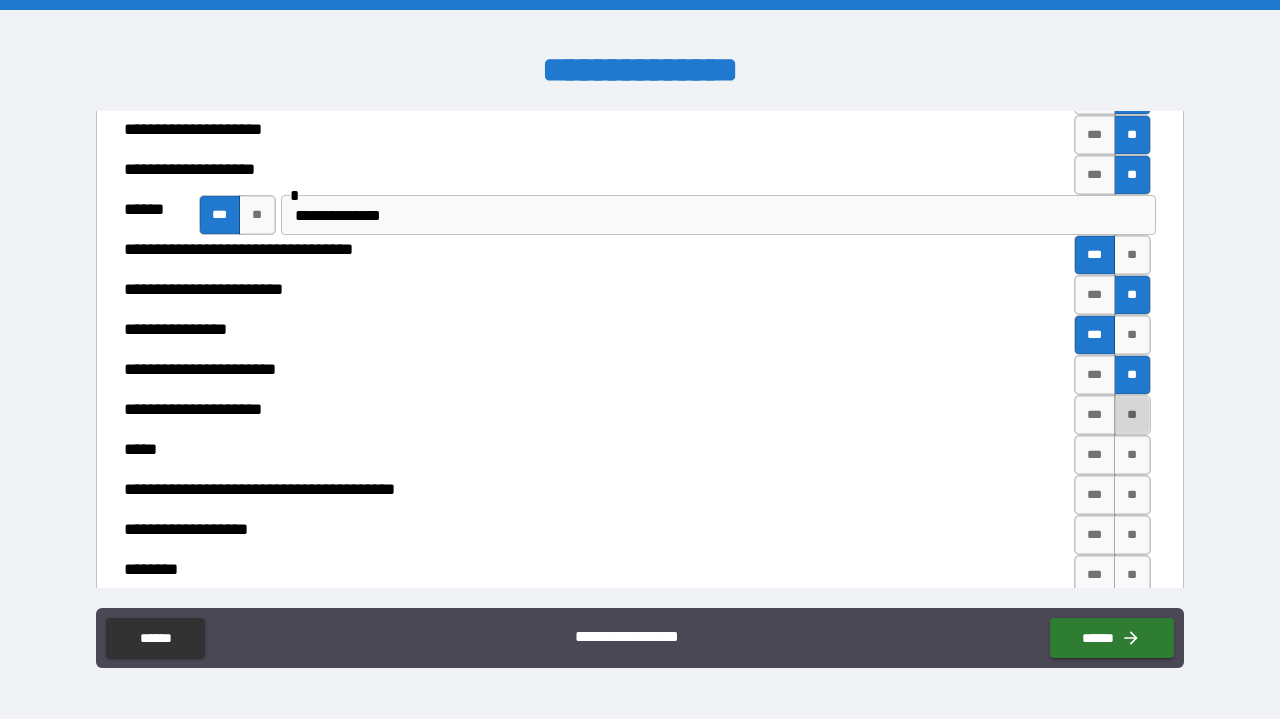 click on "**" at bounding box center (1132, 415) 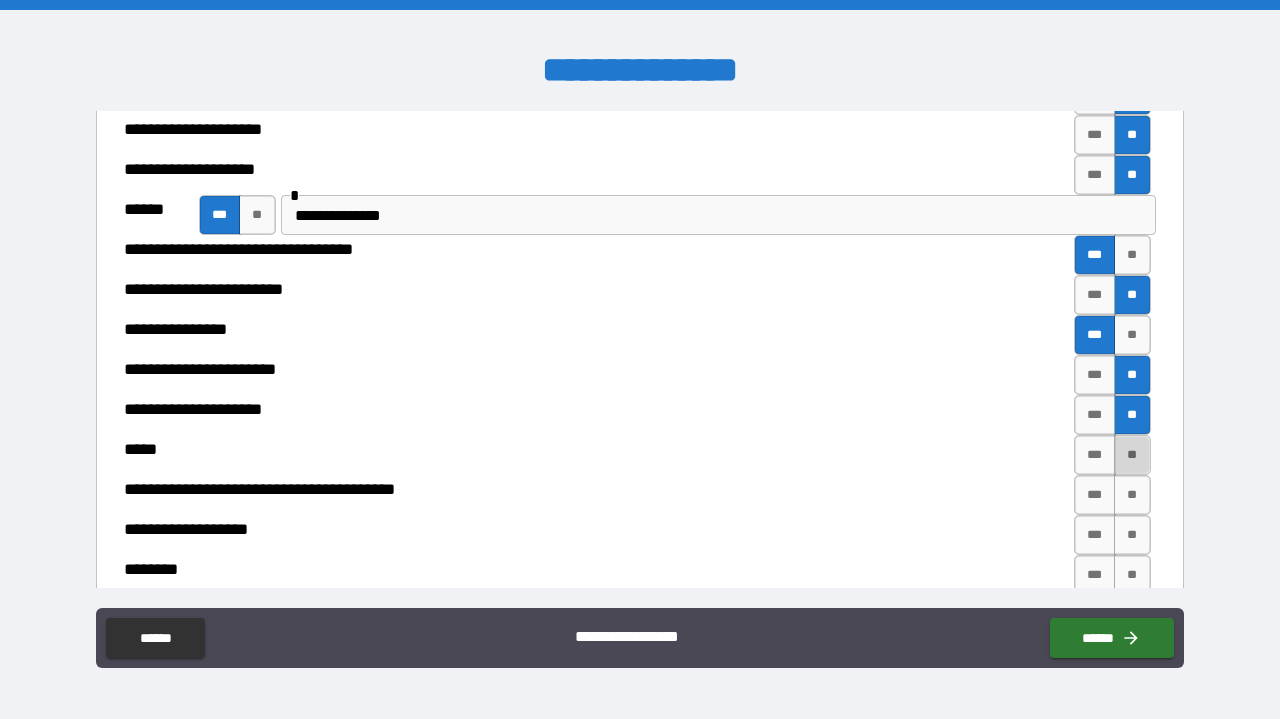 click on "**" at bounding box center [1132, 455] 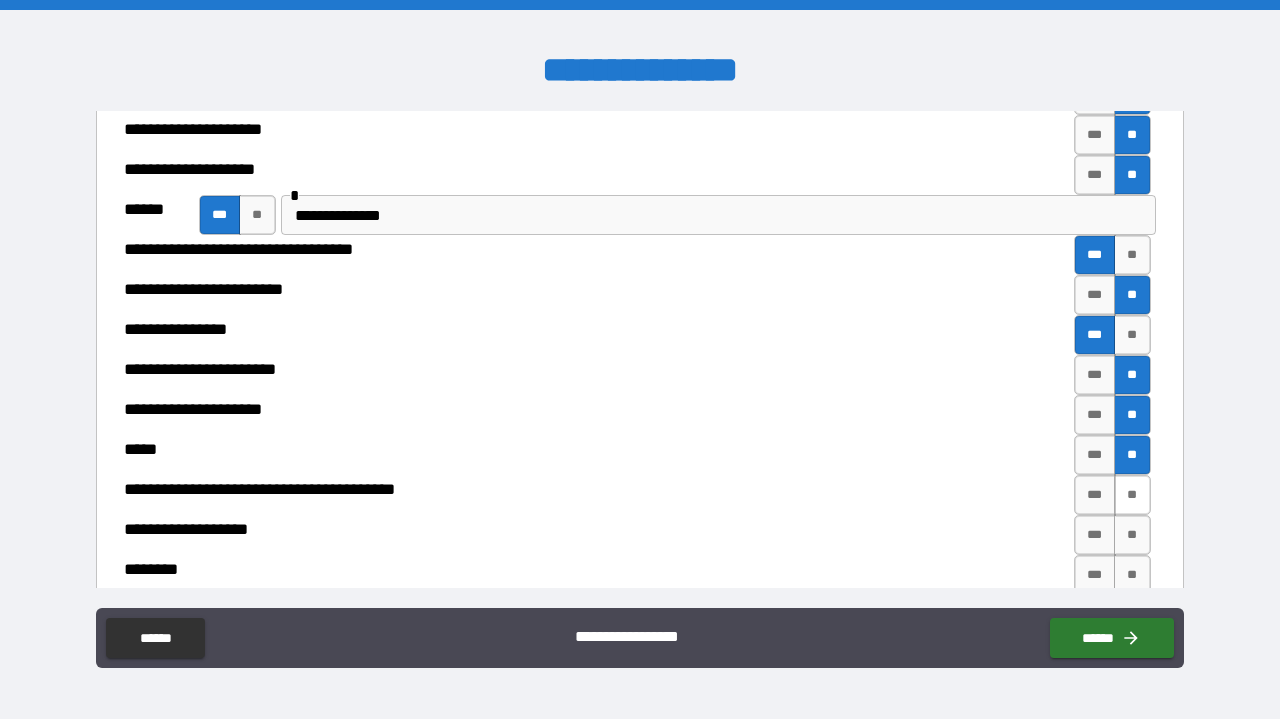 click on "**" at bounding box center [1132, 495] 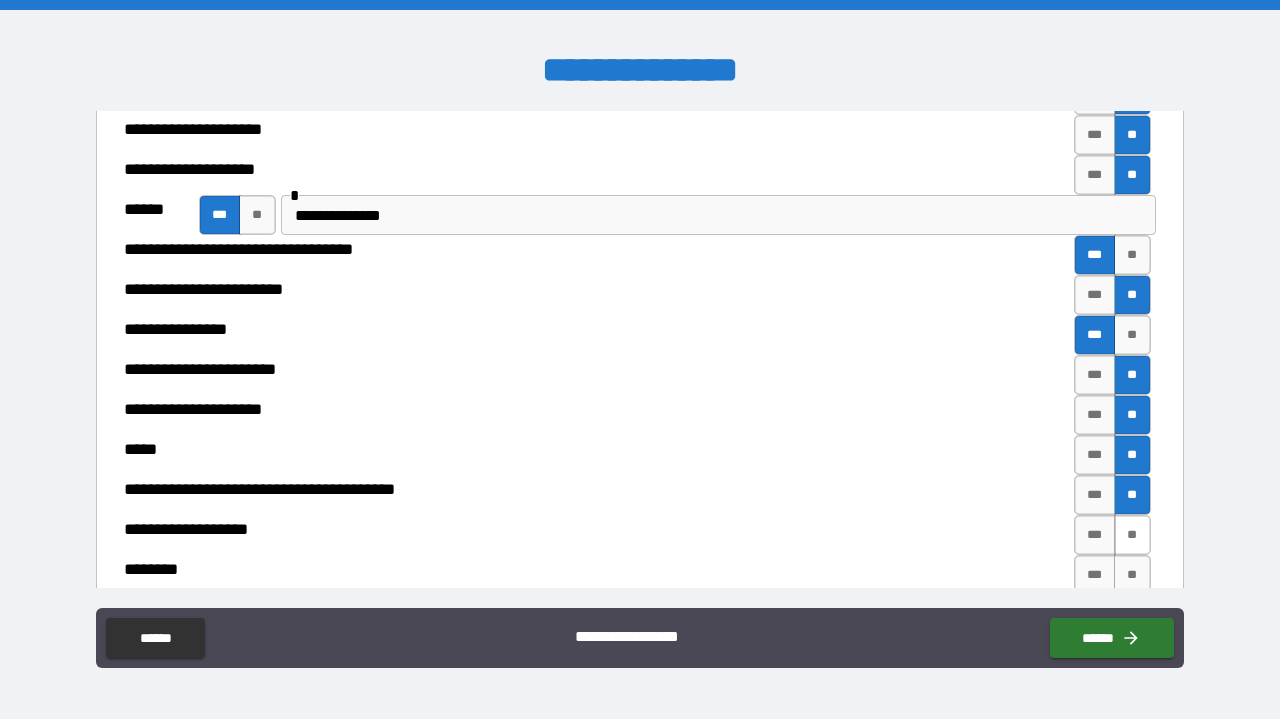 click on "**" at bounding box center [1132, 535] 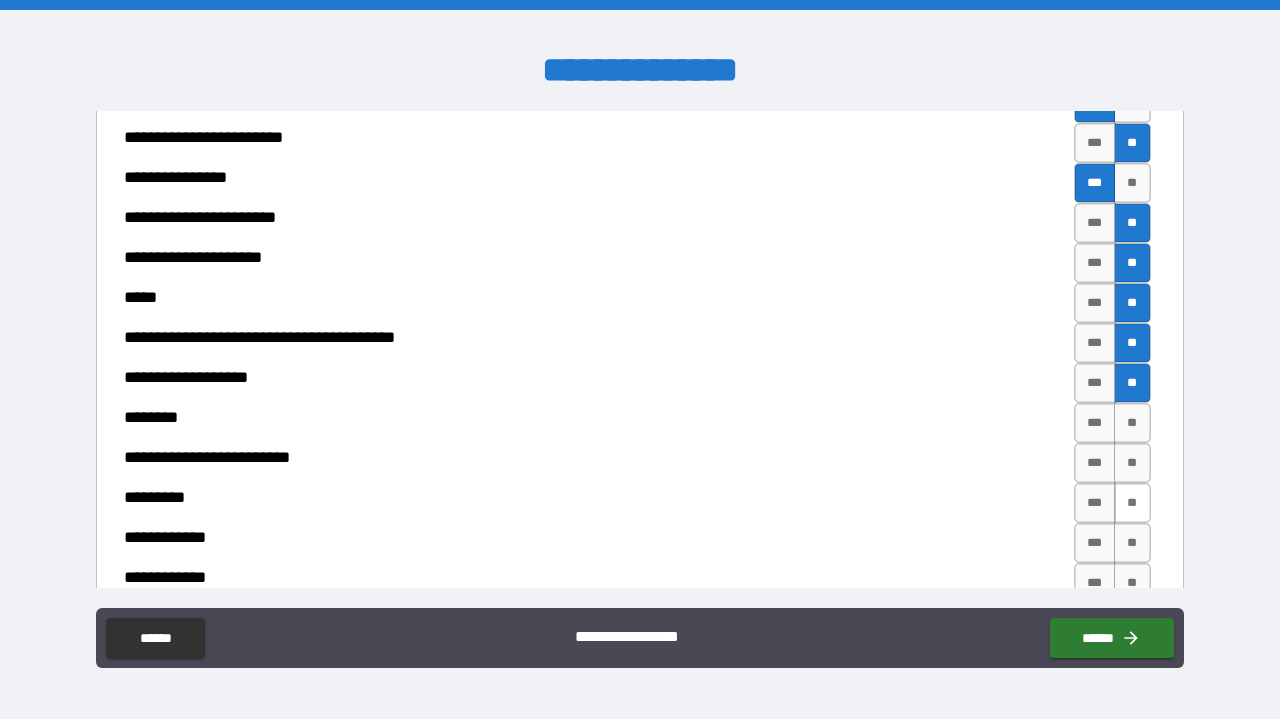 scroll, scrollTop: 1057, scrollLeft: 0, axis: vertical 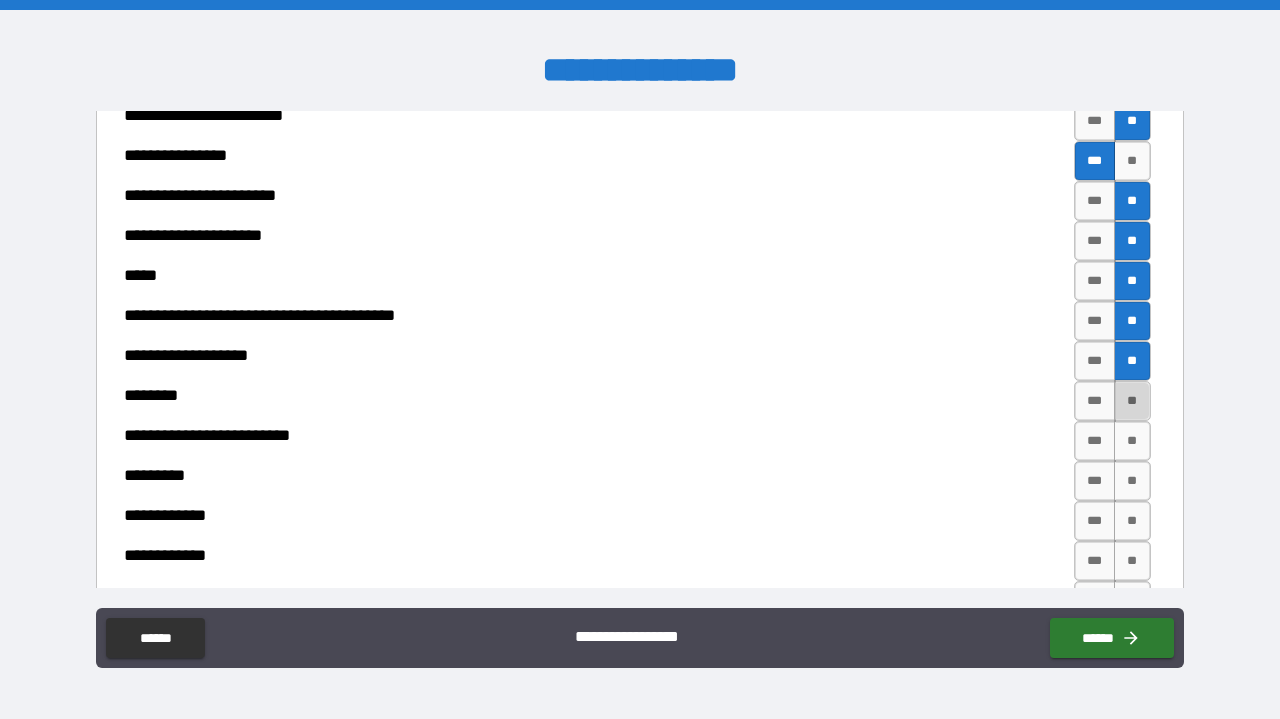 click on "**" at bounding box center (1132, 401) 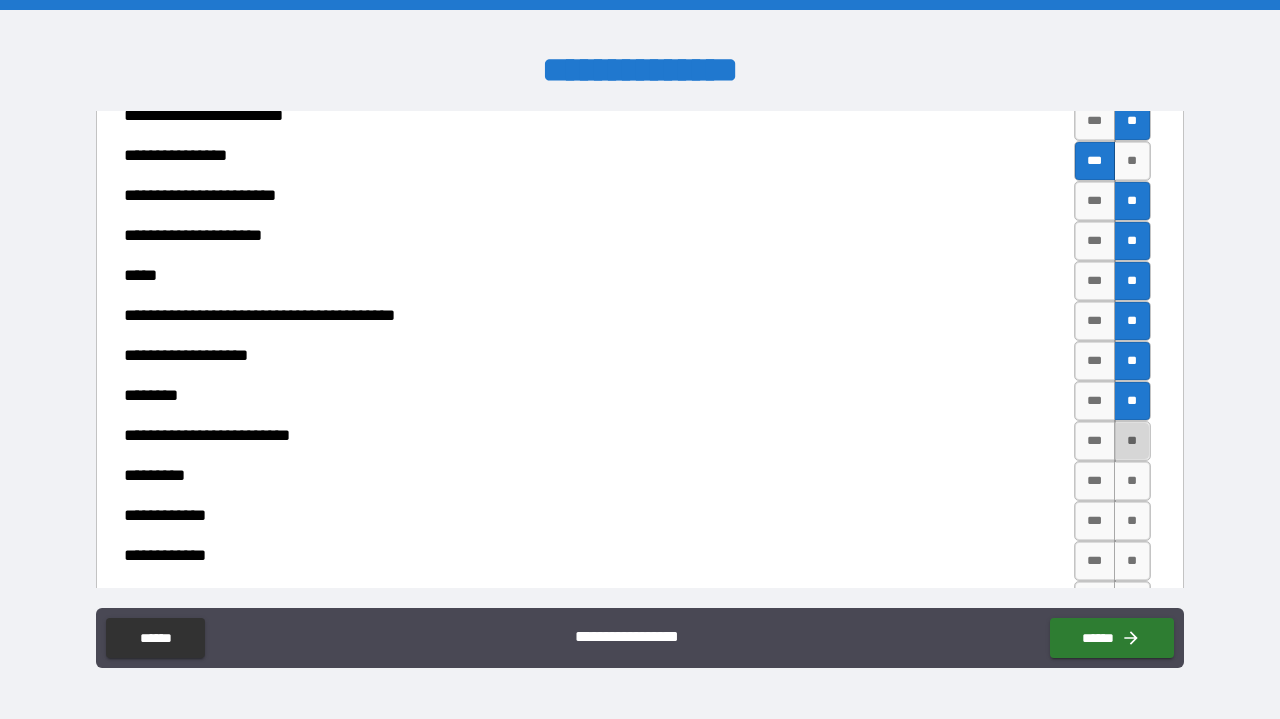 click on "**" at bounding box center [1132, 441] 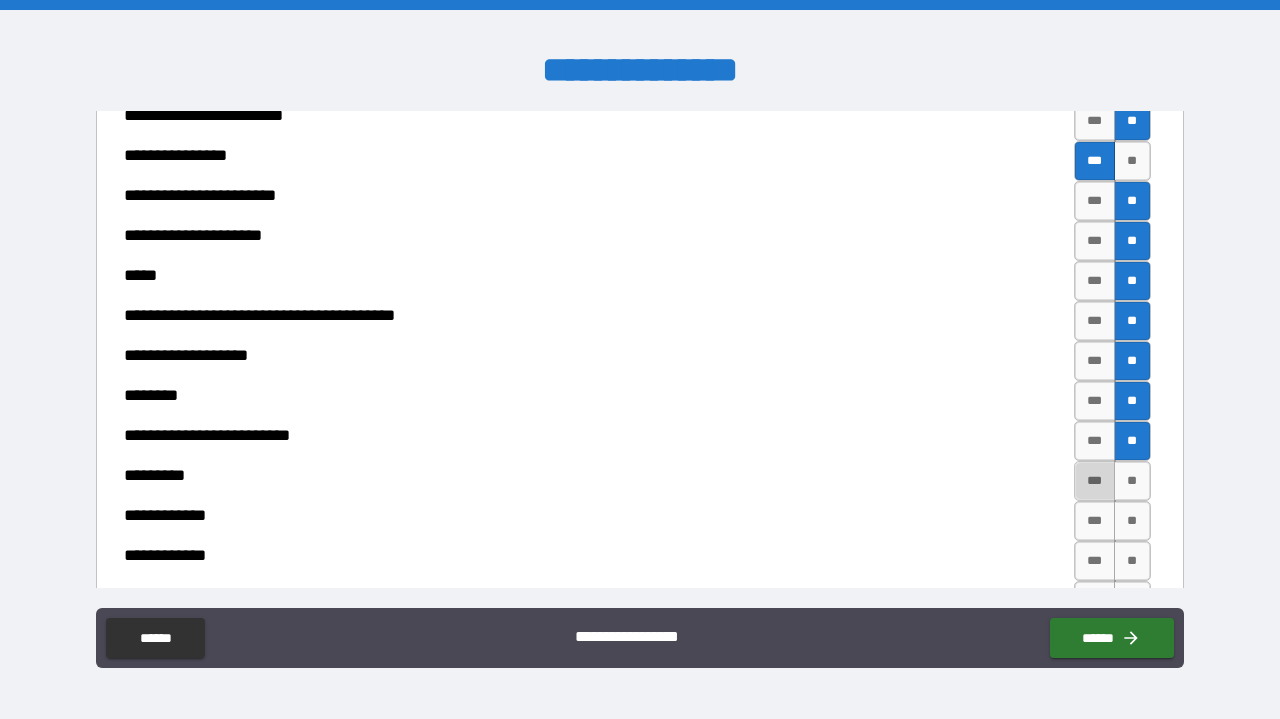 click on "***" at bounding box center [1095, 481] 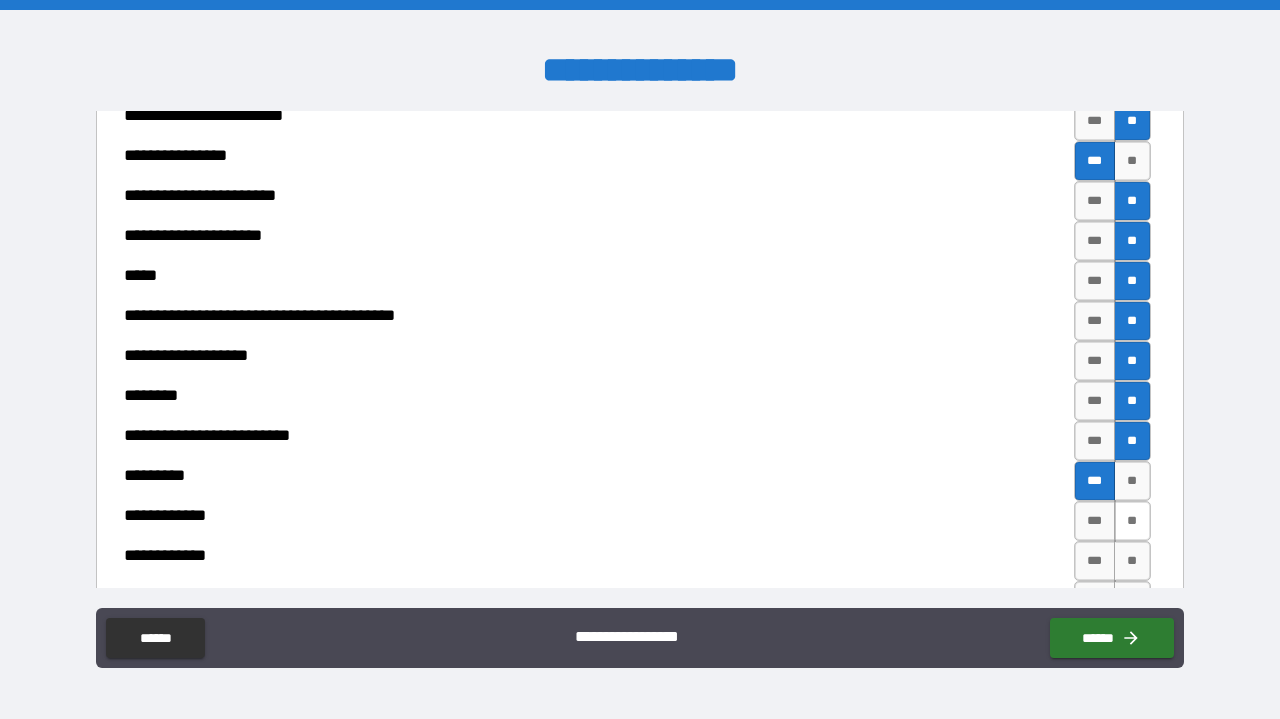 click on "**" at bounding box center (1132, 521) 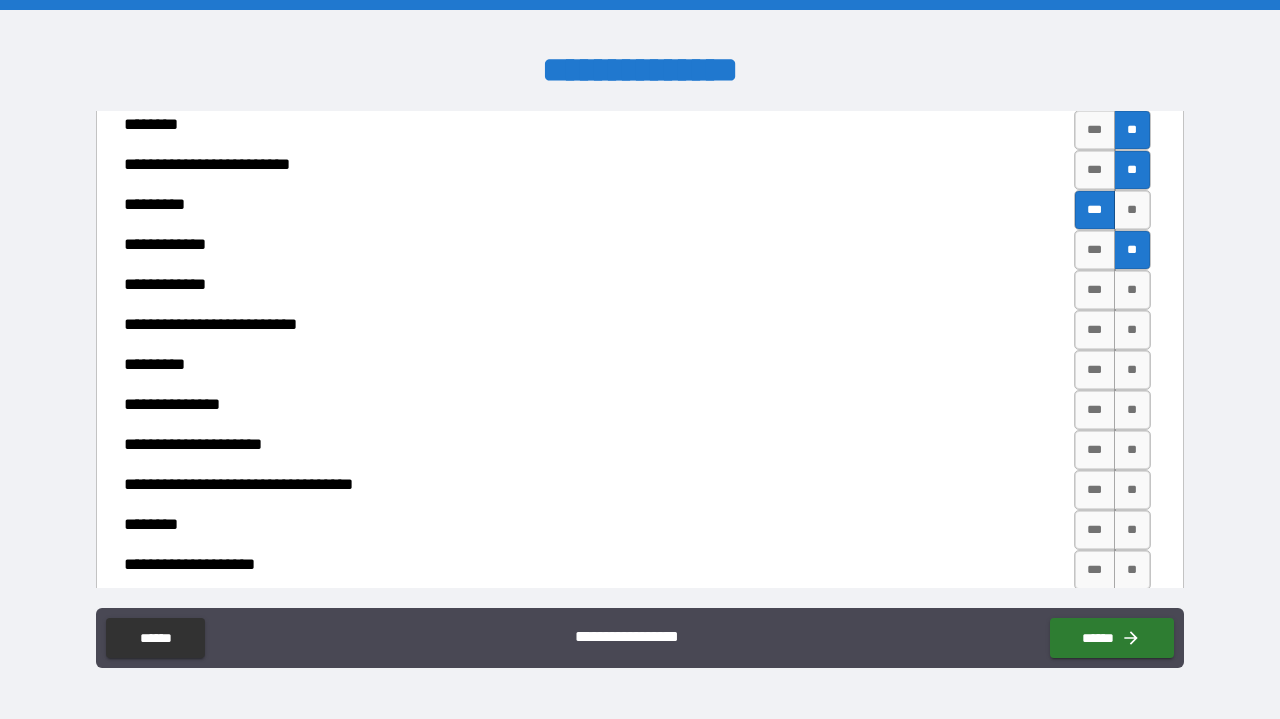 scroll, scrollTop: 1341, scrollLeft: 0, axis: vertical 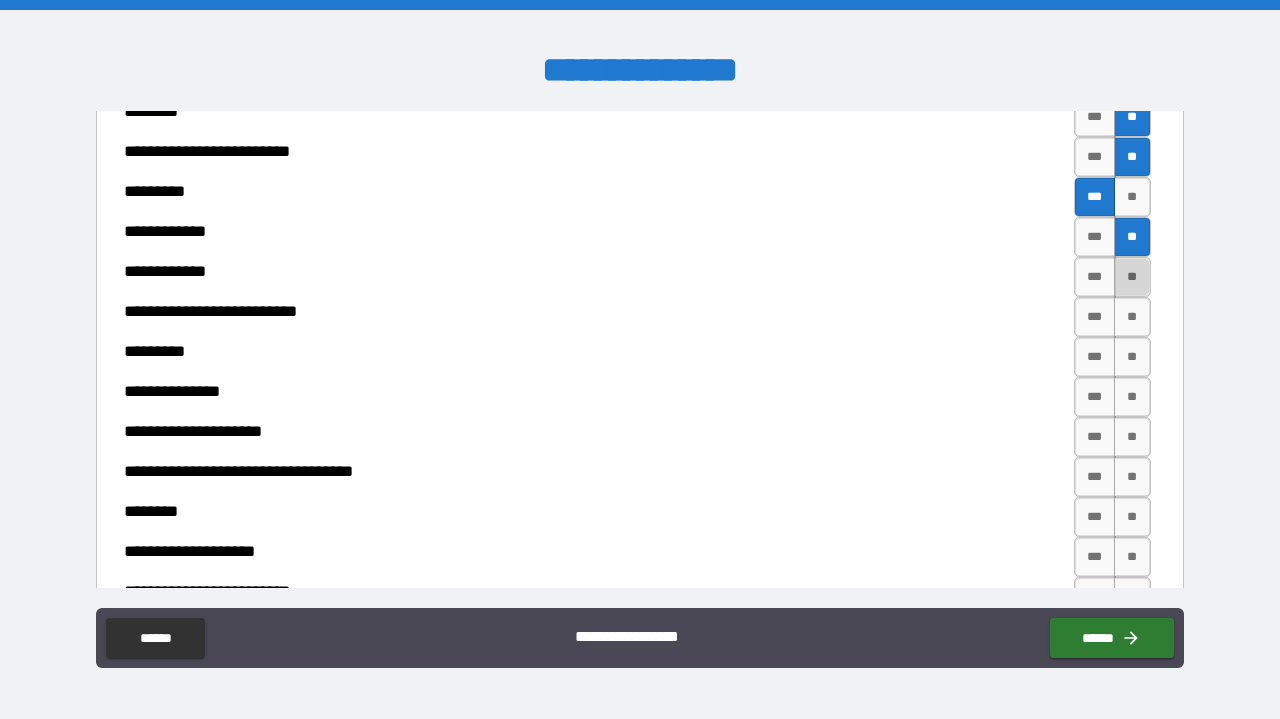 click on "**" at bounding box center (1132, 277) 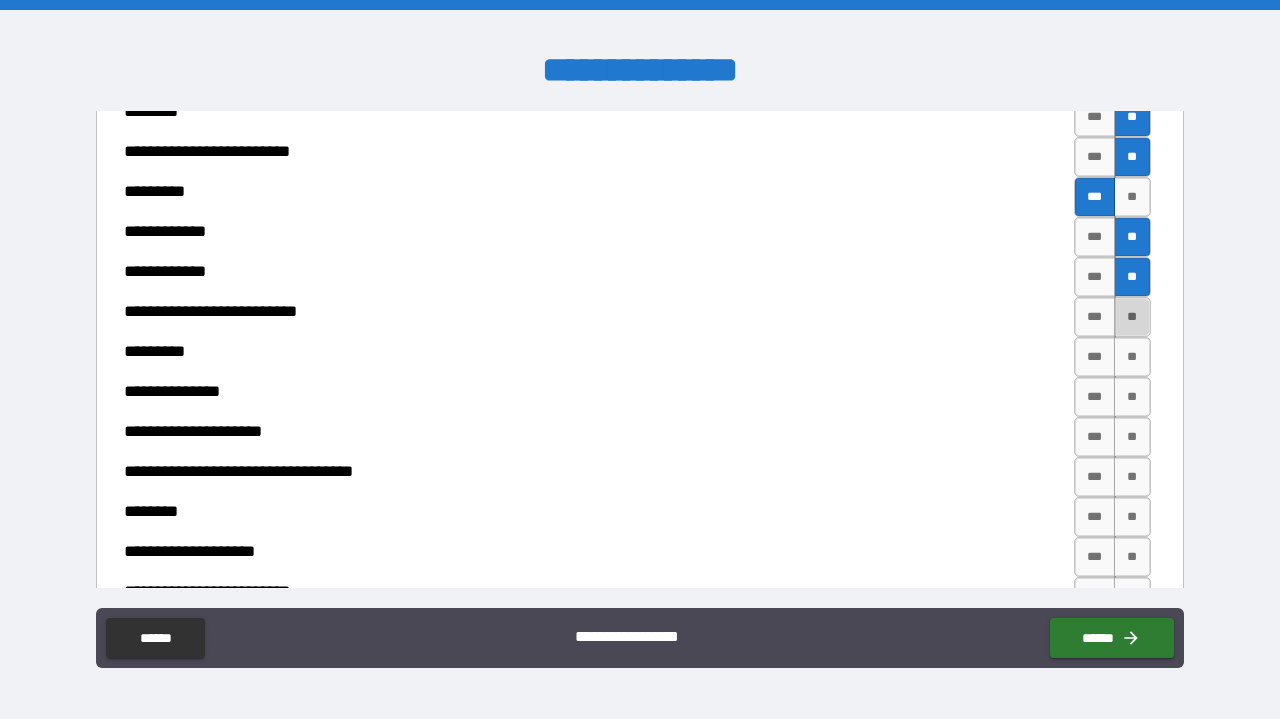 click on "**" at bounding box center [1132, 317] 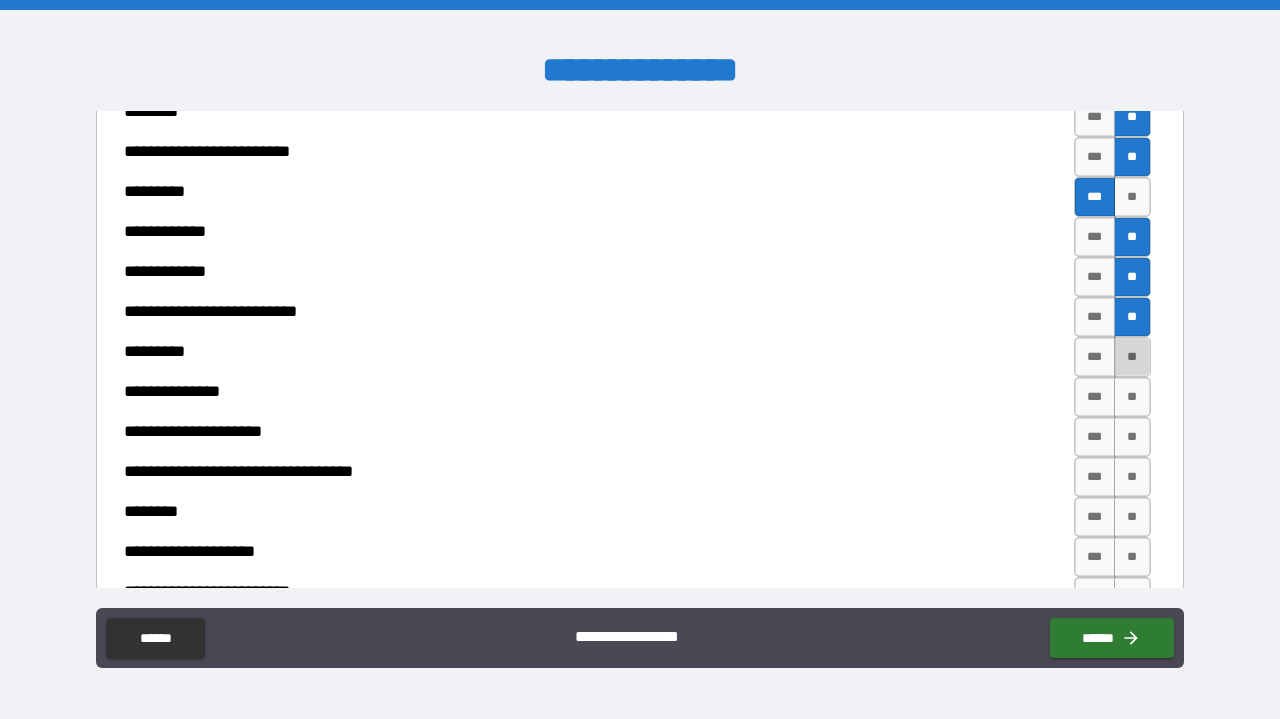 click on "**" at bounding box center (1132, 357) 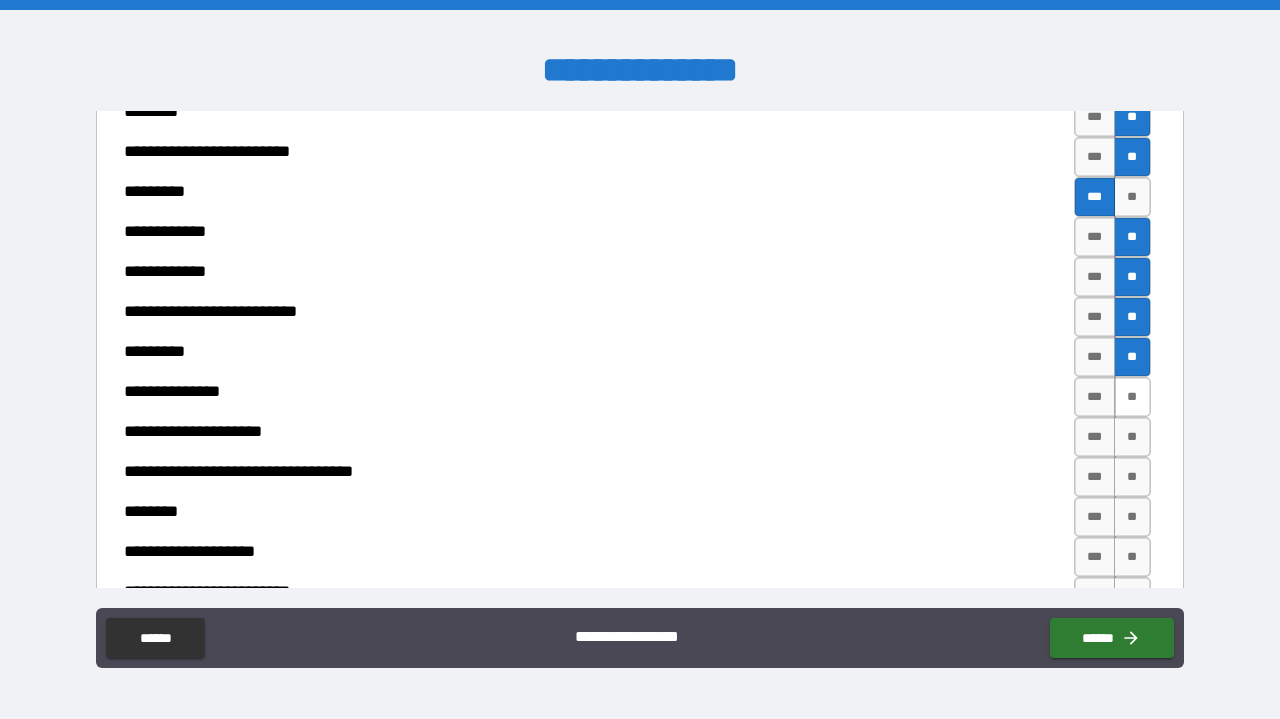 click on "**" at bounding box center [1132, 397] 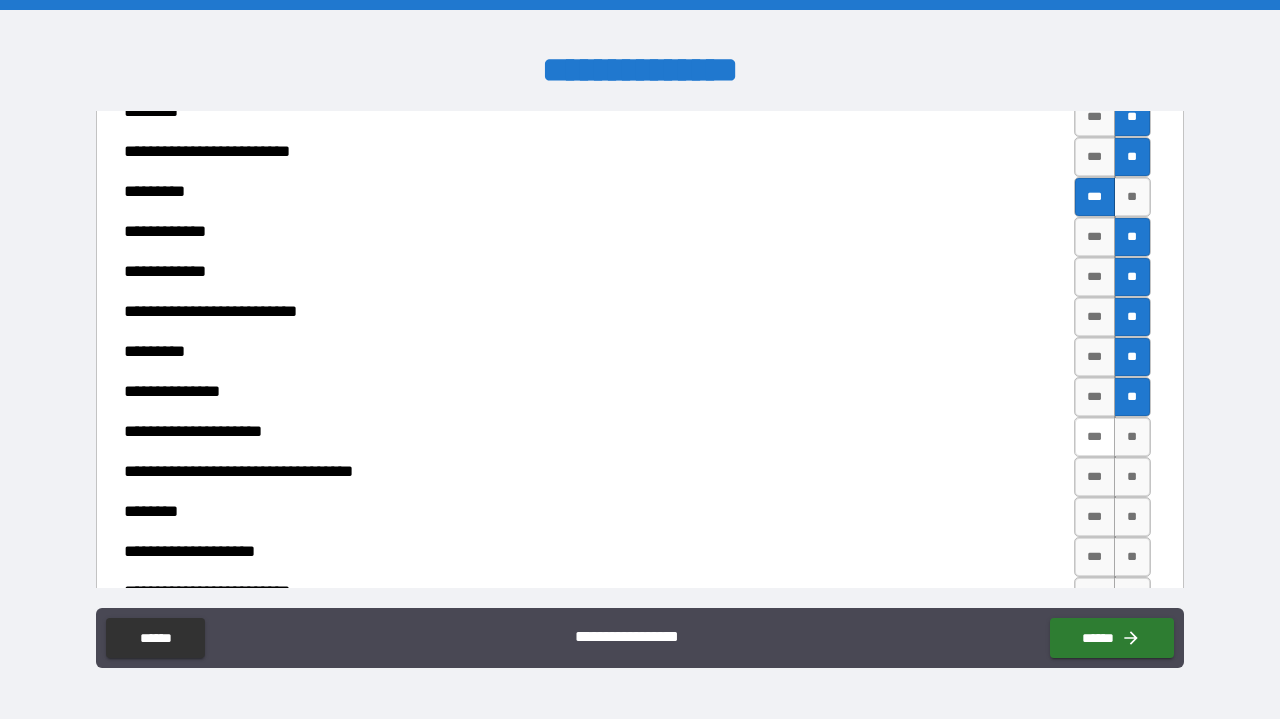 click on "***" at bounding box center [1095, 437] 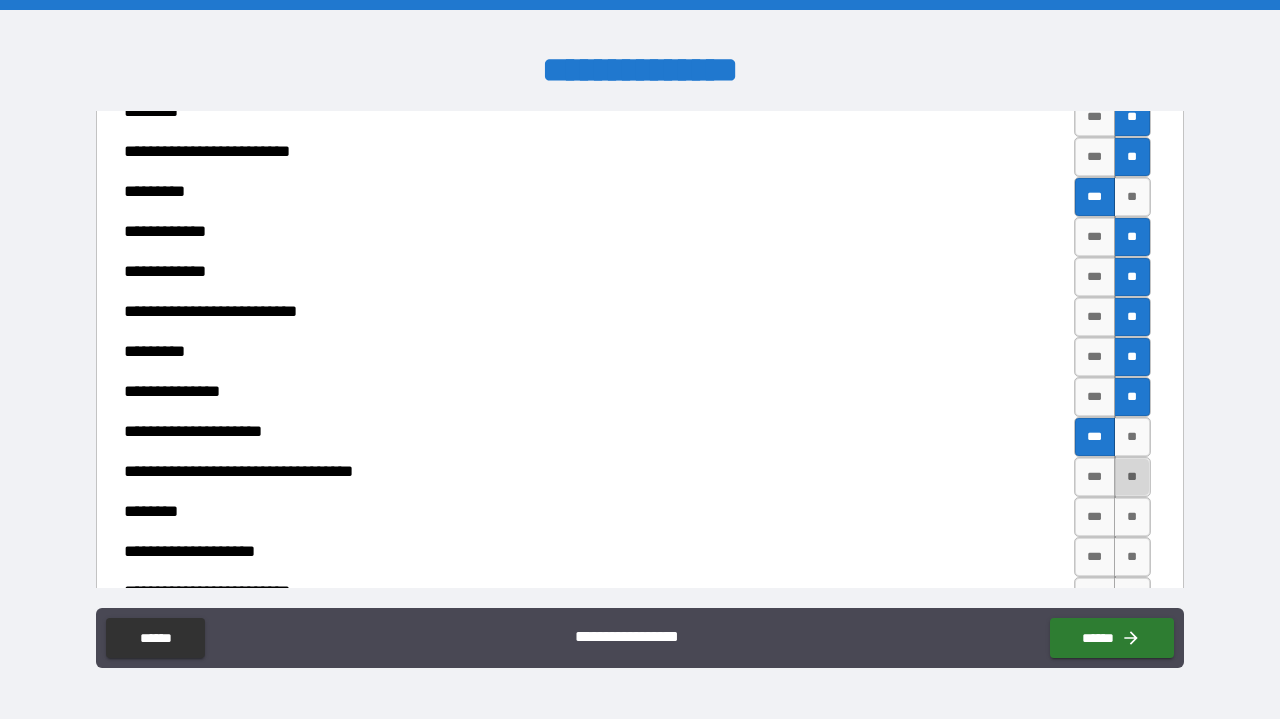 click on "**" at bounding box center [1132, 477] 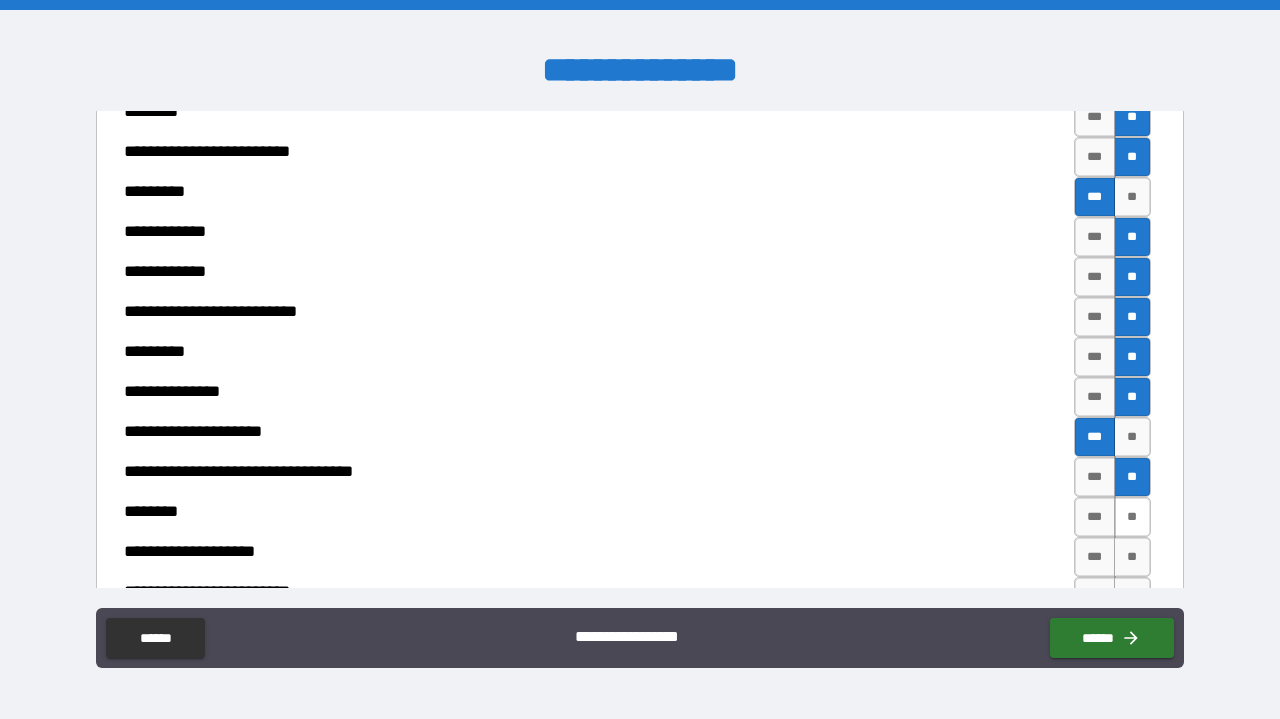 click on "**" at bounding box center (1132, 517) 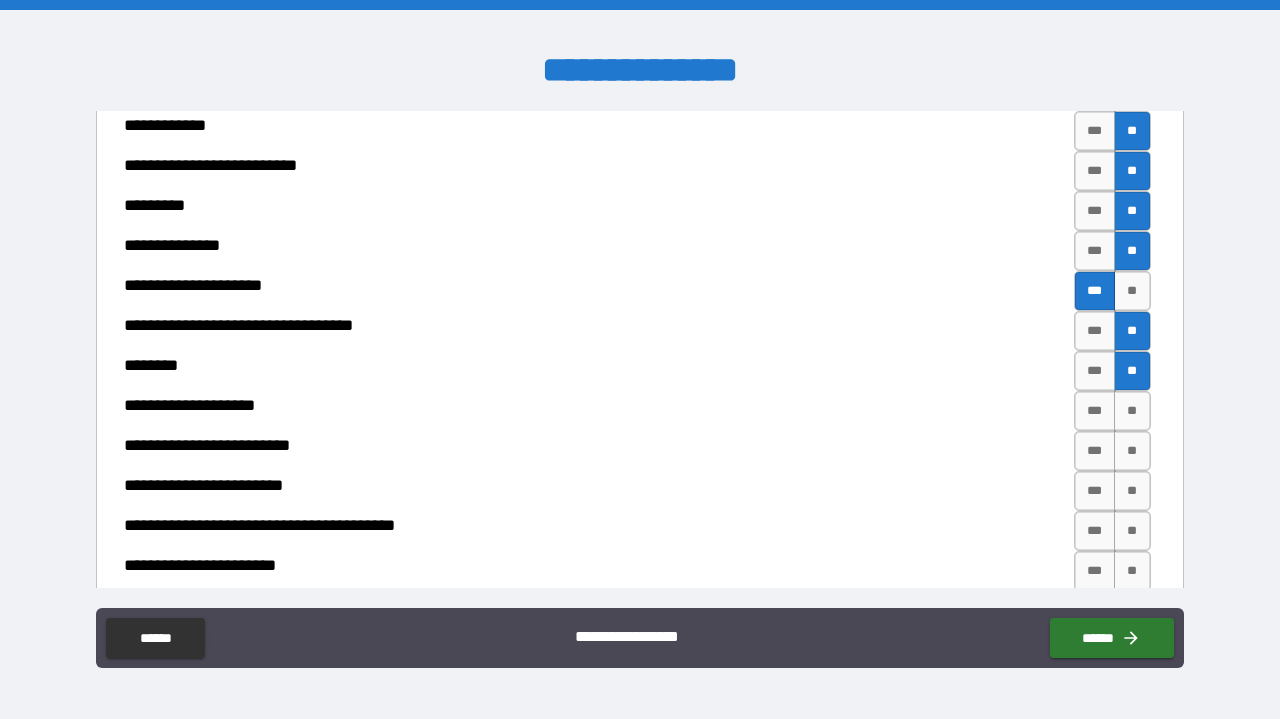 scroll, scrollTop: 1488, scrollLeft: 0, axis: vertical 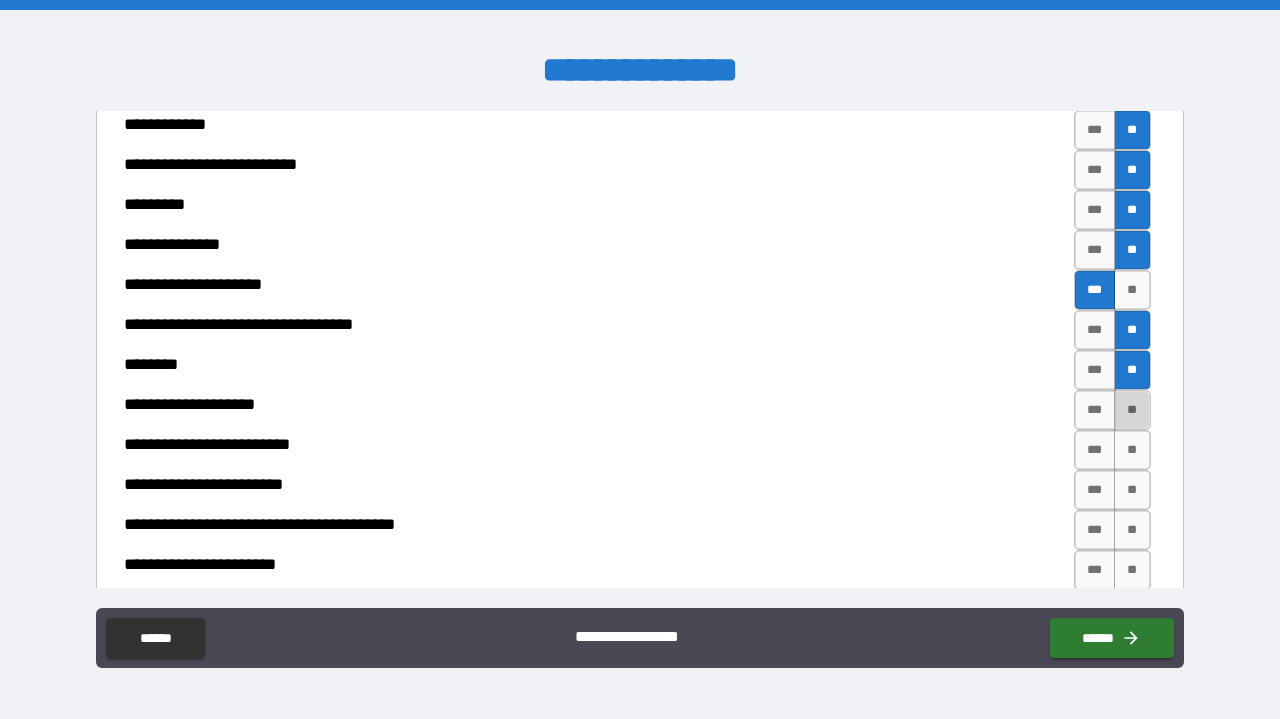click on "**" at bounding box center (1132, 410) 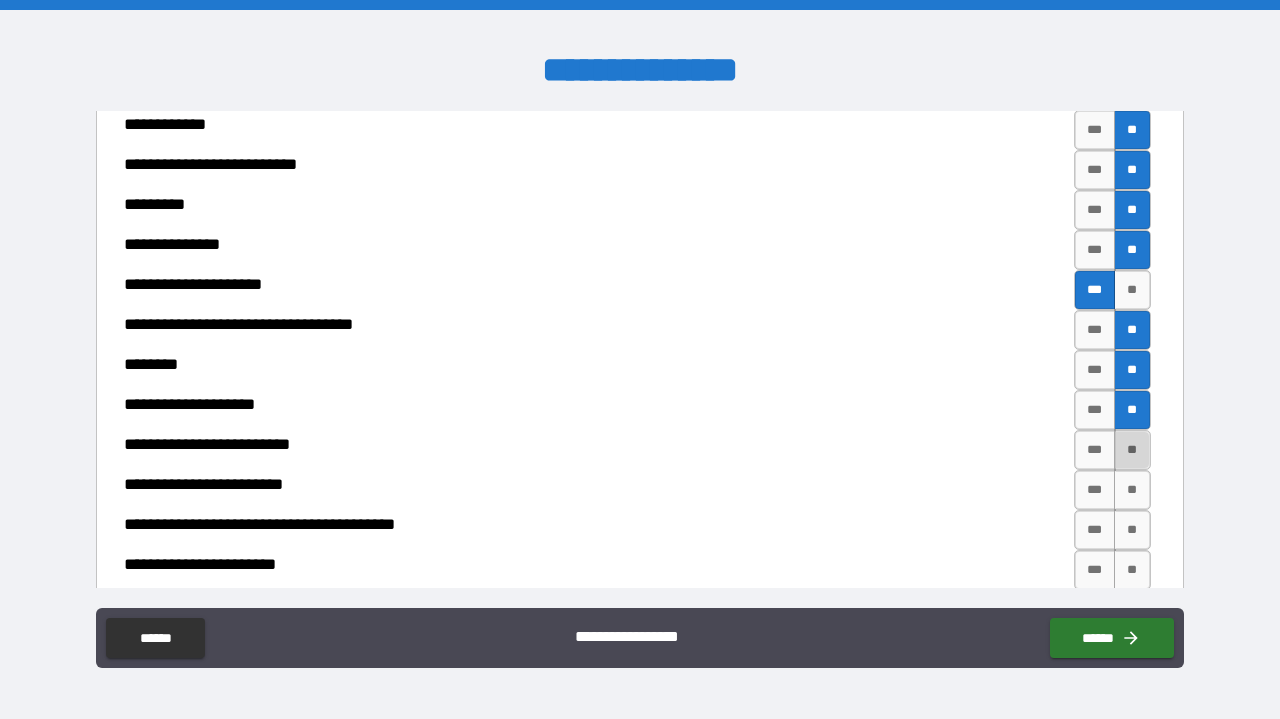 click on "**" at bounding box center [1132, 450] 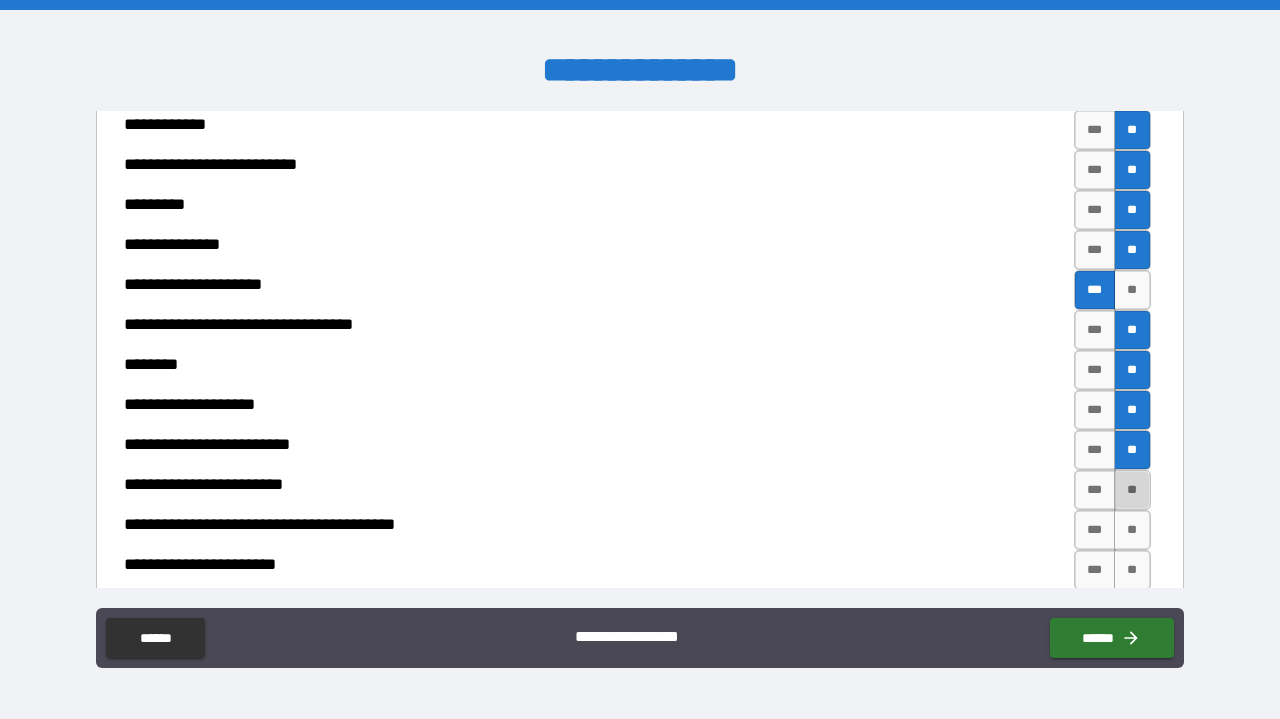 click on "**" at bounding box center (1132, 490) 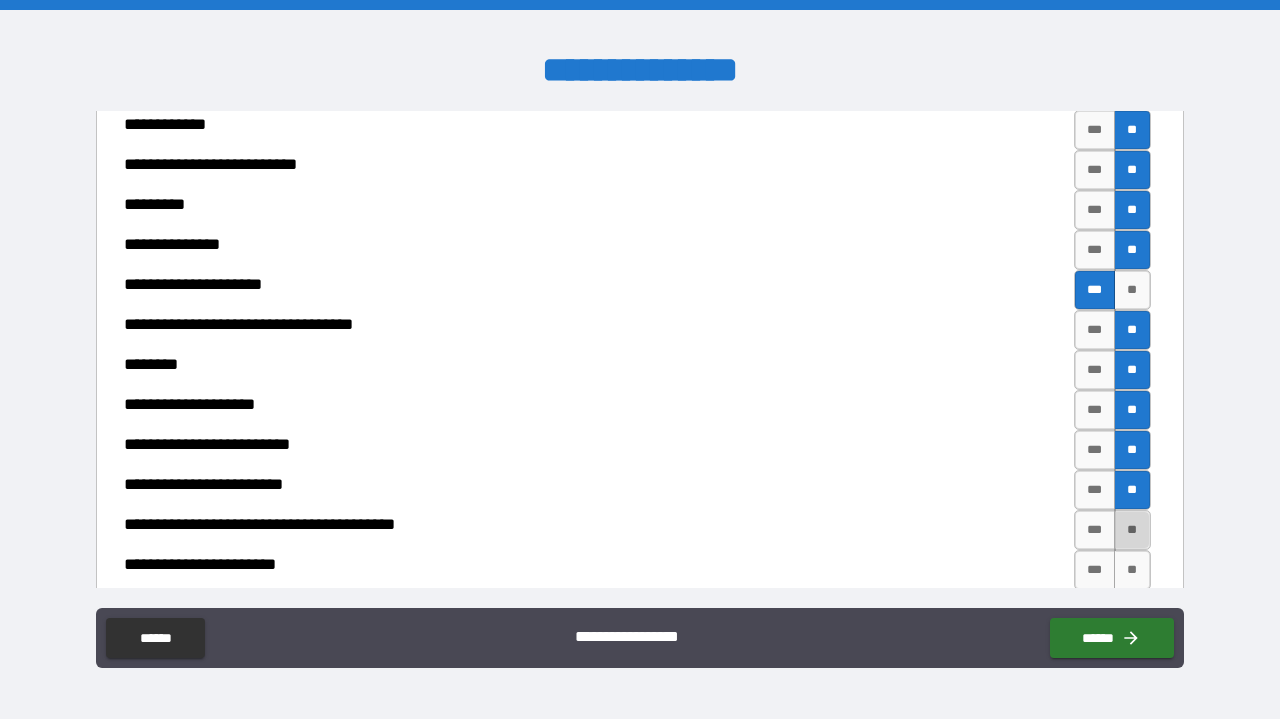 click on "**" at bounding box center (1132, 530) 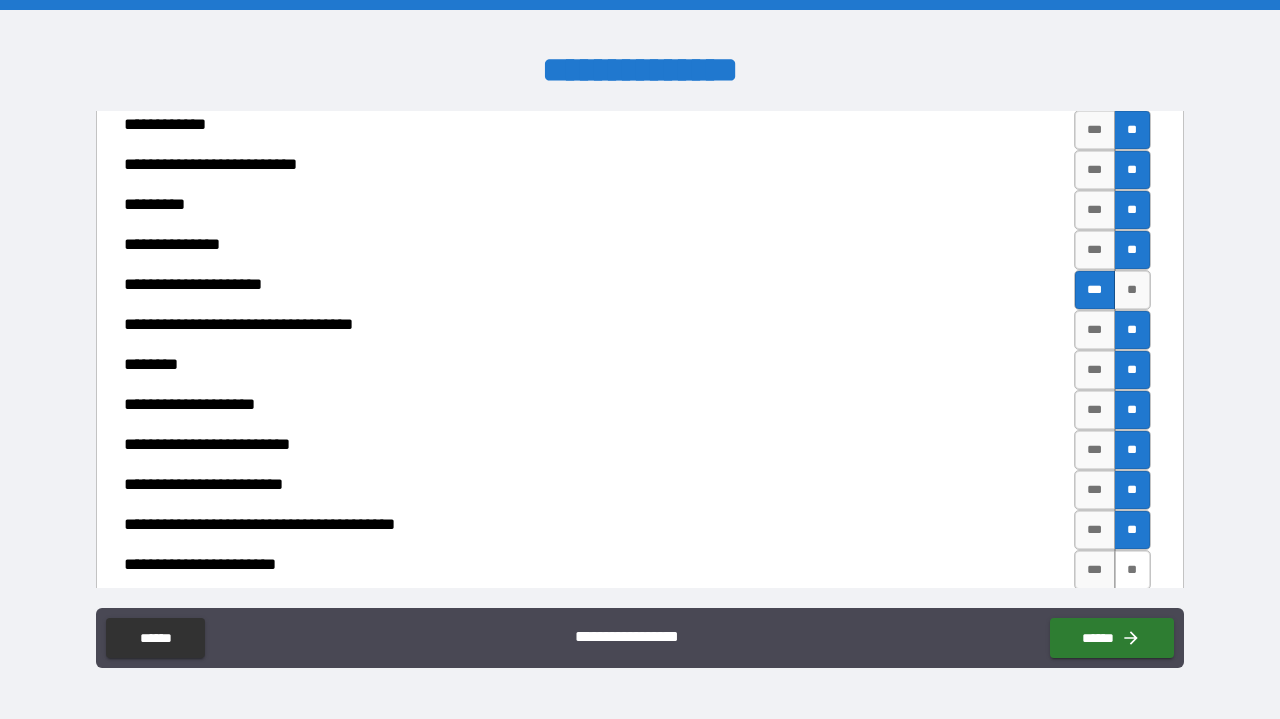 click on "**" at bounding box center (1132, 570) 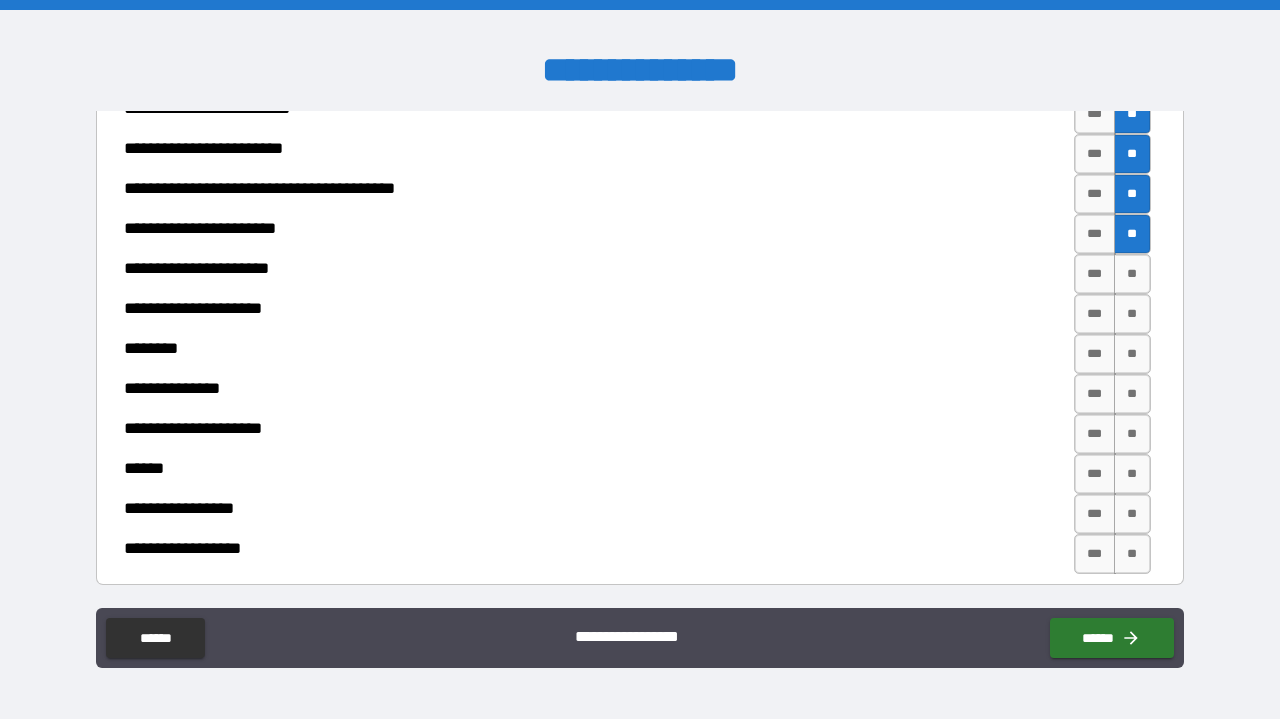 scroll, scrollTop: 1825, scrollLeft: 0, axis: vertical 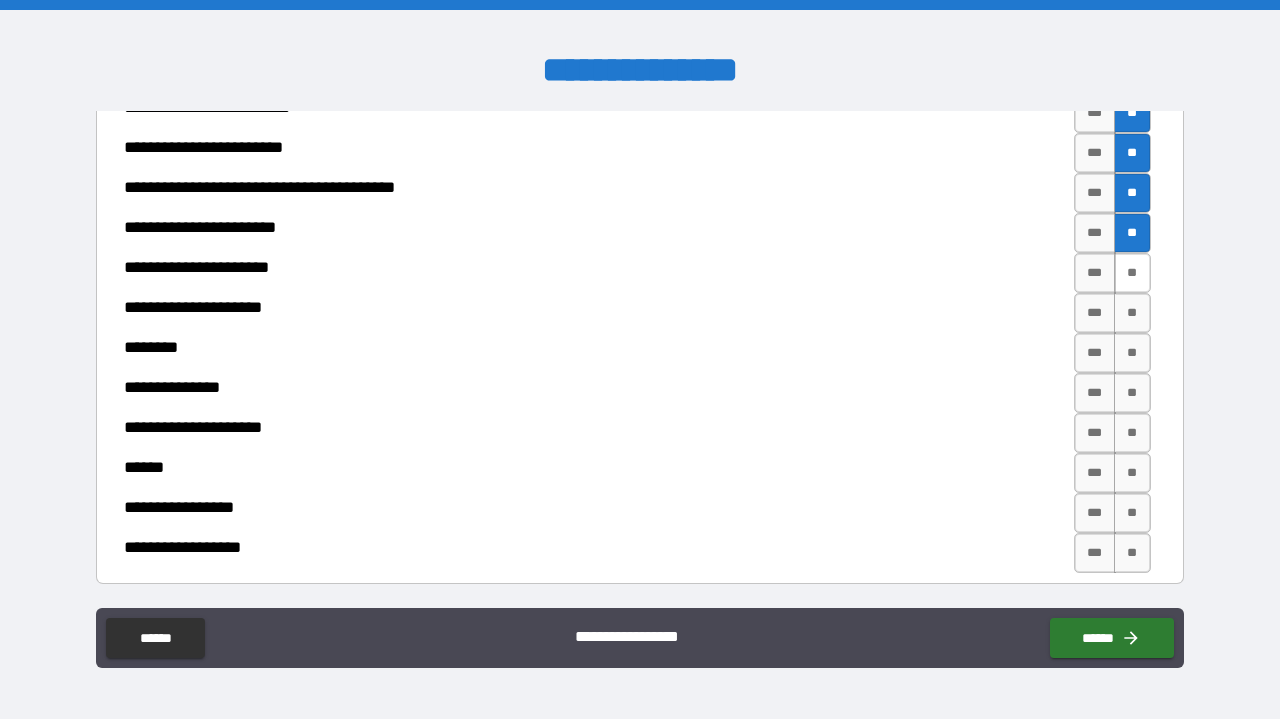 click on "**" at bounding box center (1132, 273) 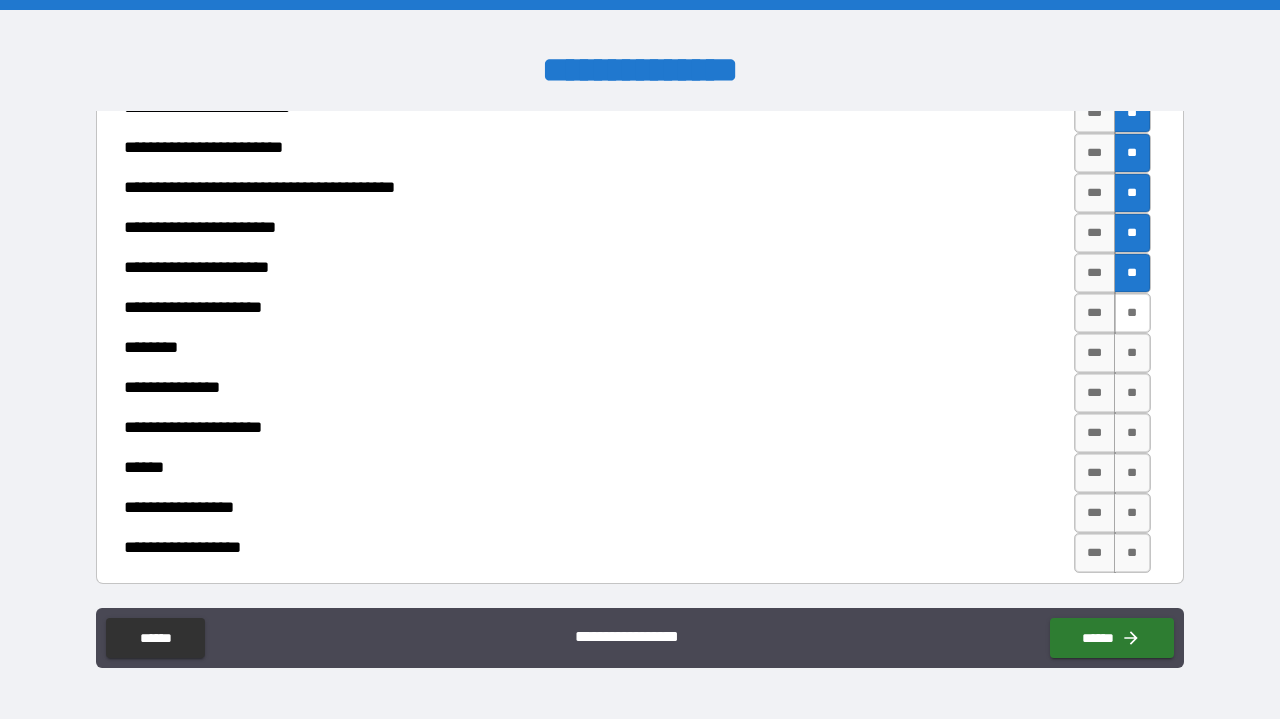 click on "**" at bounding box center [1132, 313] 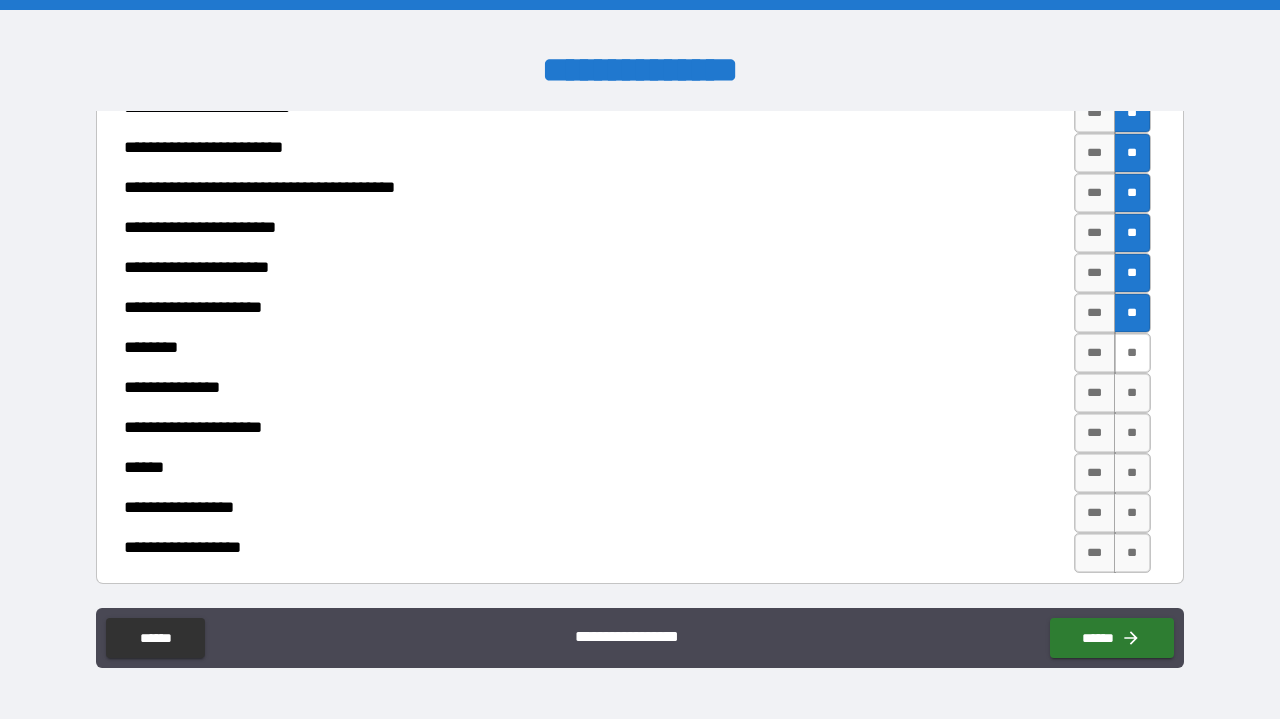 click on "**" at bounding box center [1132, 353] 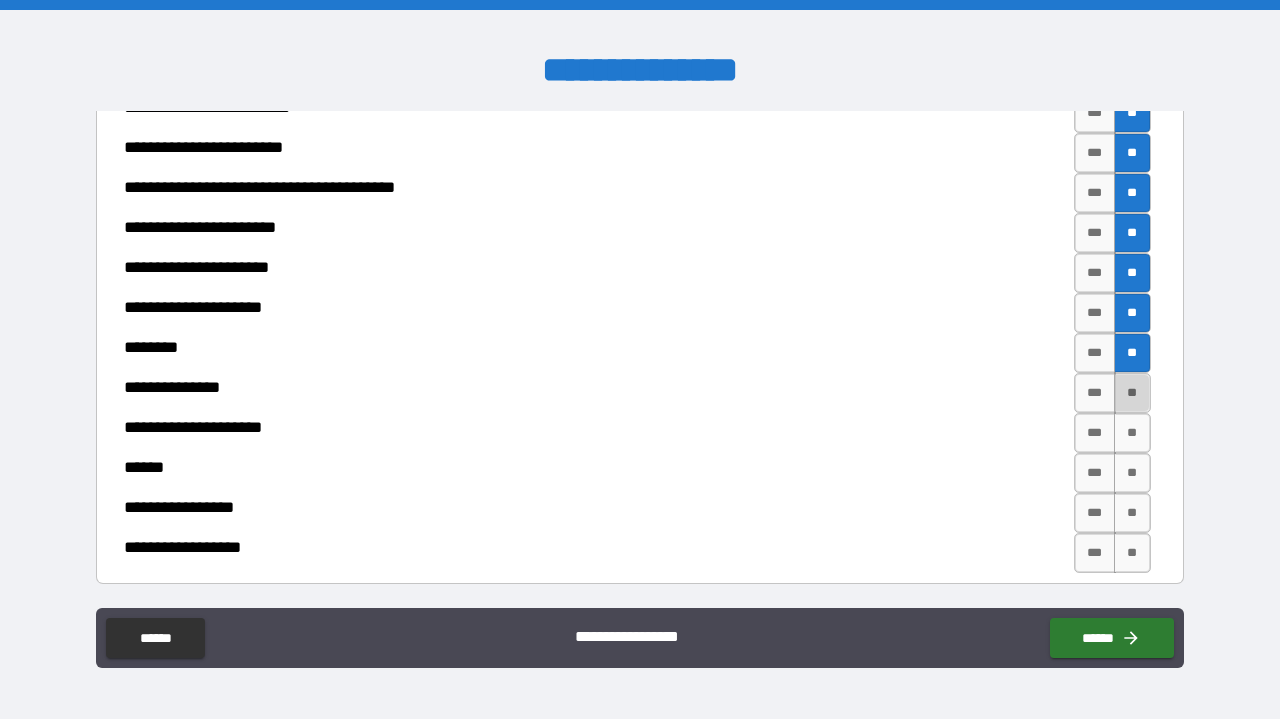 click on "**" at bounding box center [1132, 393] 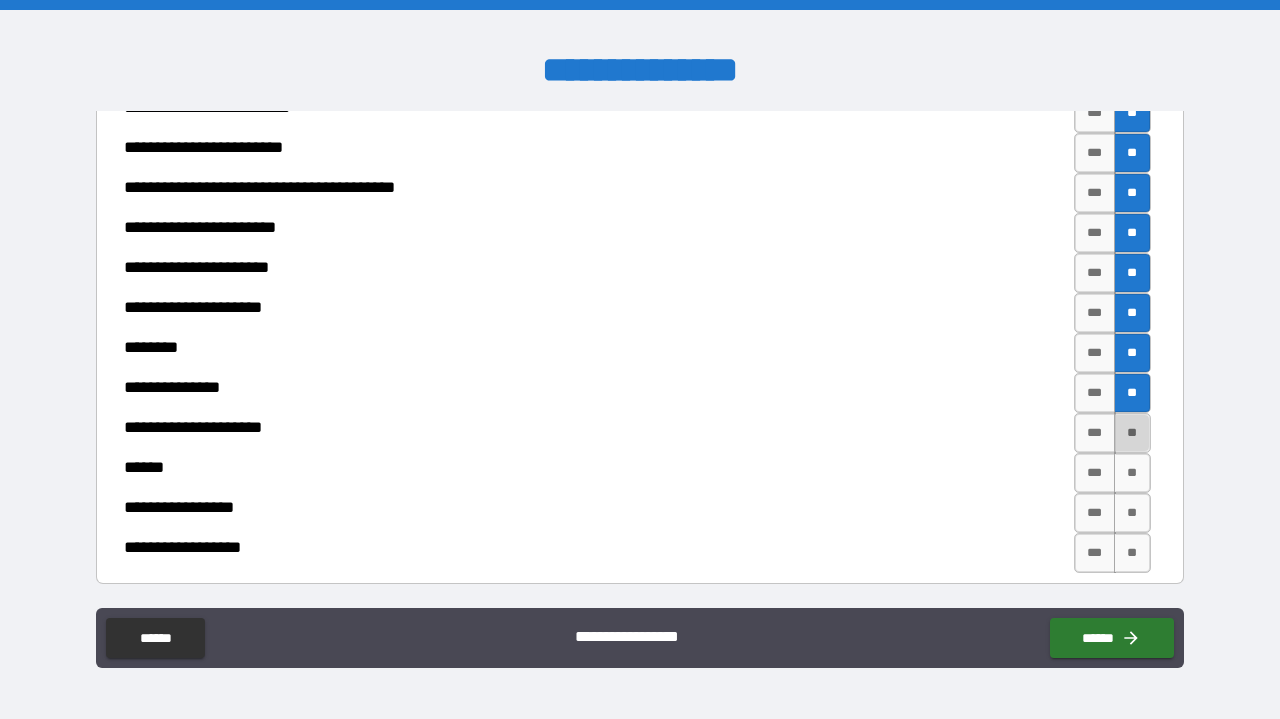 click on "**" at bounding box center [1132, 433] 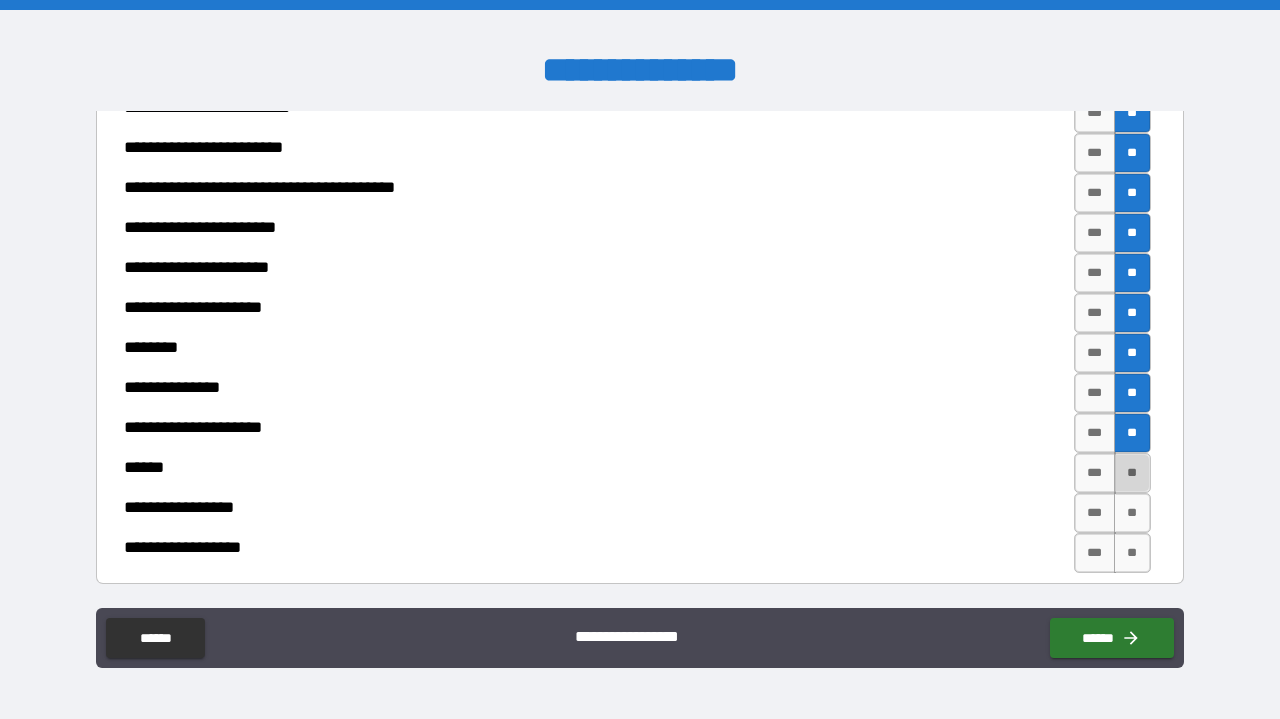 click on "**" at bounding box center (1132, 473) 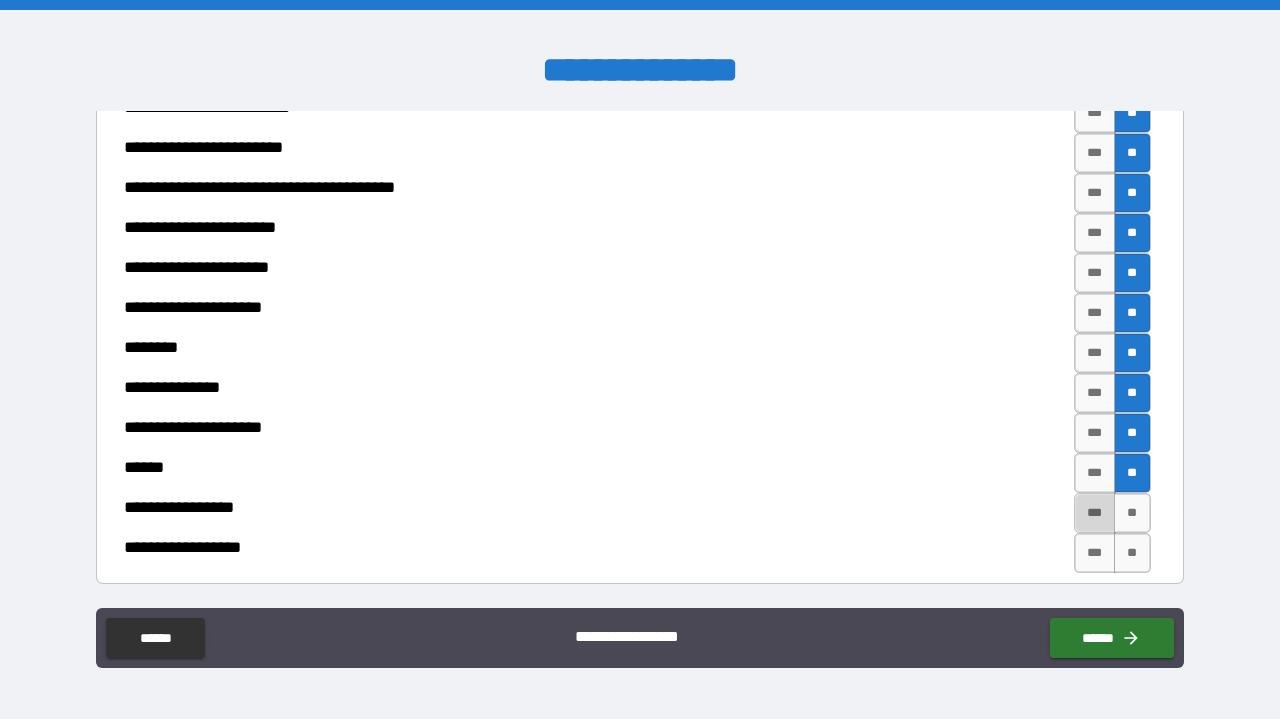click on "***" at bounding box center (1095, 513) 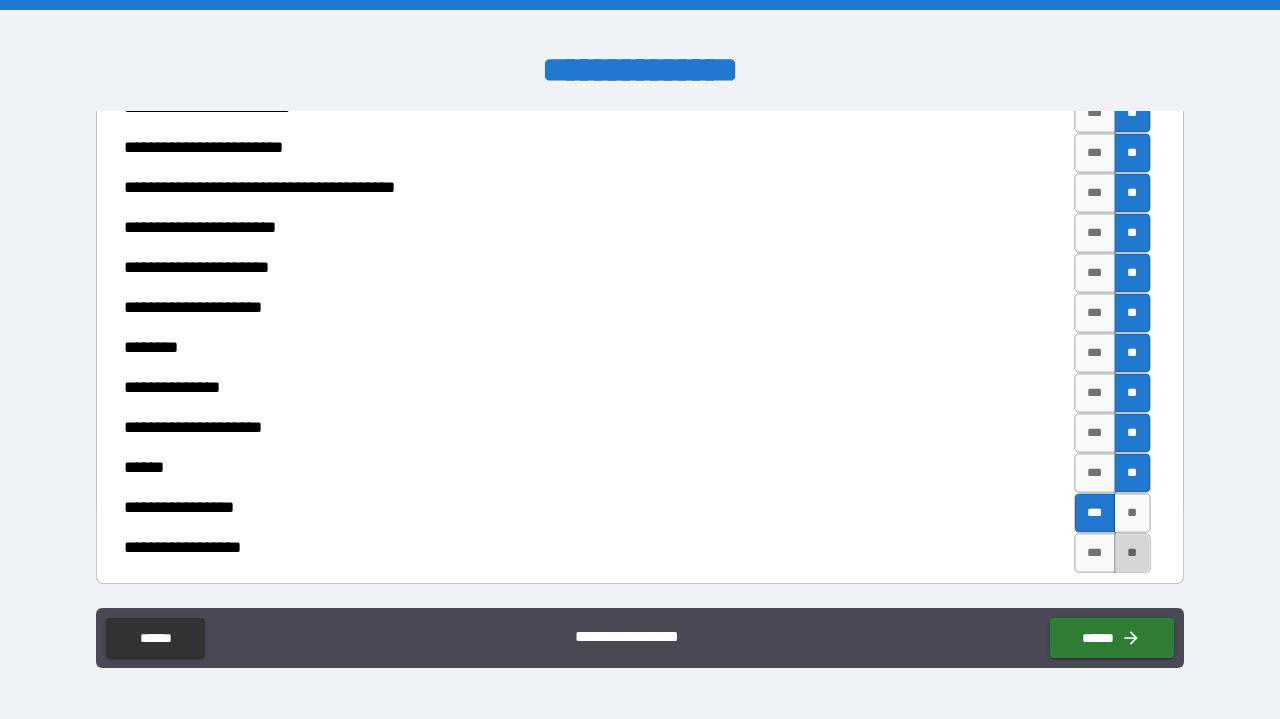 click on "**" at bounding box center [1132, 553] 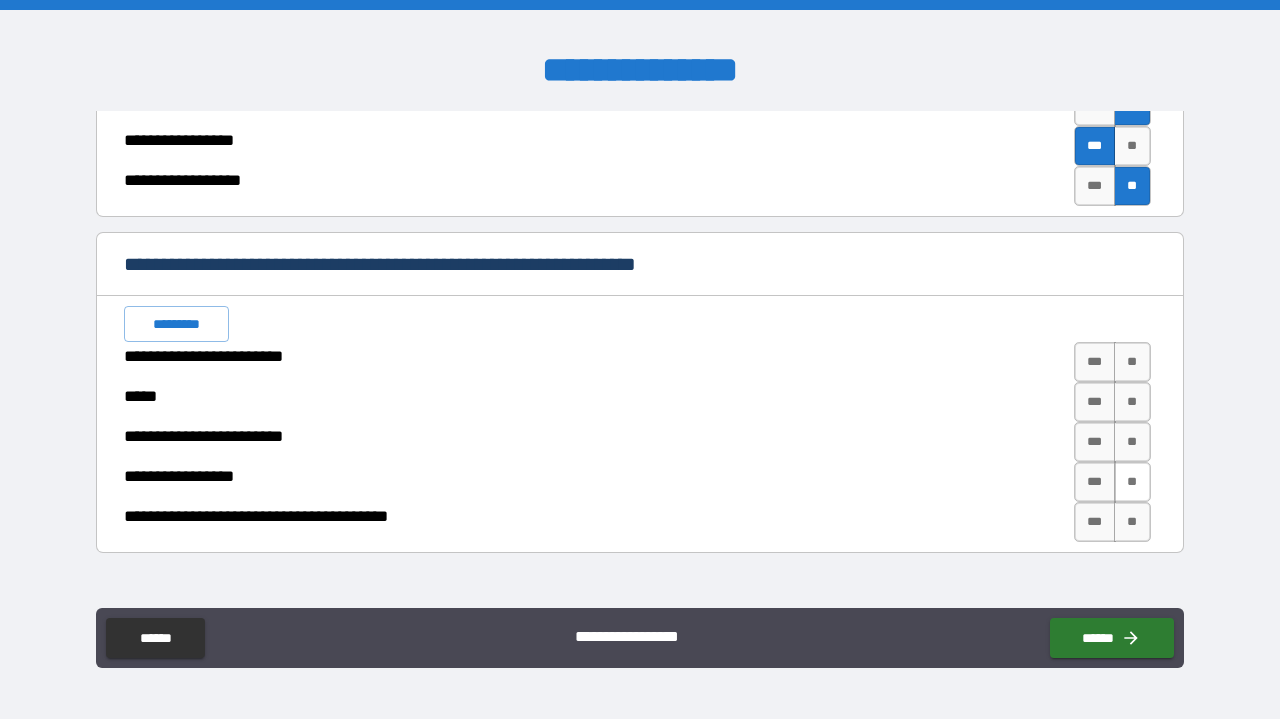 scroll, scrollTop: 2203, scrollLeft: 0, axis: vertical 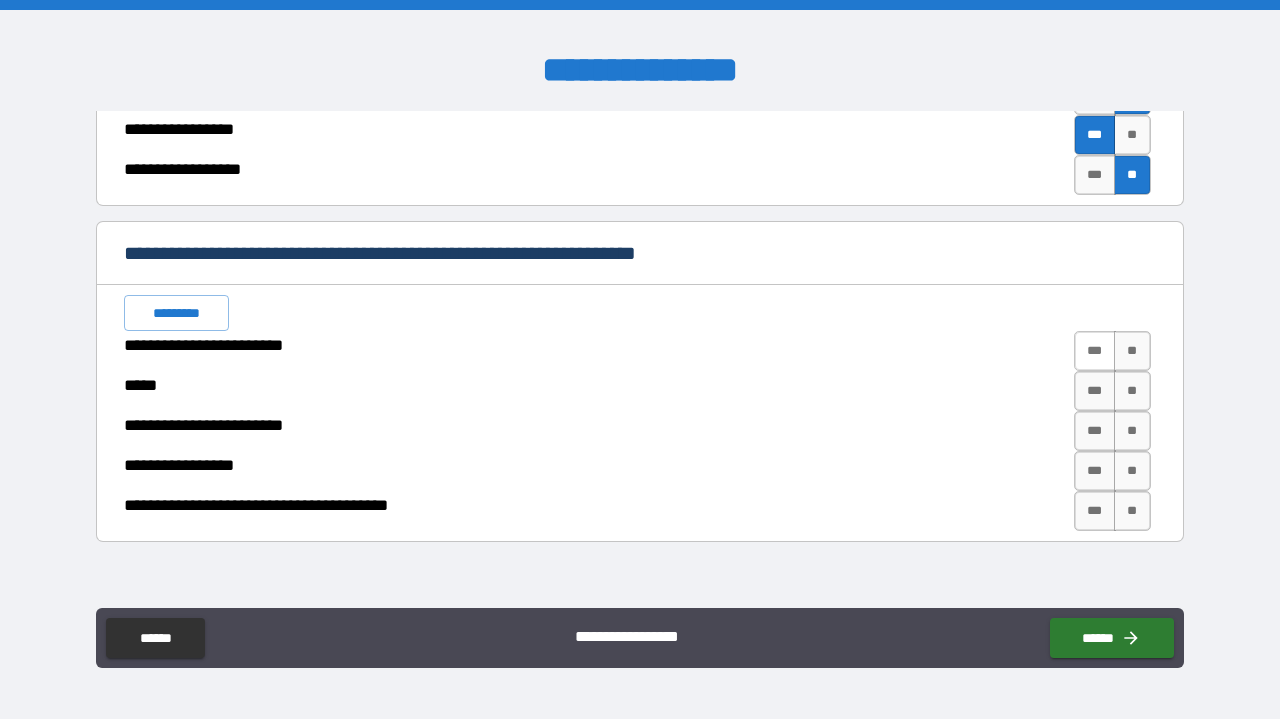 click on "***" at bounding box center [1095, 351] 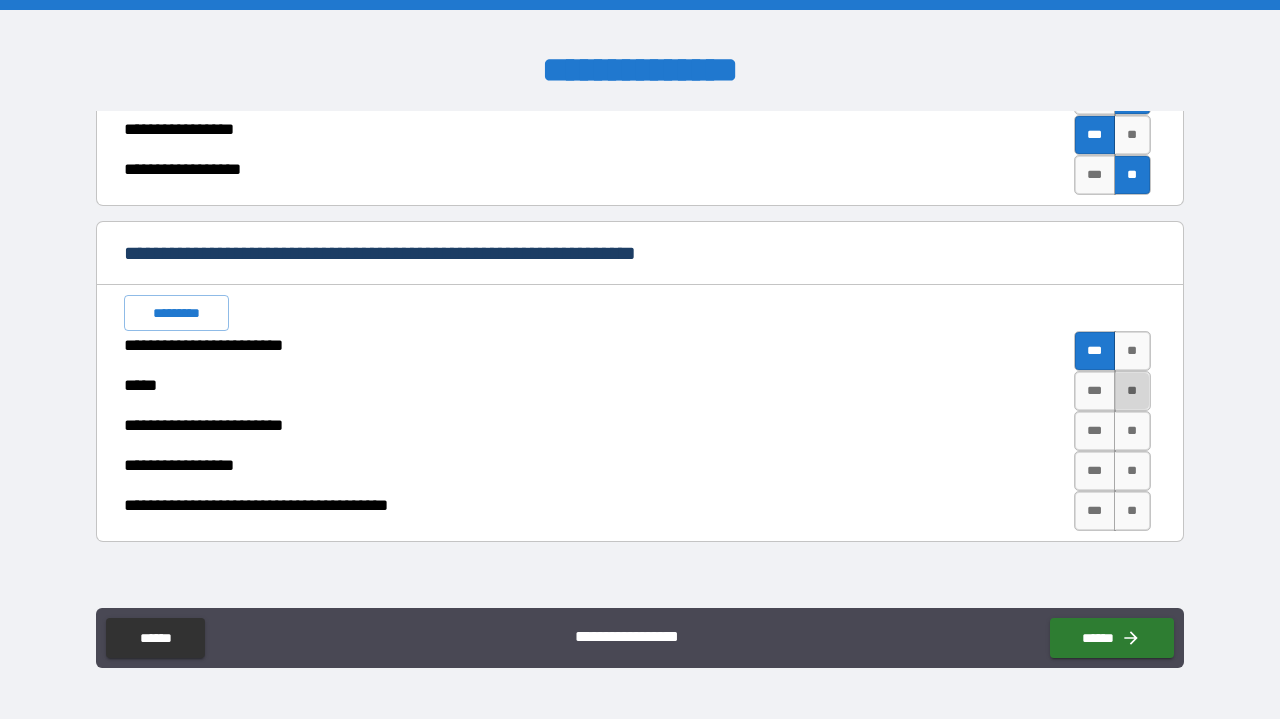 click on "**" at bounding box center [1132, 391] 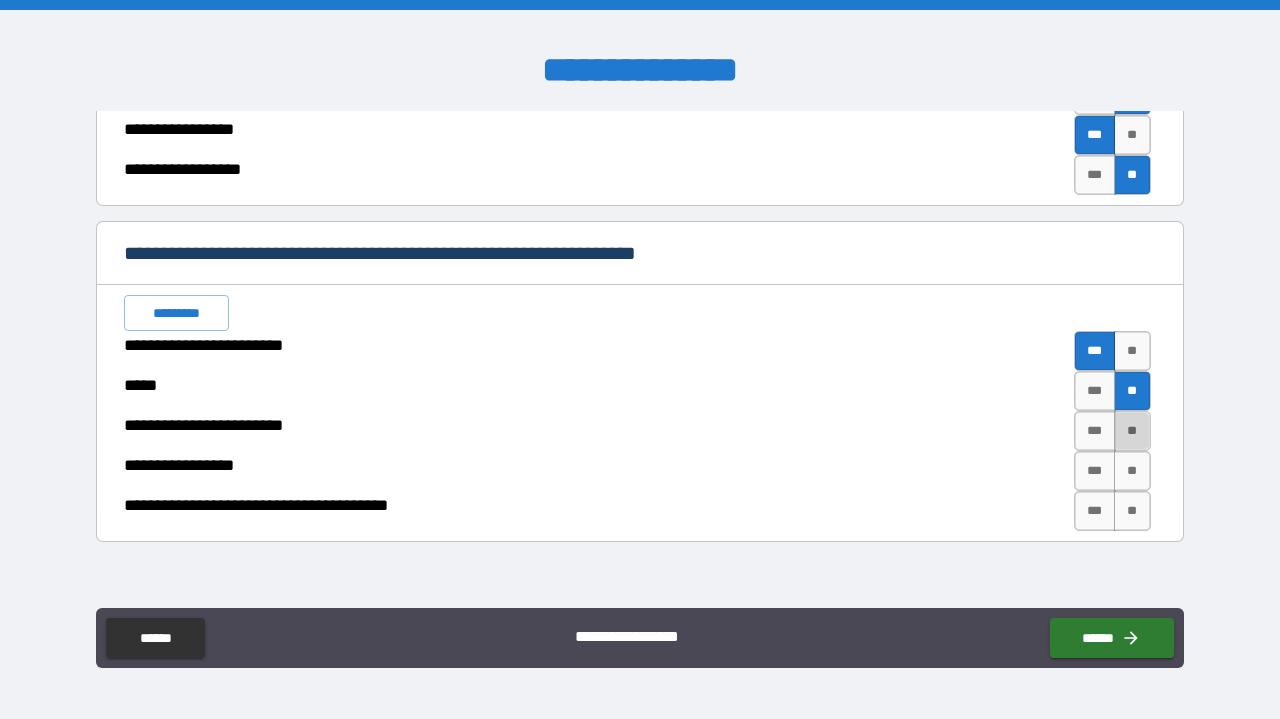 click on "**" at bounding box center [1132, 431] 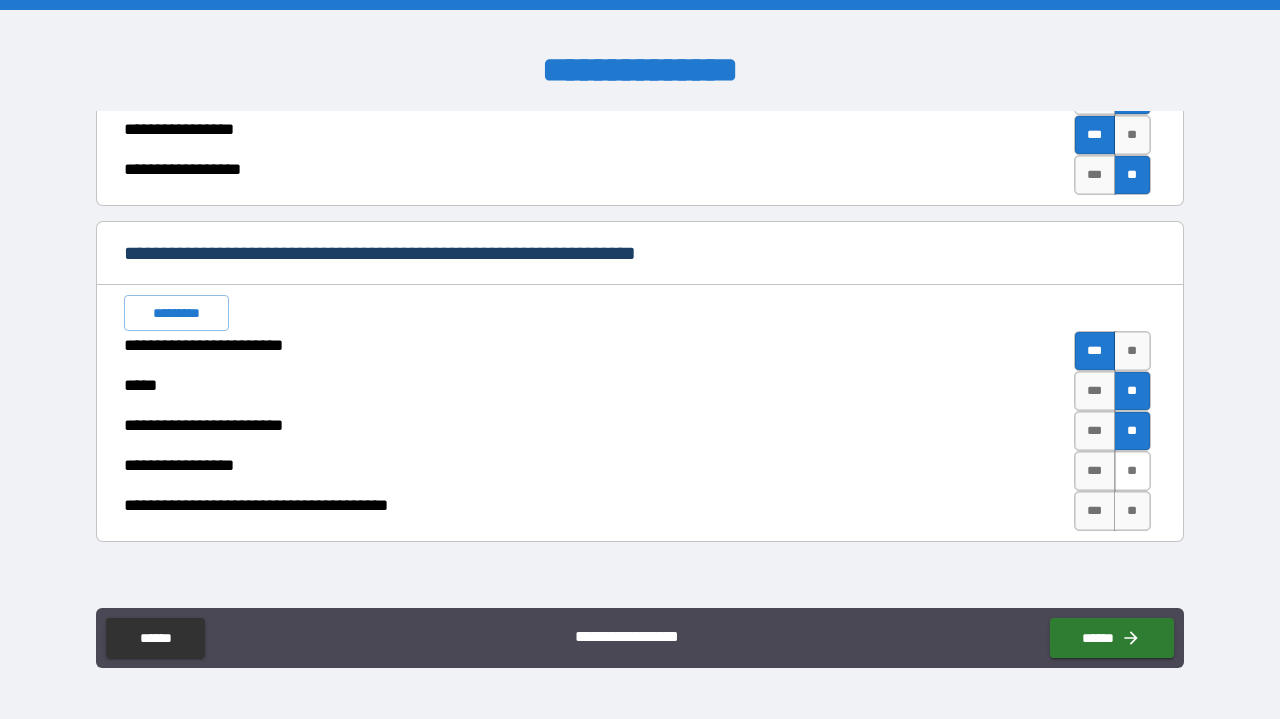 click on "**" at bounding box center (1132, 471) 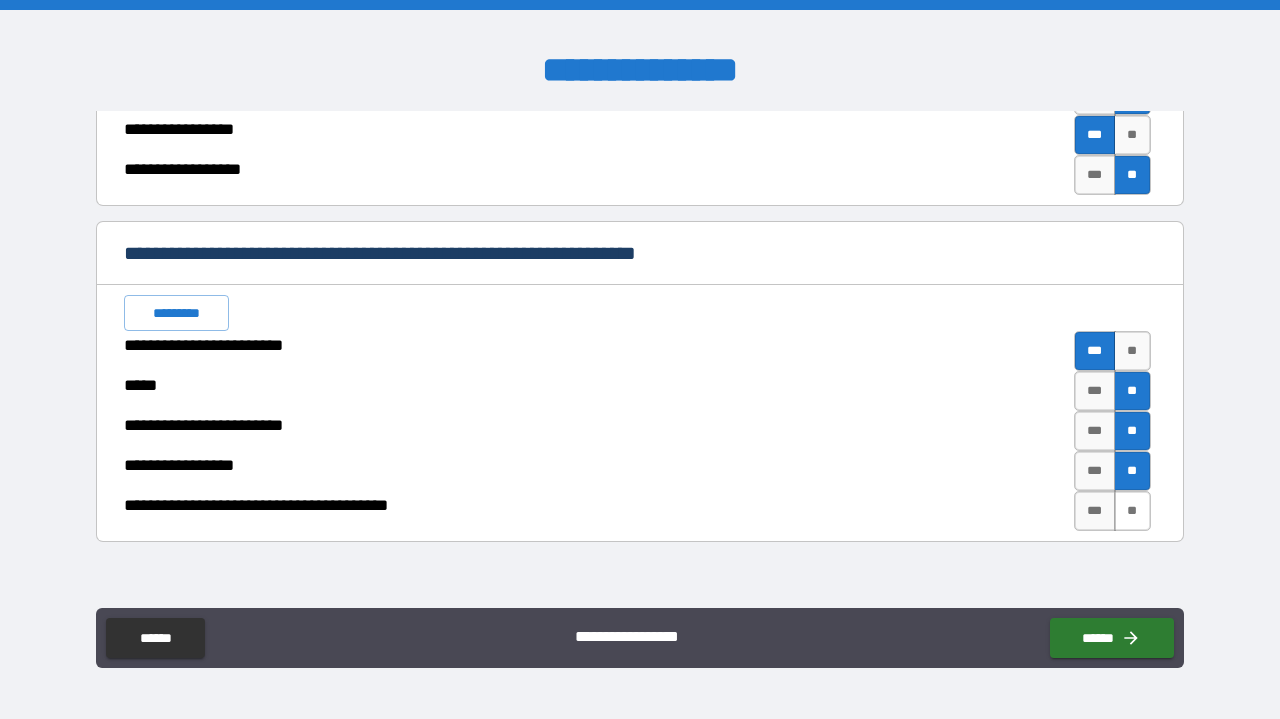 click on "**" at bounding box center (1132, 511) 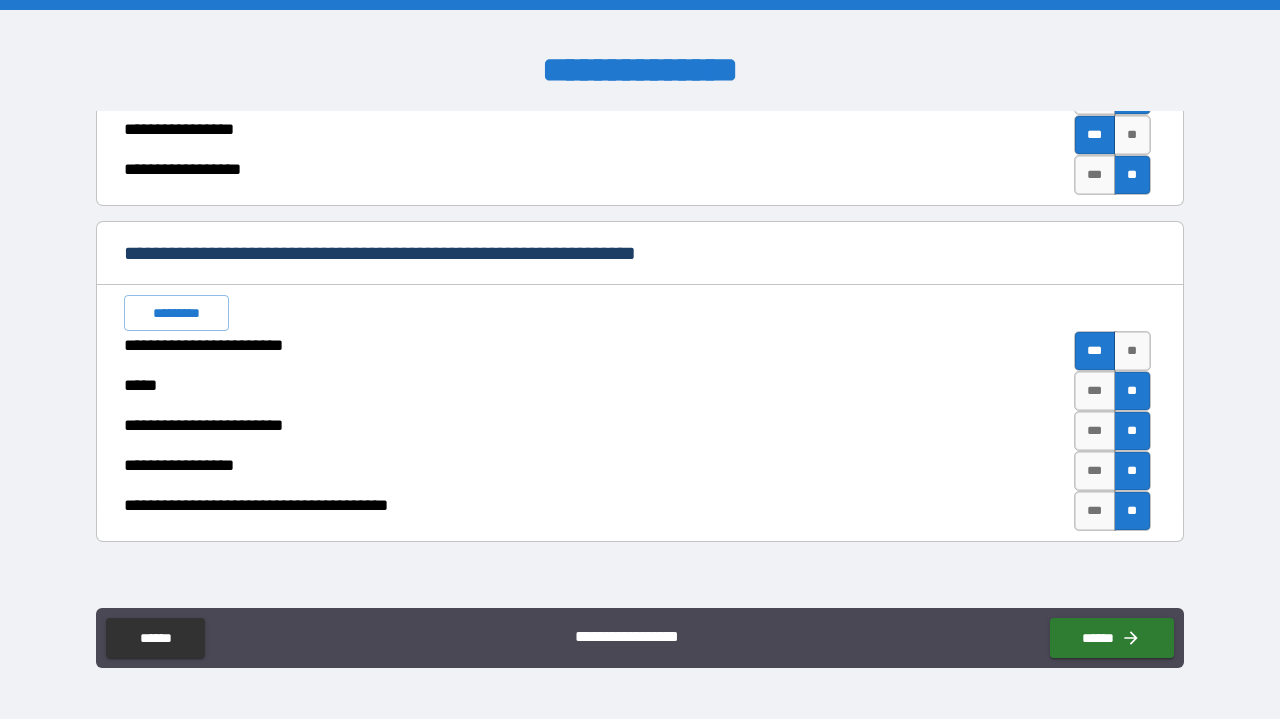 type on "*" 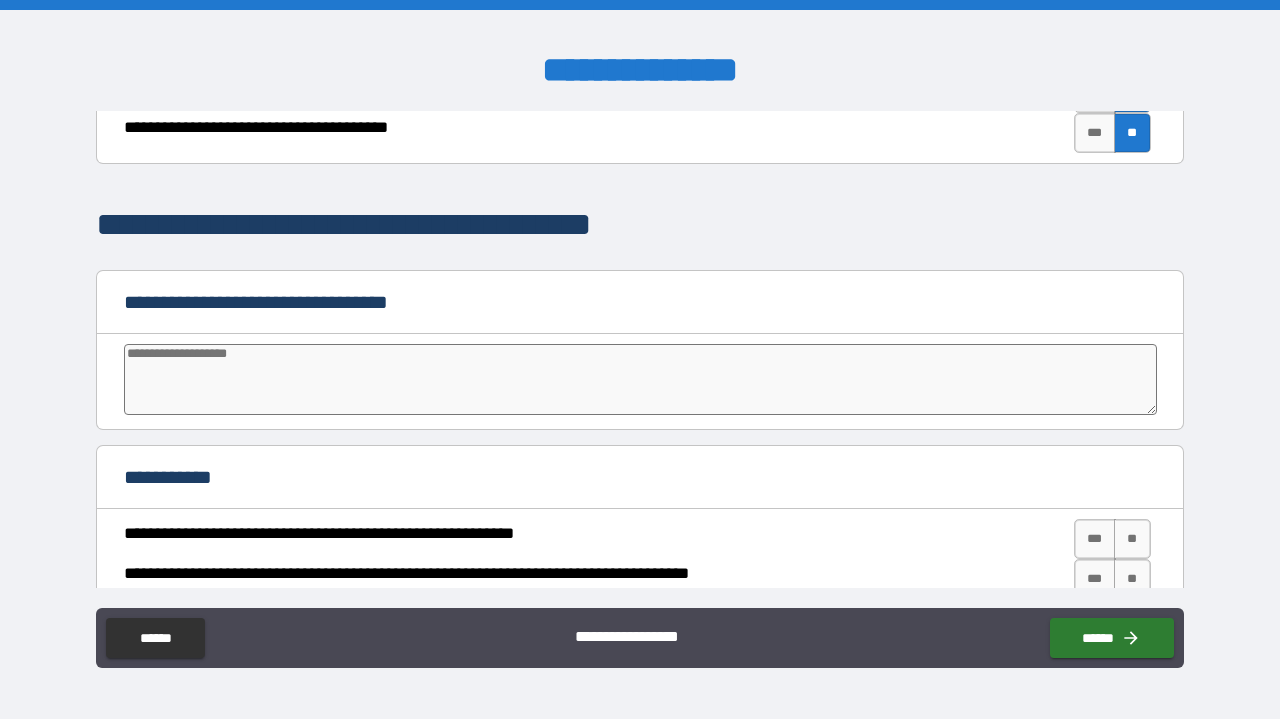 scroll, scrollTop: 2597, scrollLeft: 0, axis: vertical 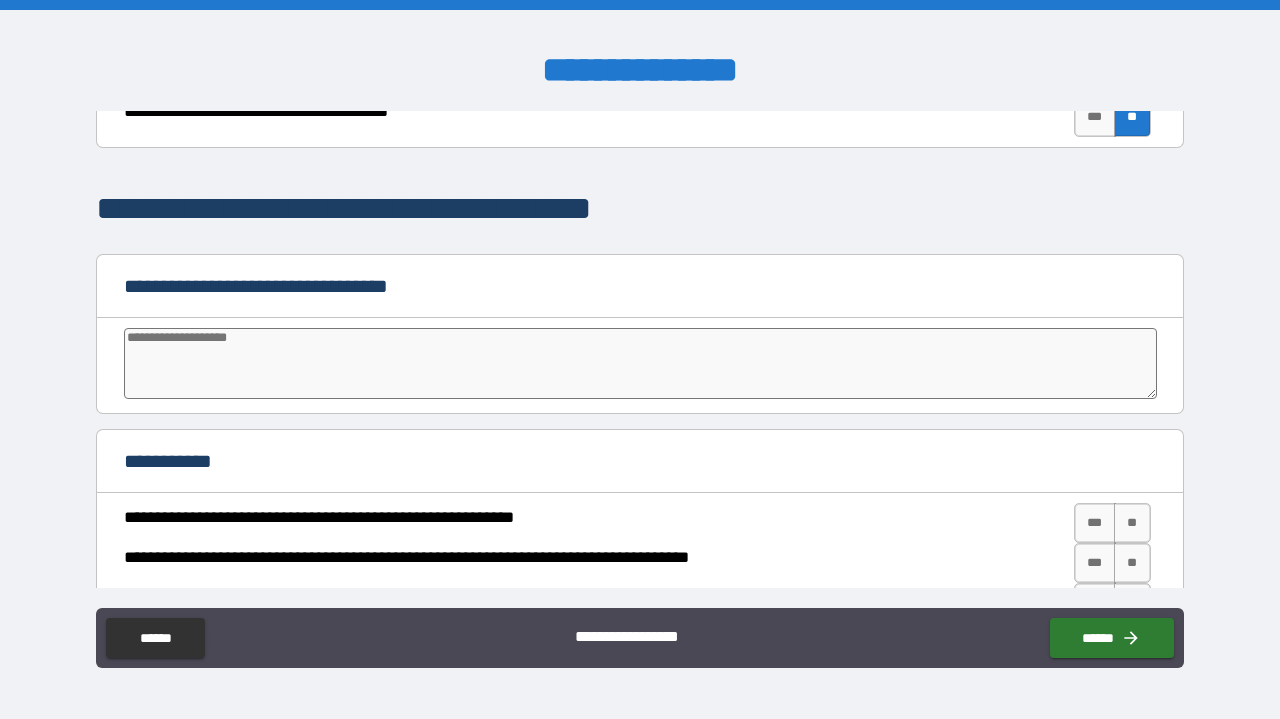 click at bounding box center (640, 363) 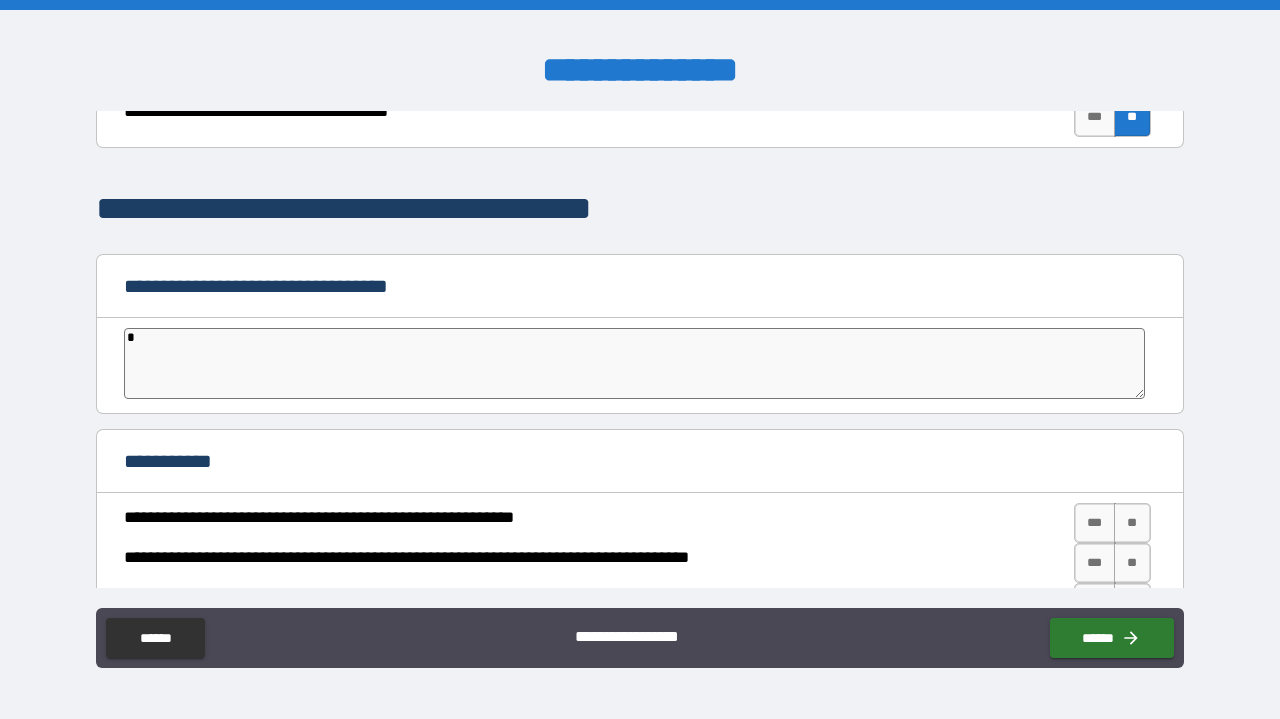 type on "*" 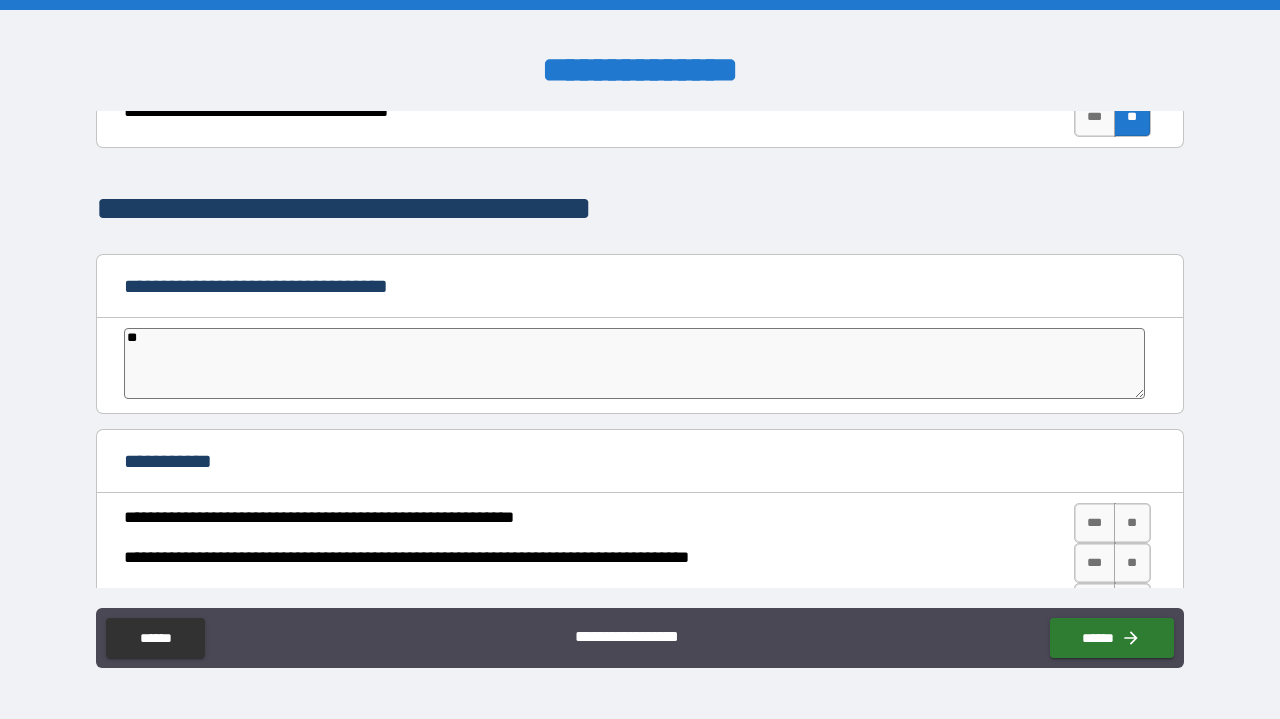 type on "**" 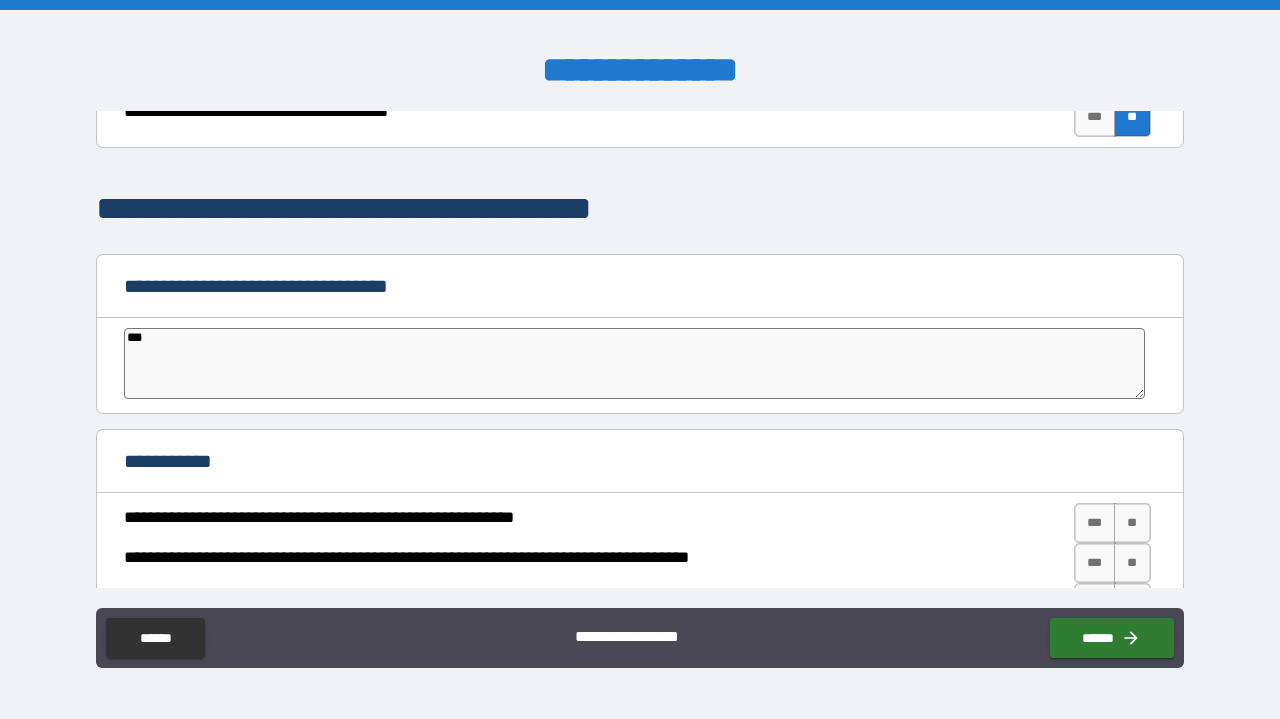 type on "*" 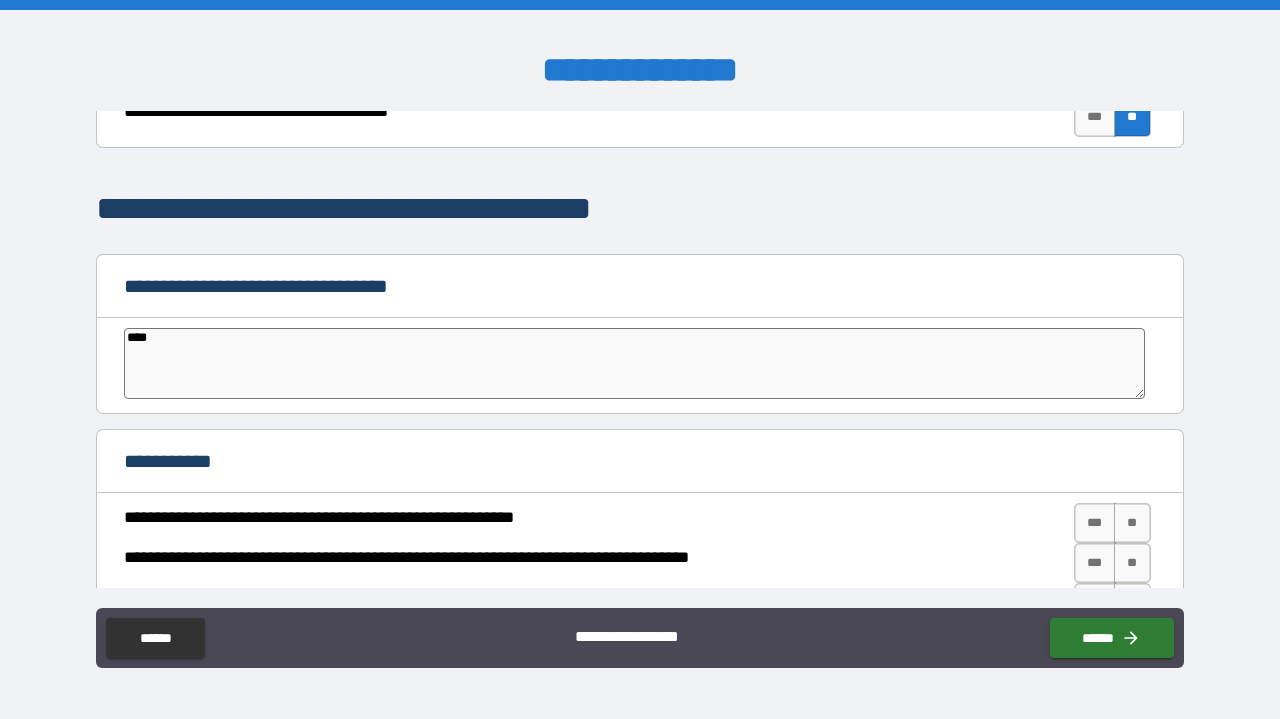 type on "*" 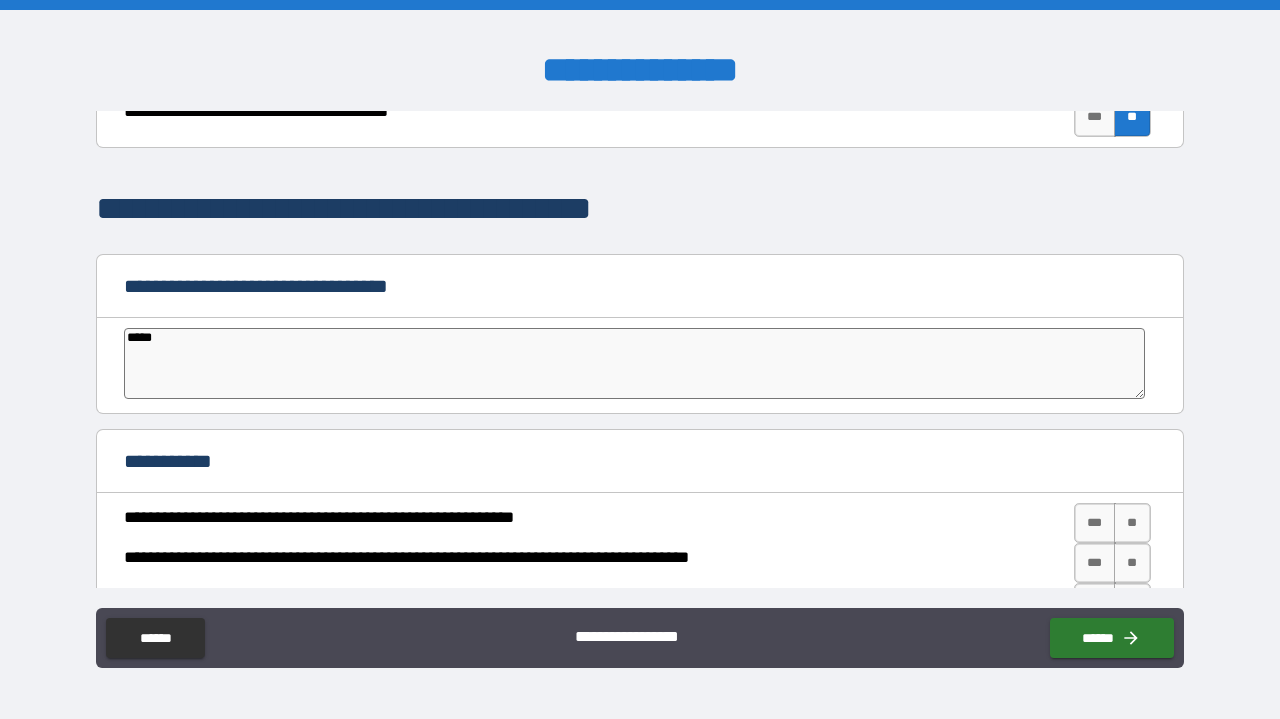 type on "*" 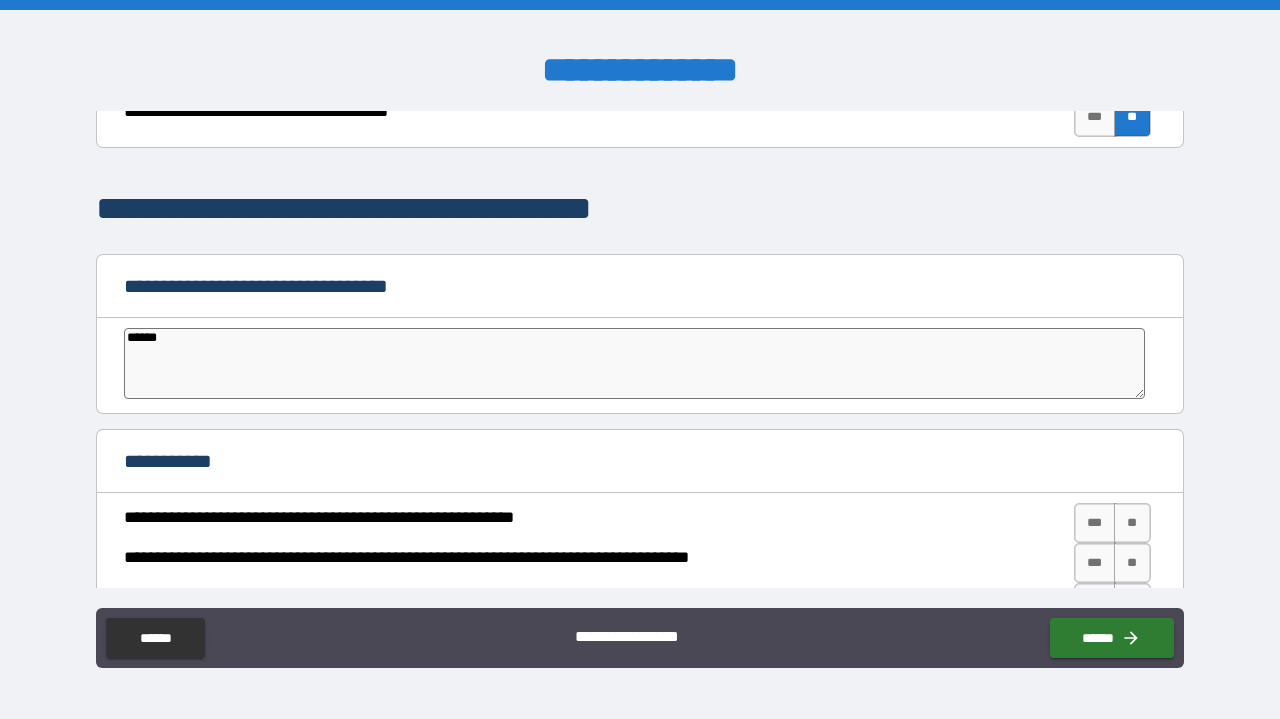type on "******" 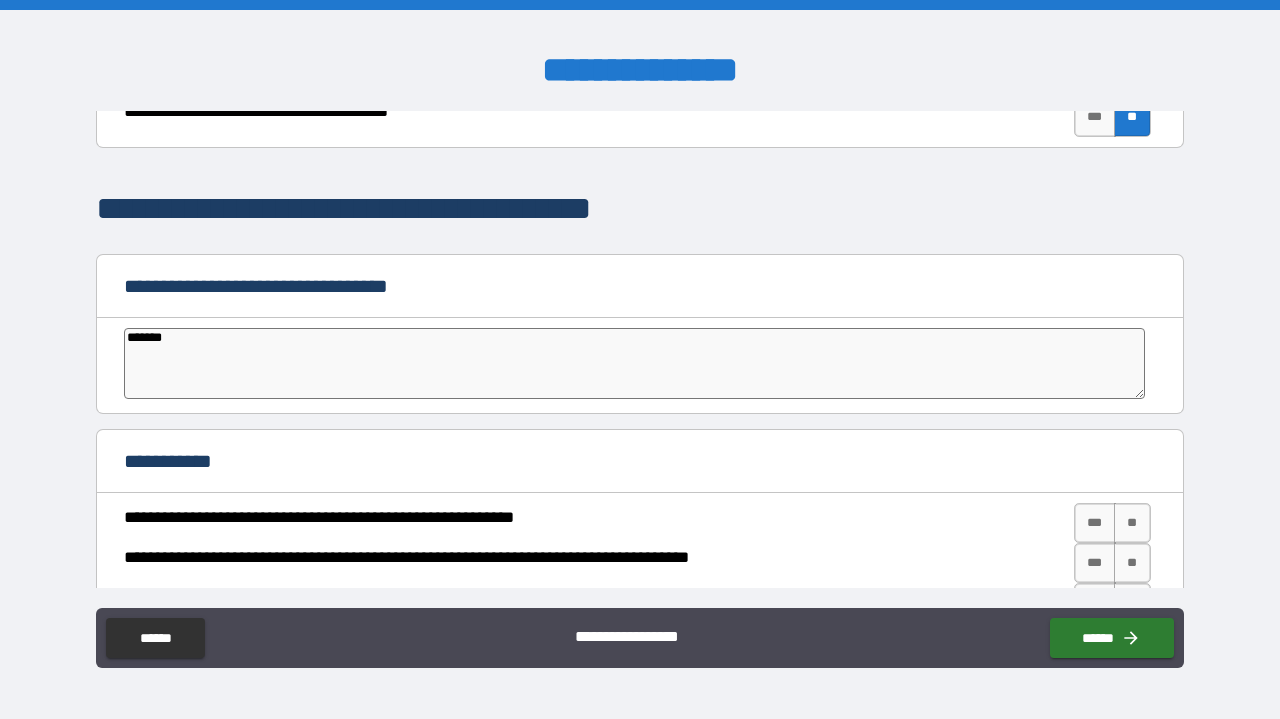 type on "*" 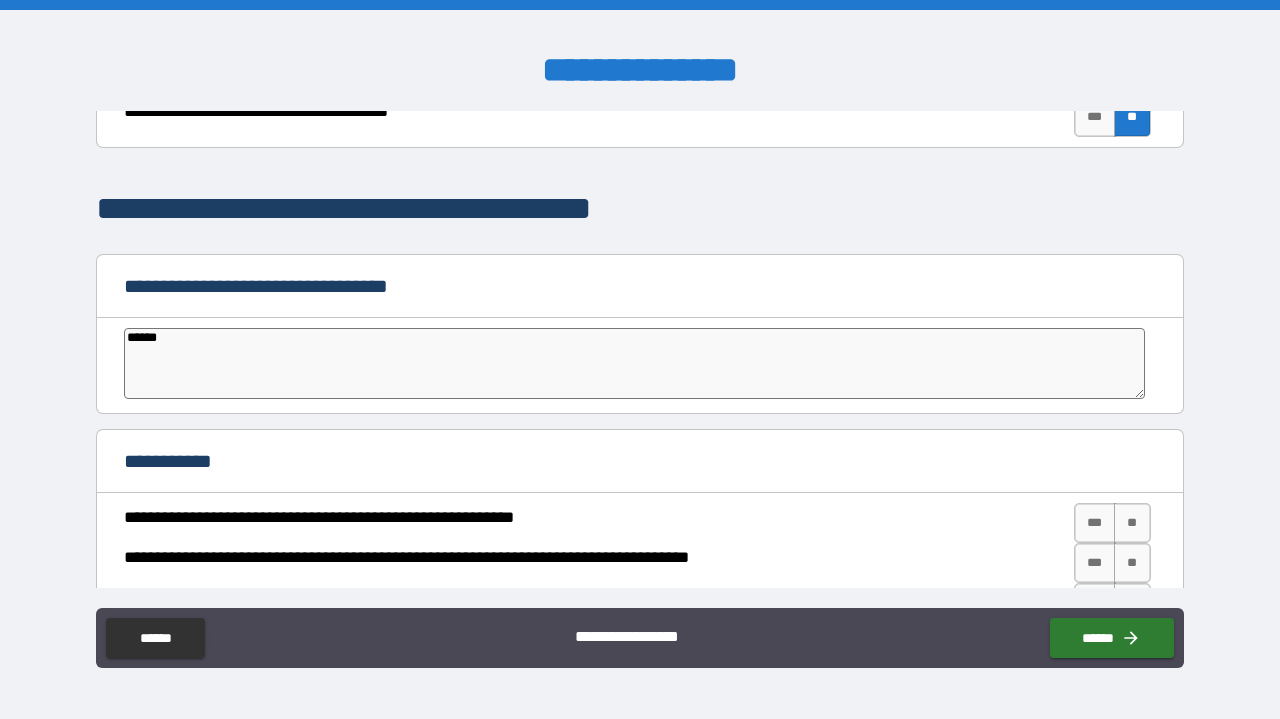 type on "*" 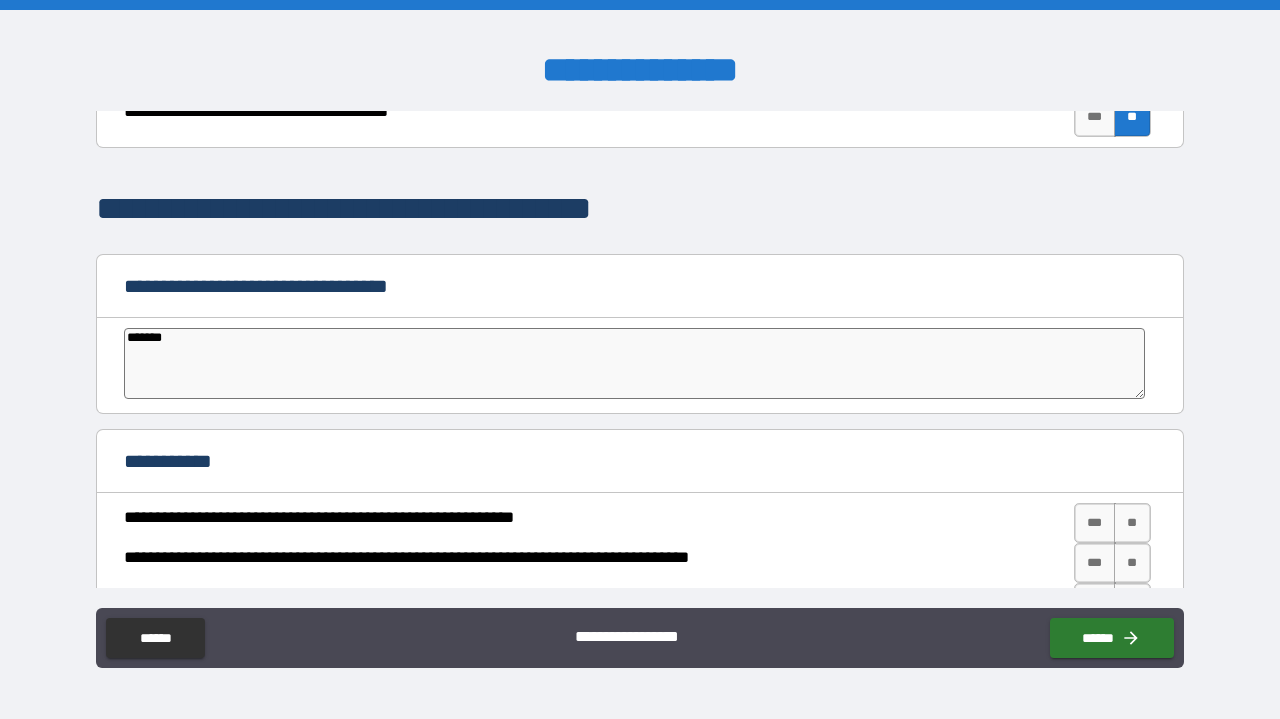 type on "*******" 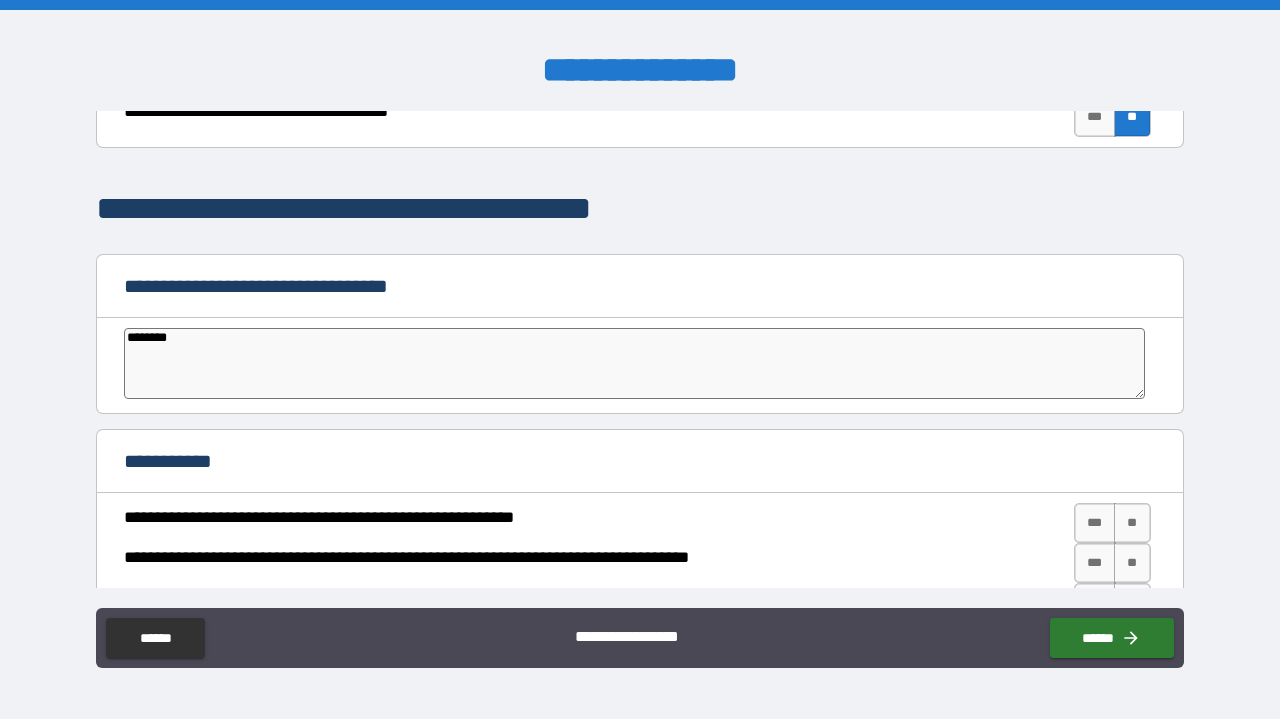 type on "*" 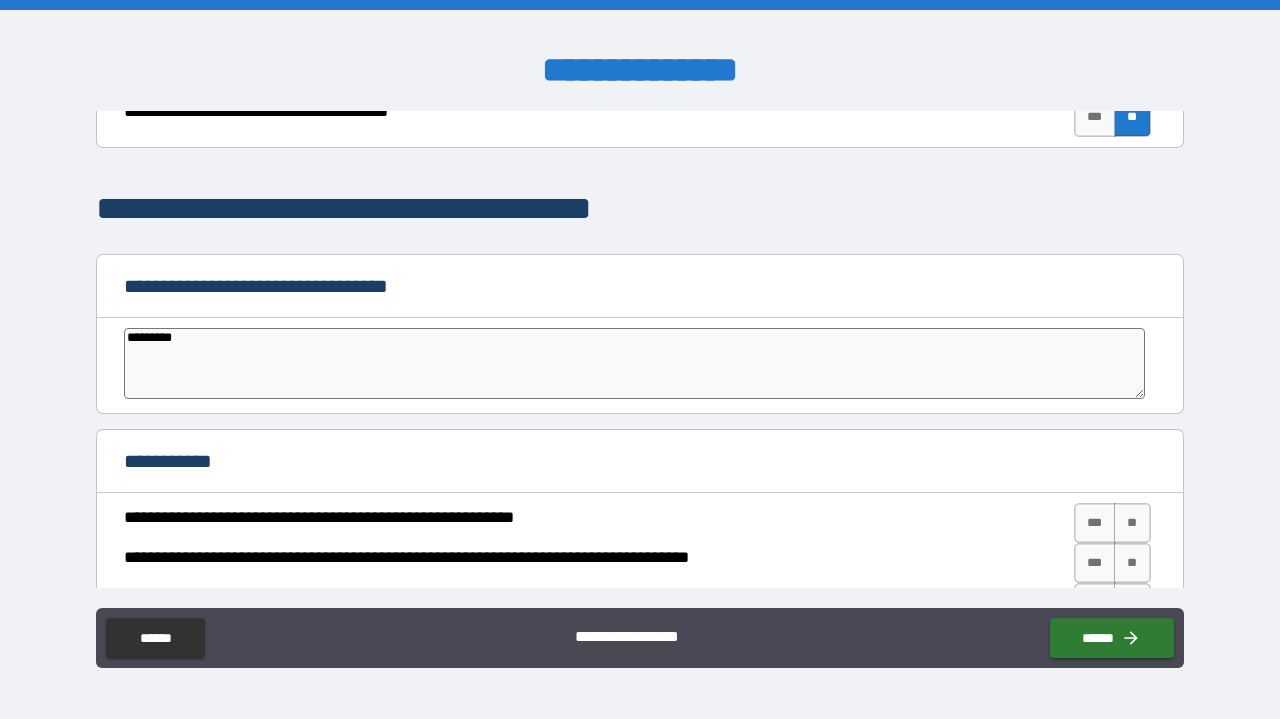 type on "*" 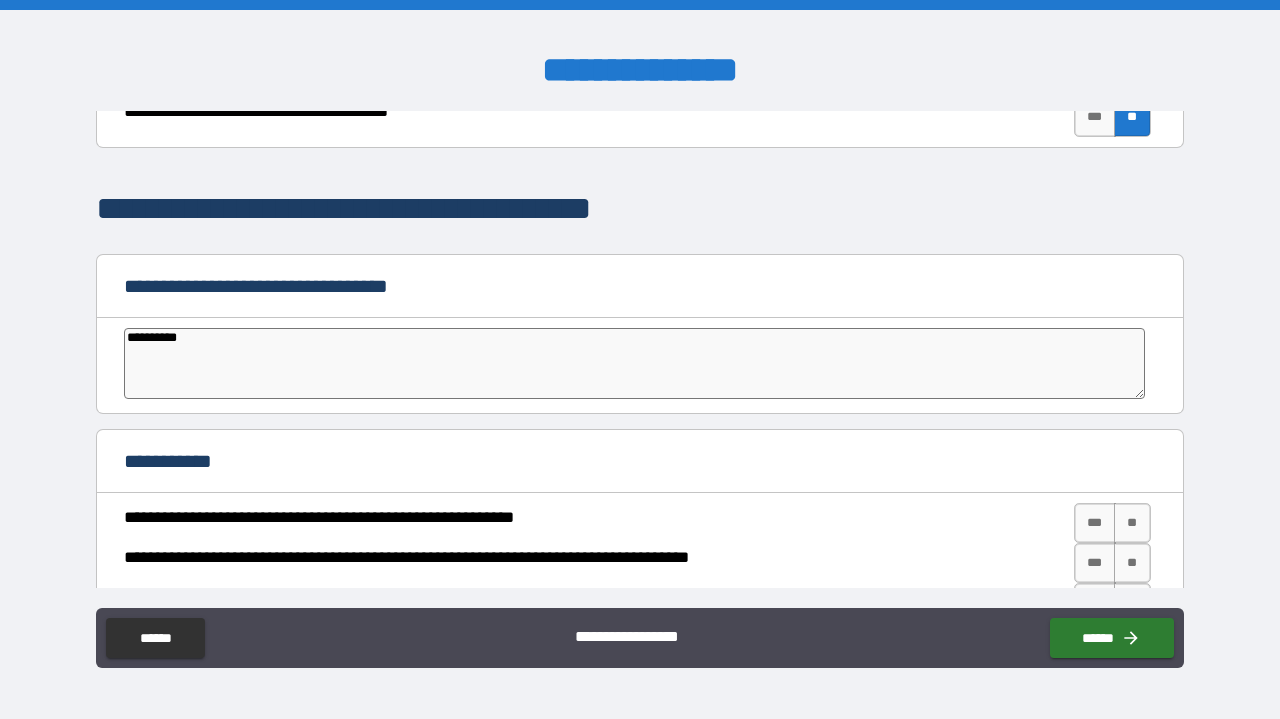 type on "**********" 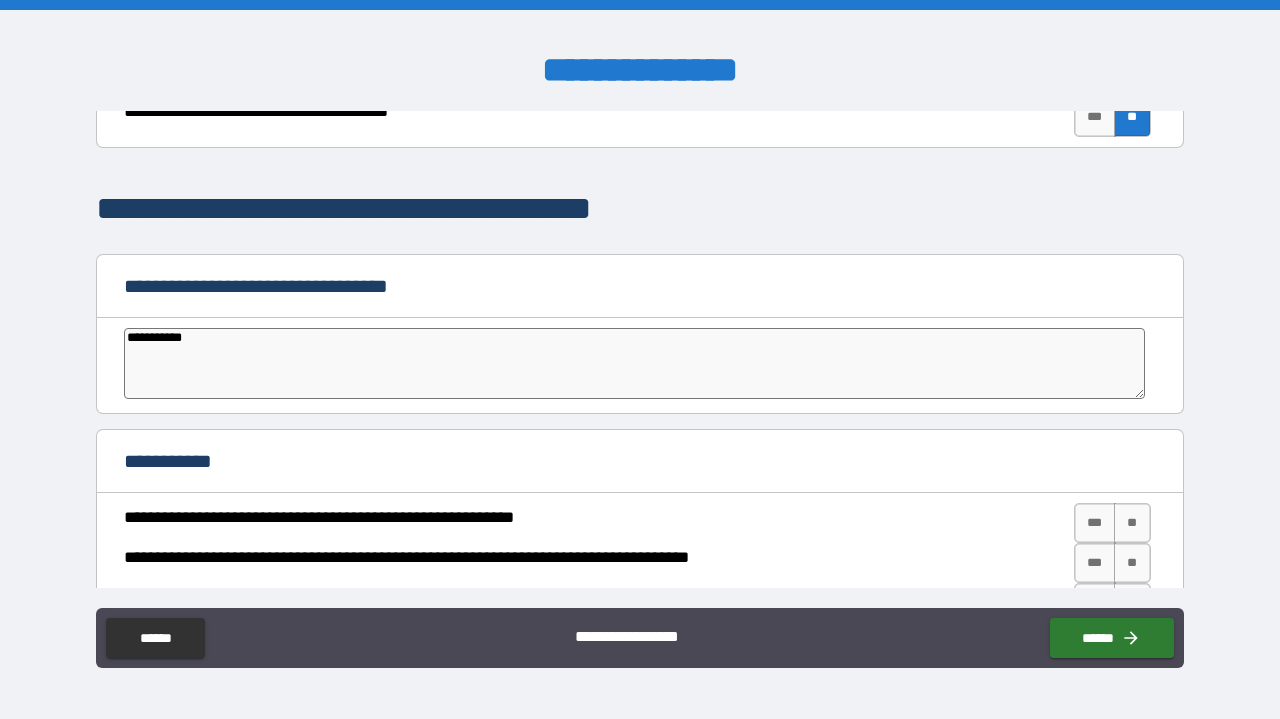 type on "*" 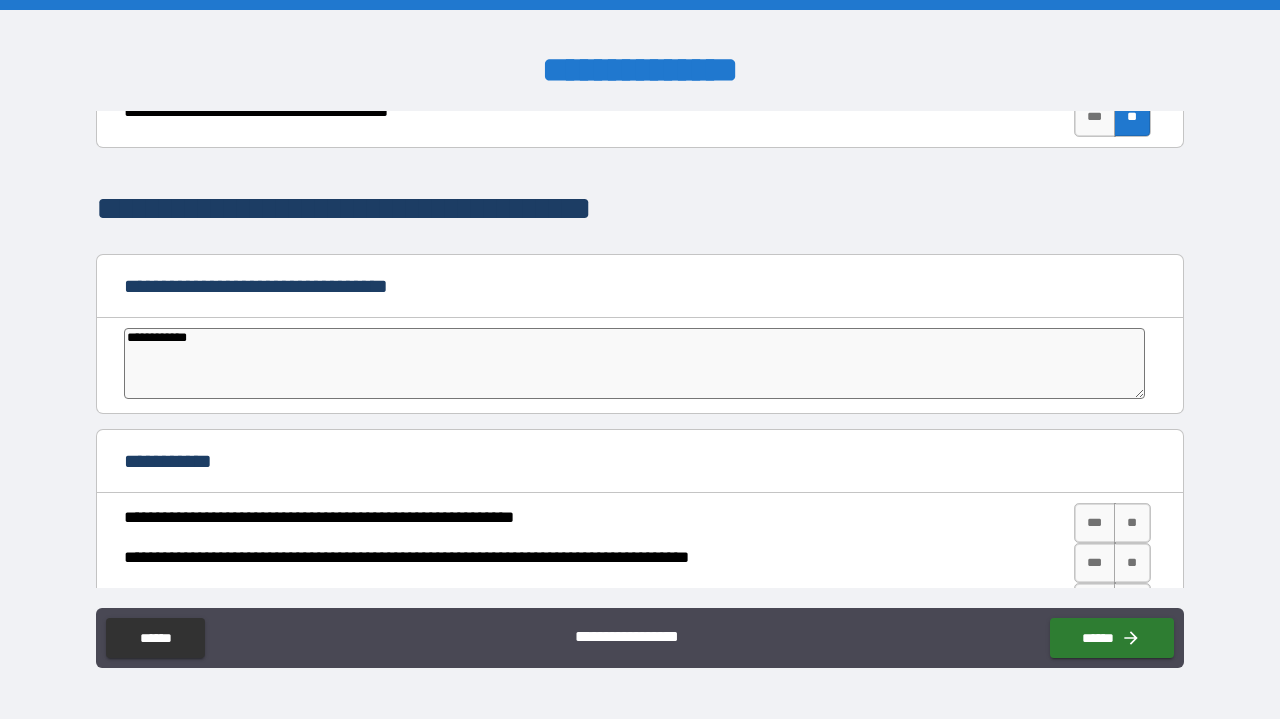 type on "**********" 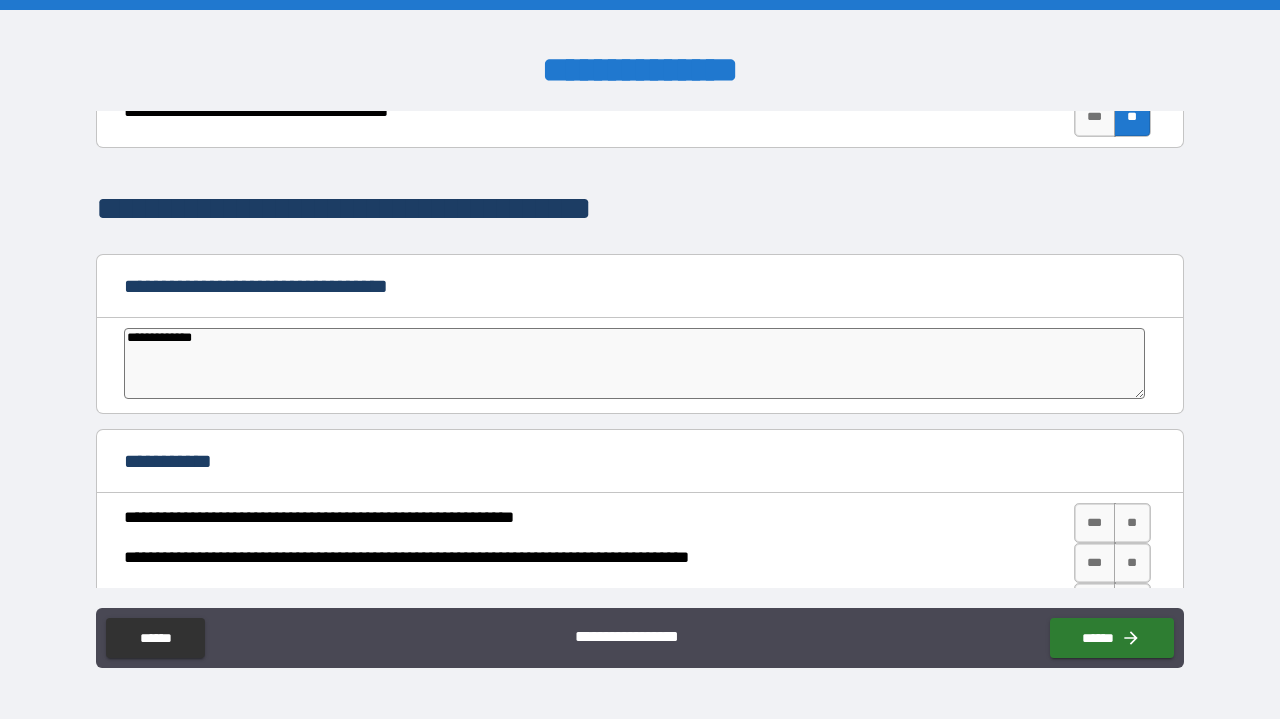 type on "*" 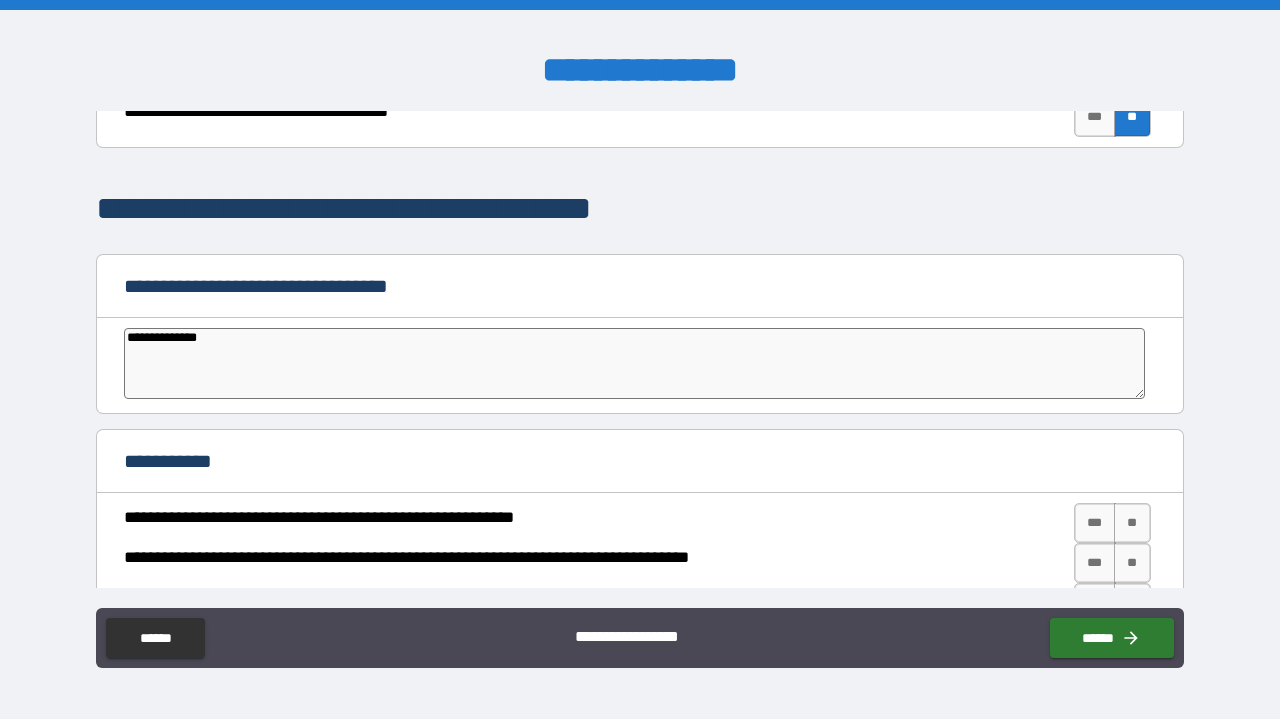type on "*" 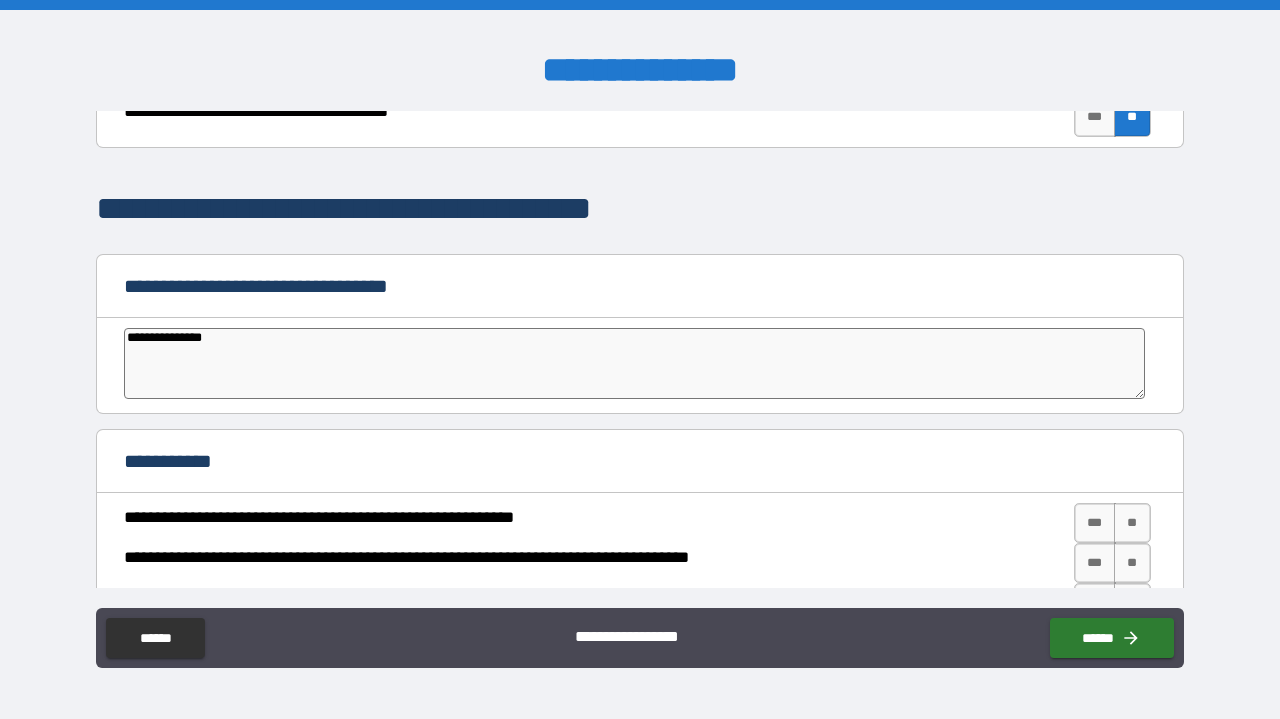 type on "**********" 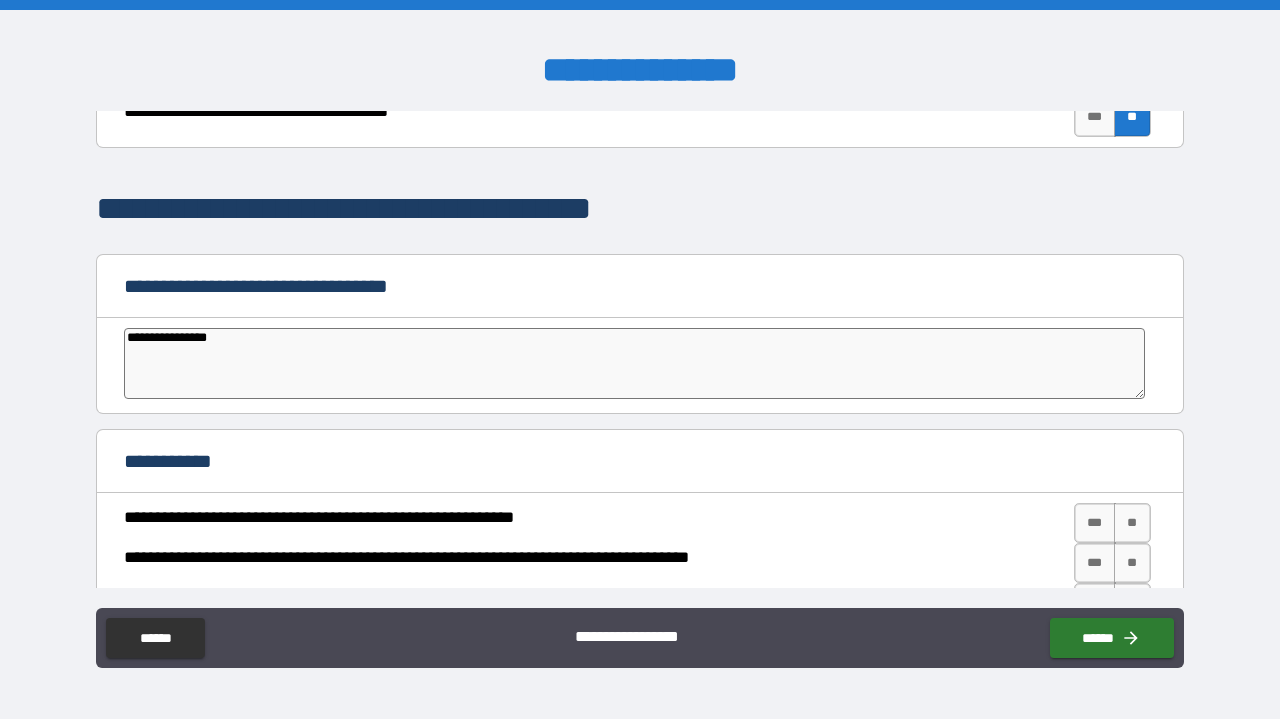 type on "*" 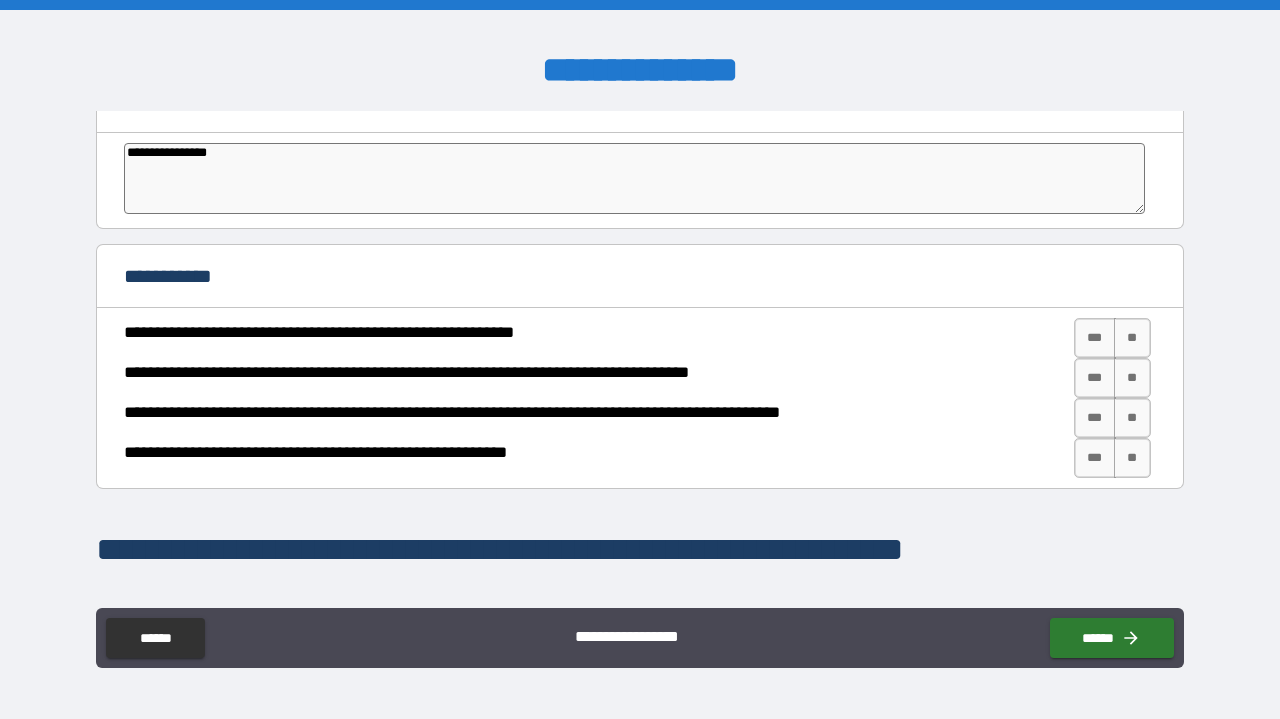 scroll, scrollTop: 2784, scrollLeft: 0, axis: vertical 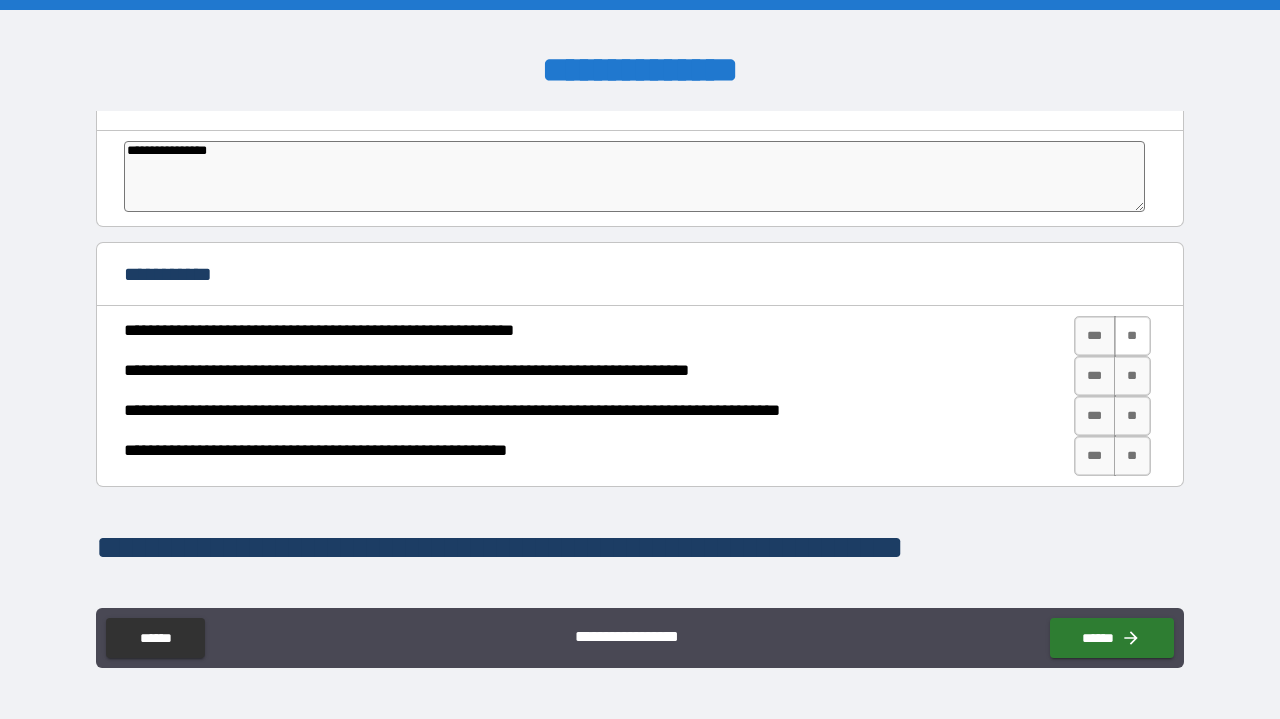 type on "**********" 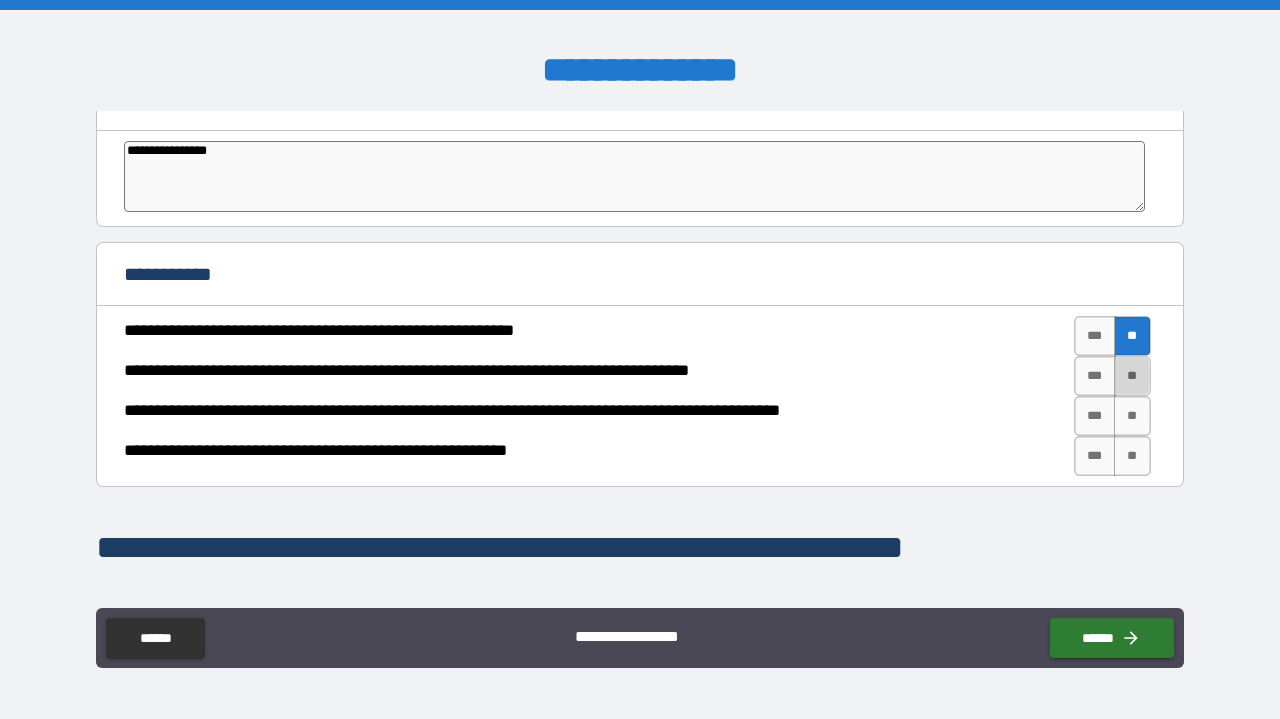 click on "**" at bounding box center (1132, 376) 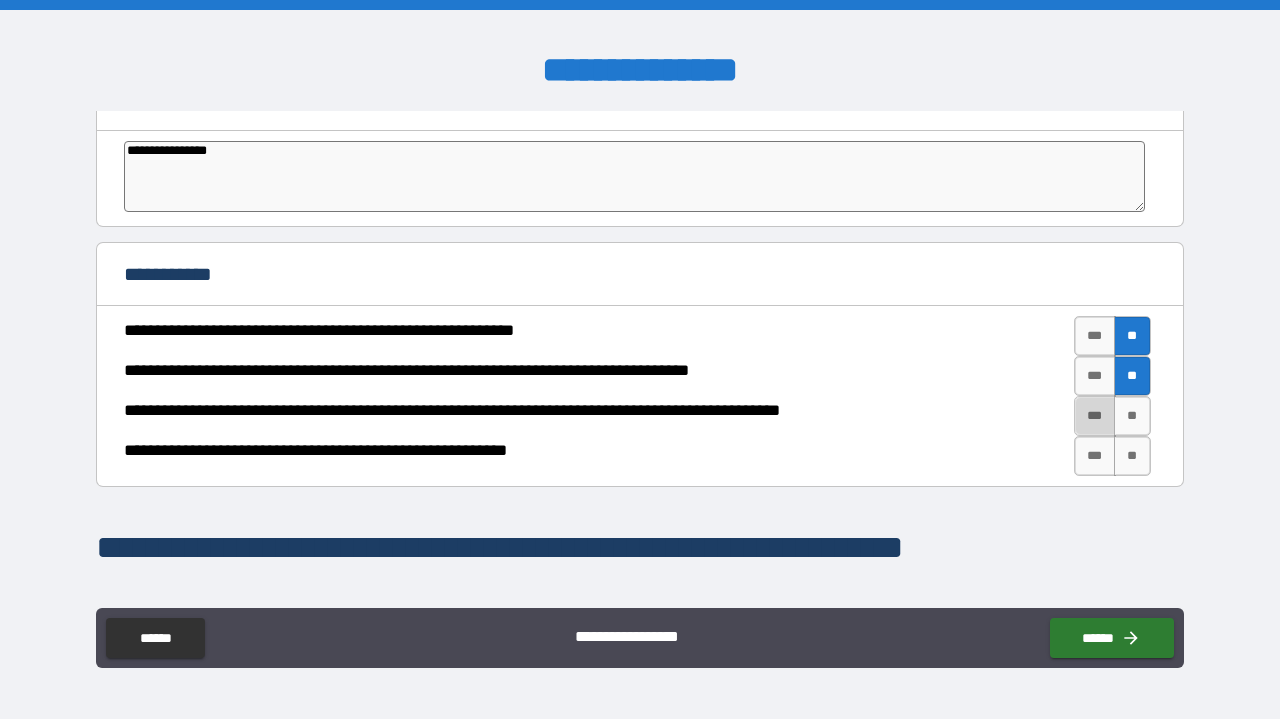click on "***" at bounding box center (1095, 416) 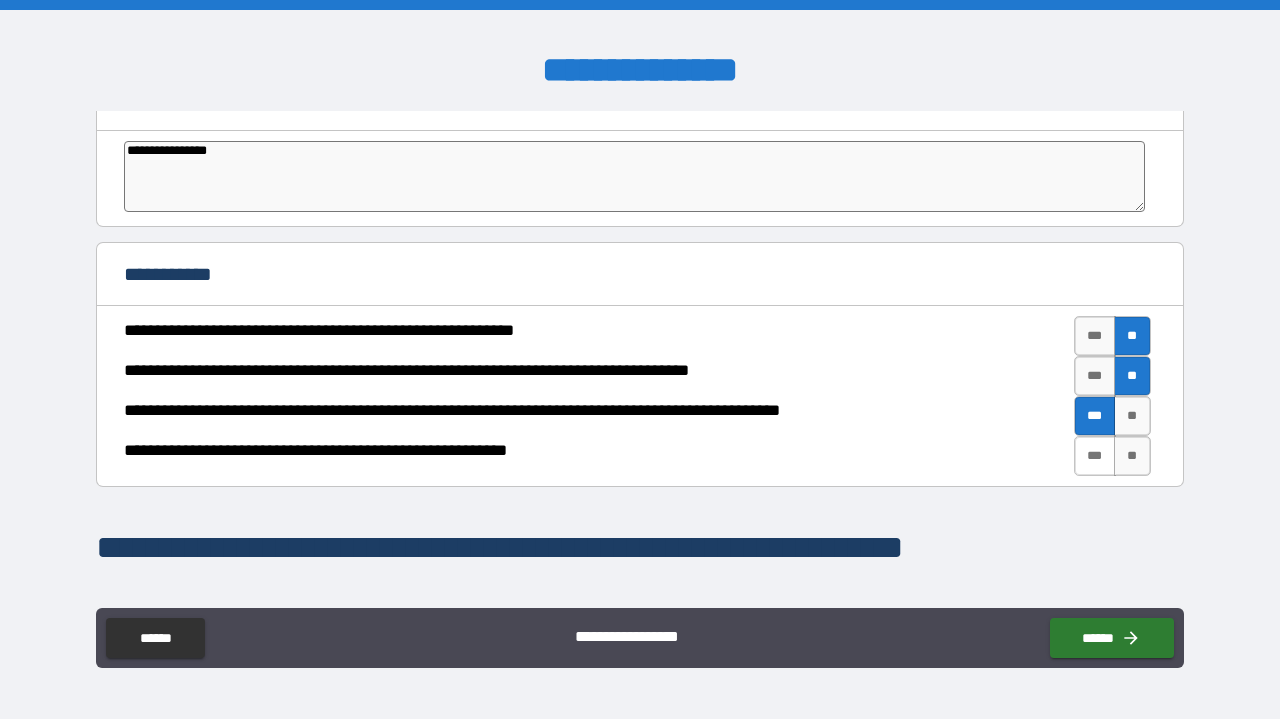 click on "***" at bounding box center (1095, 456) 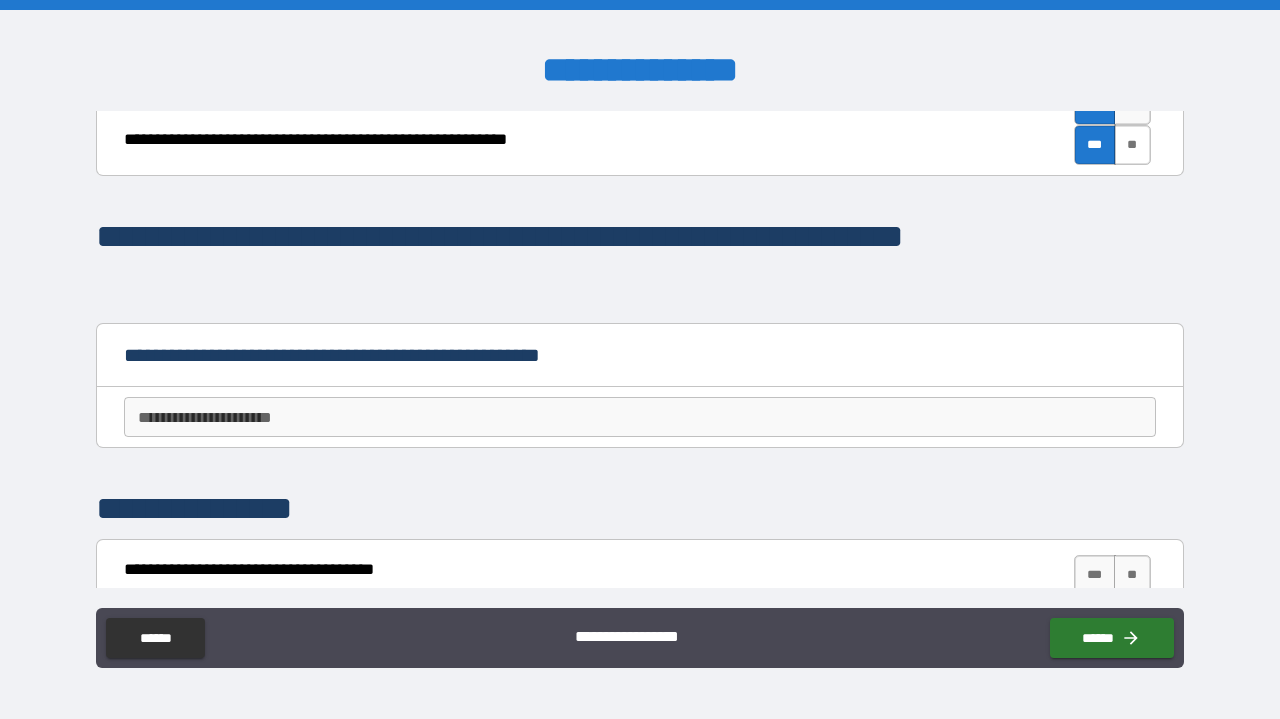 scroll, scrollTop: 3098, scrollLeft: 0, axis: vertical 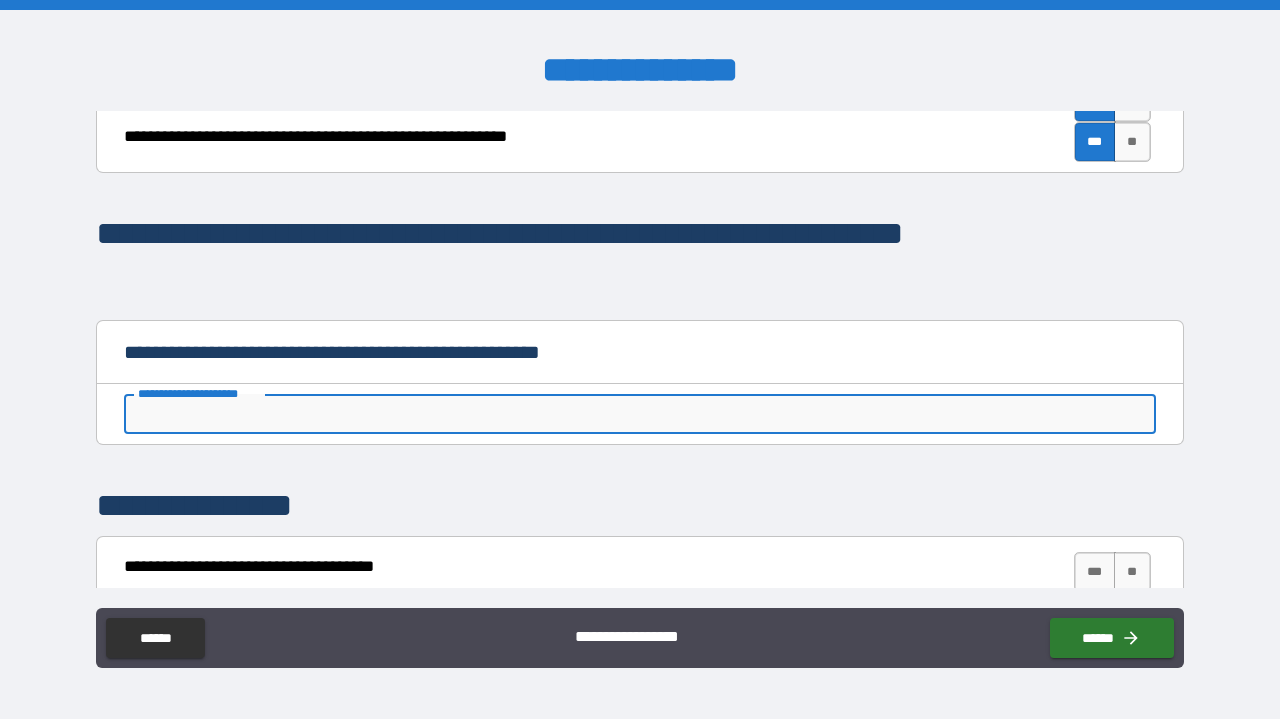 click on "**********" at bounding box center [640, 414] 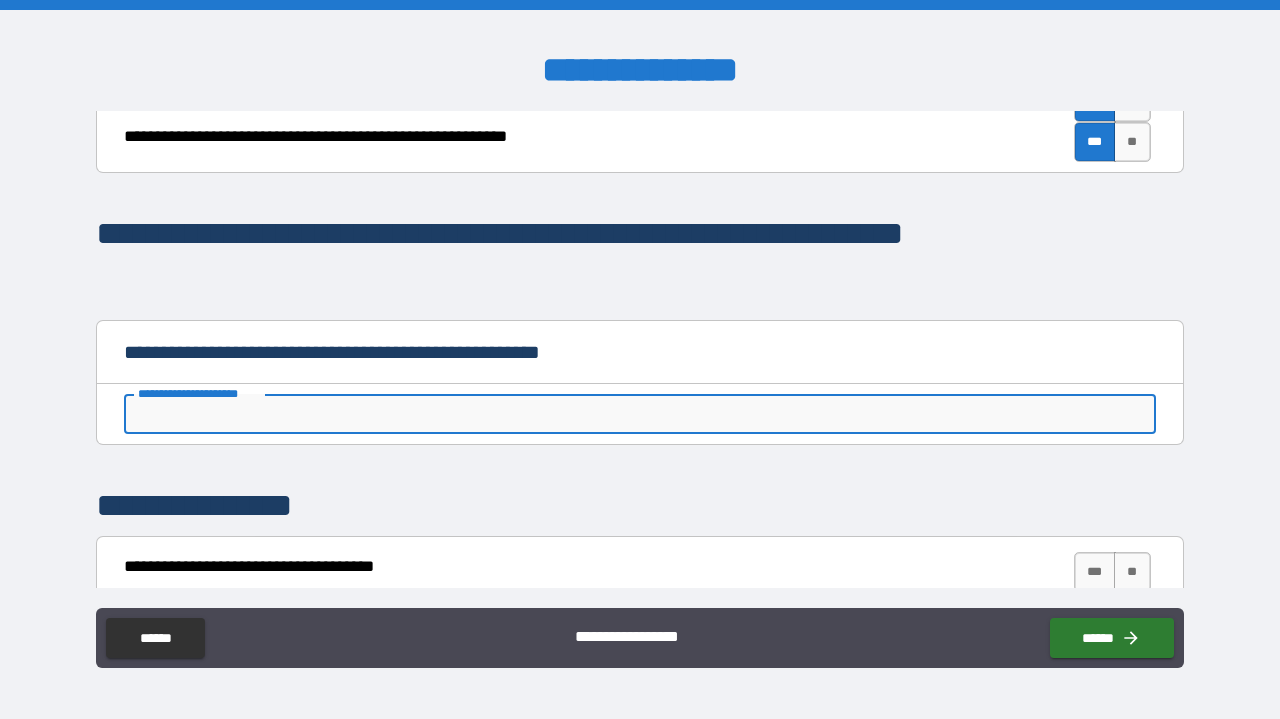 type on "*" 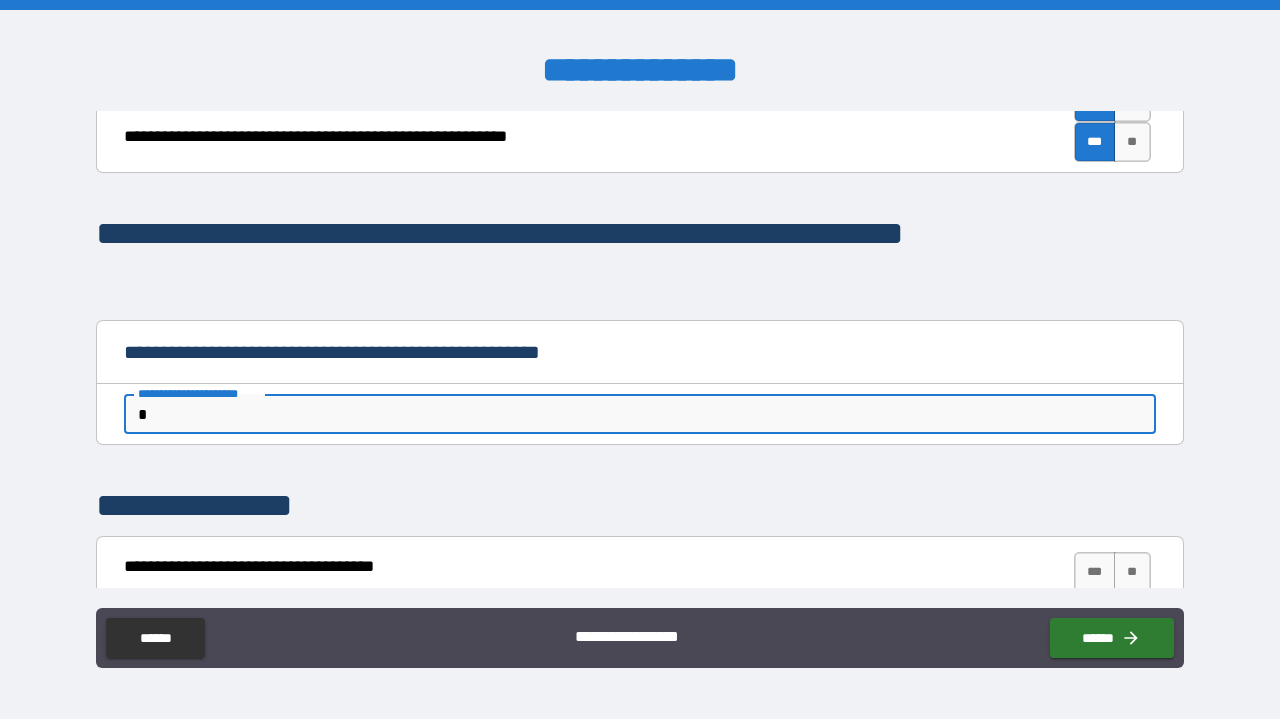 type on "*" 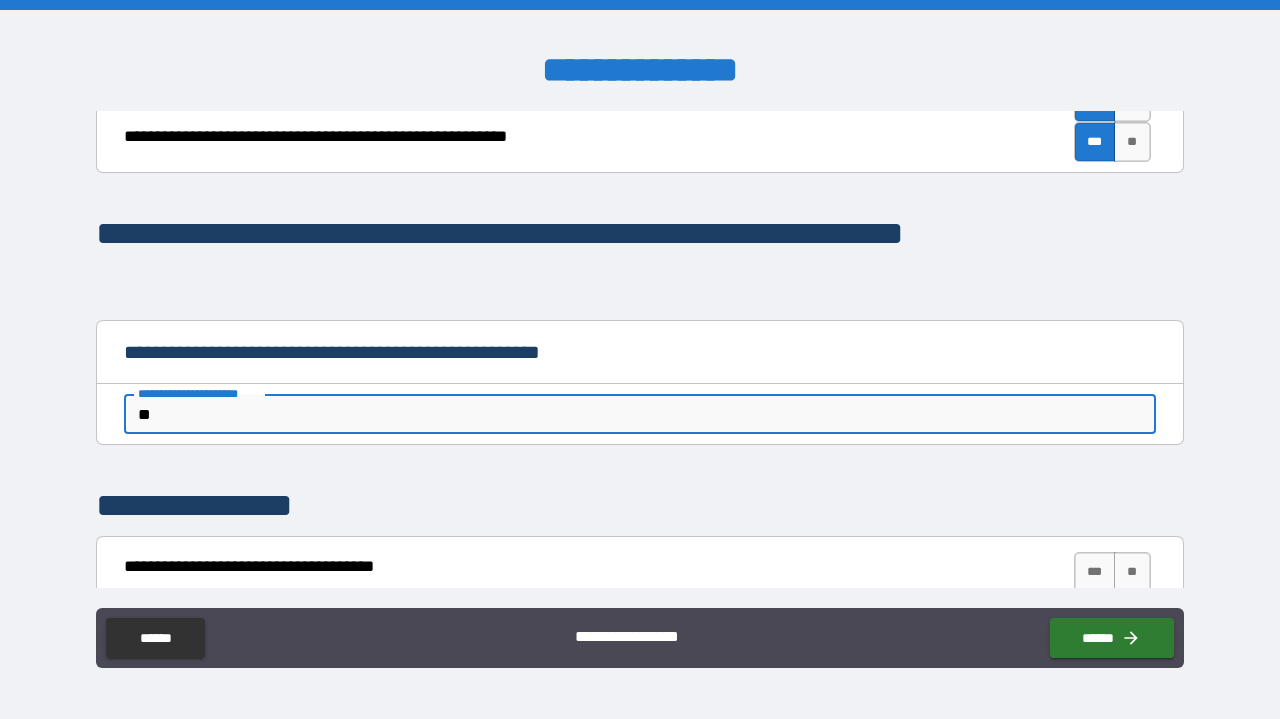 type on "*" 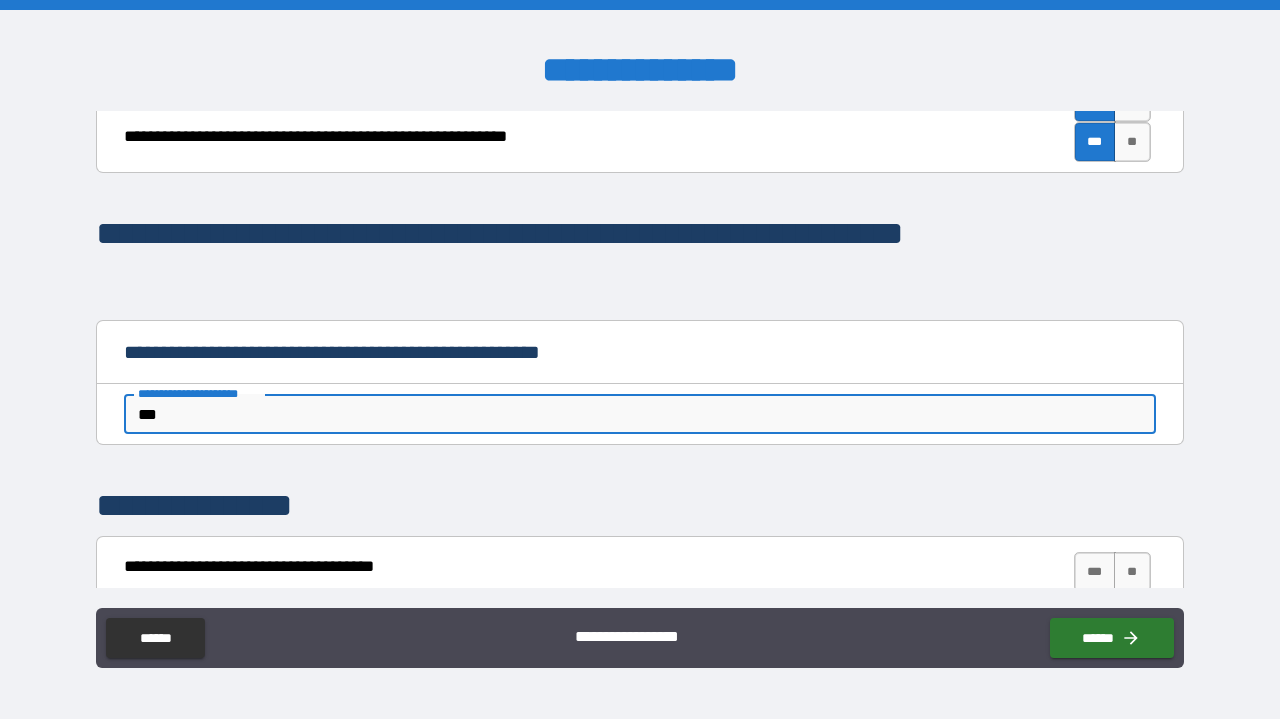 type on "*" 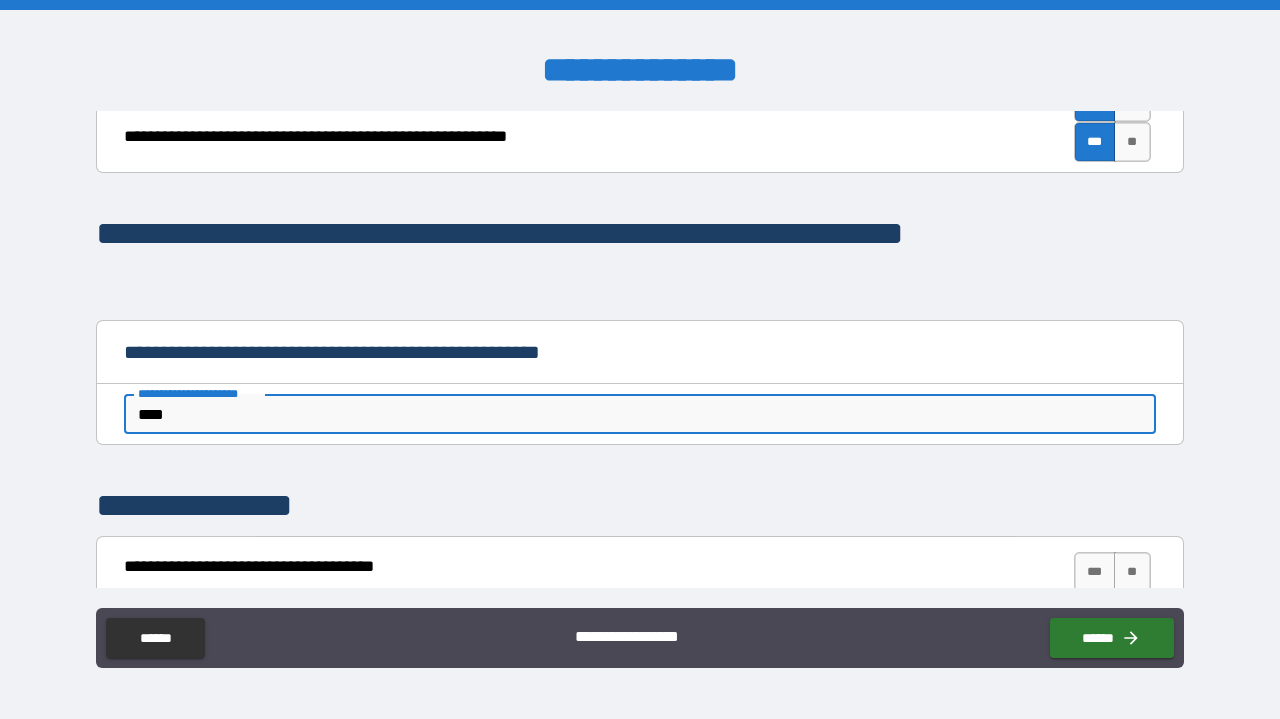 type on "*" 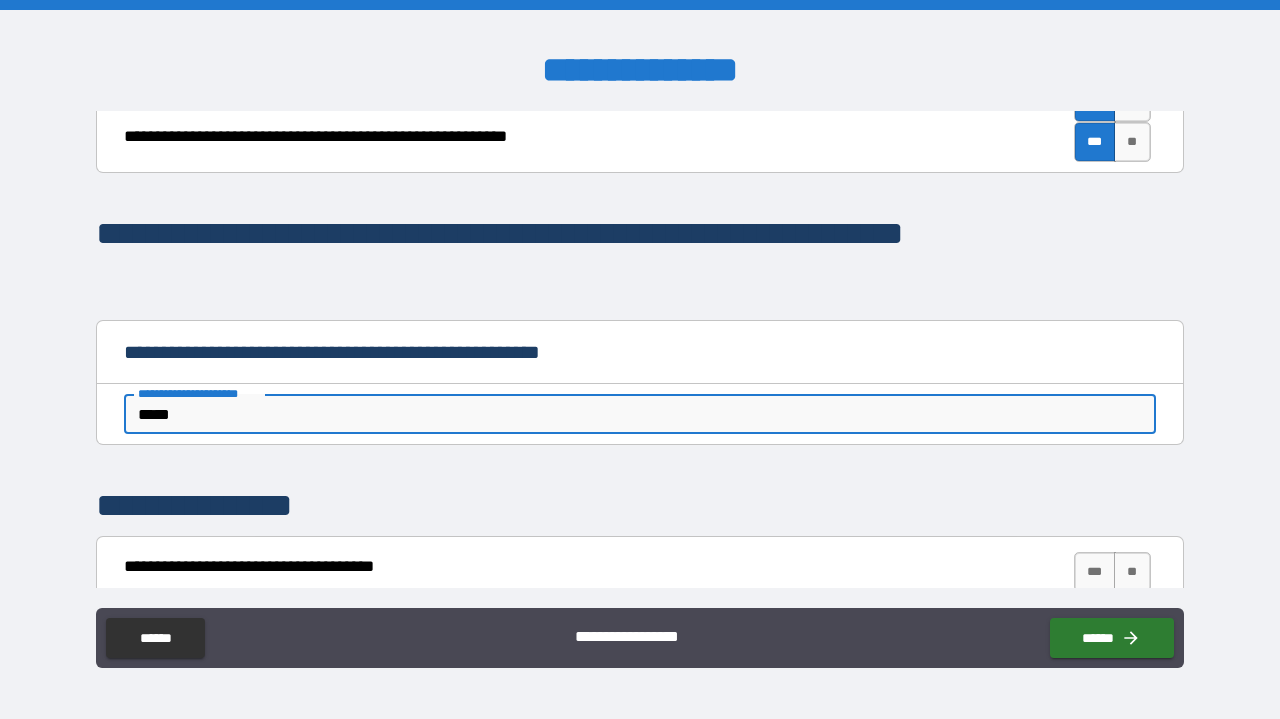 type on "*" 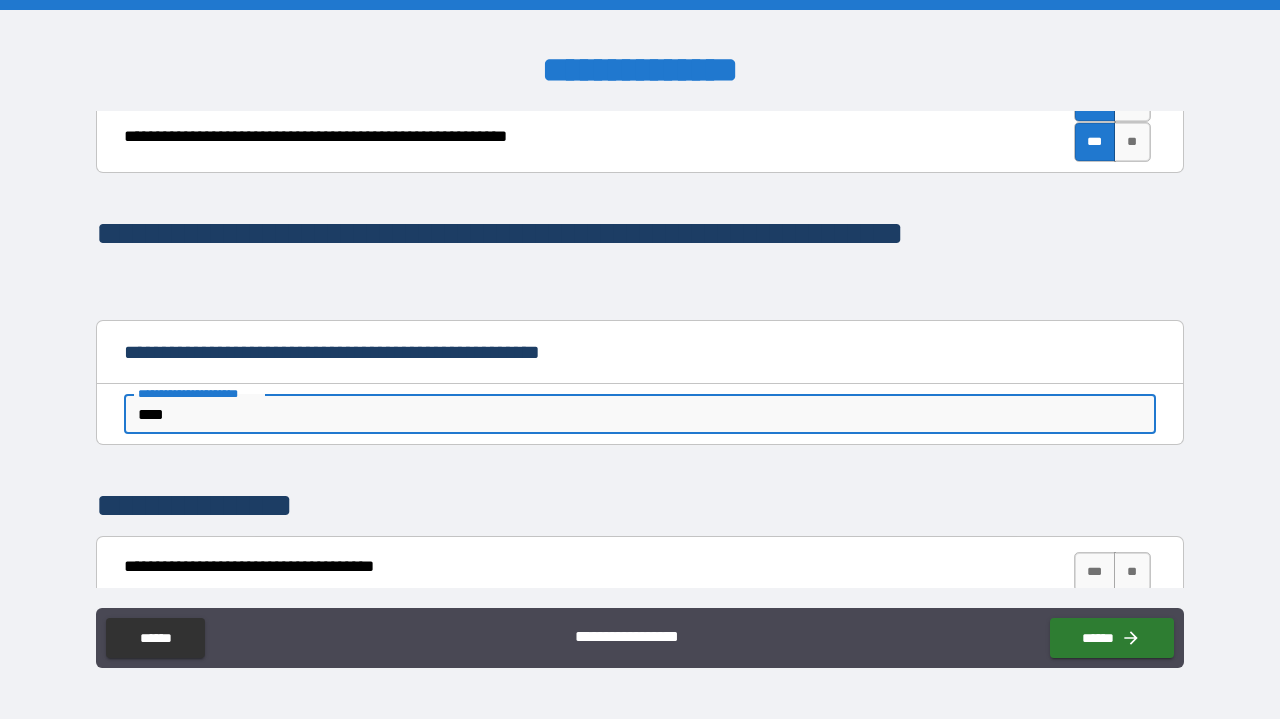 type on "*" 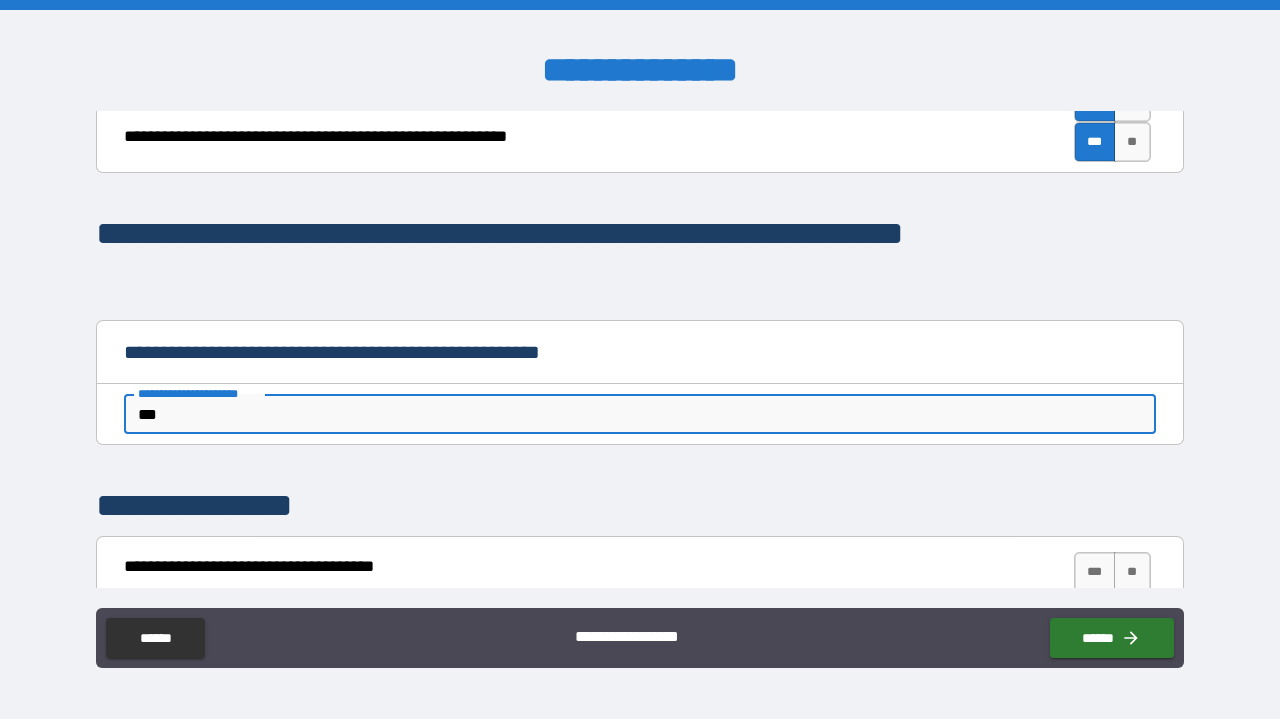 type on "*" 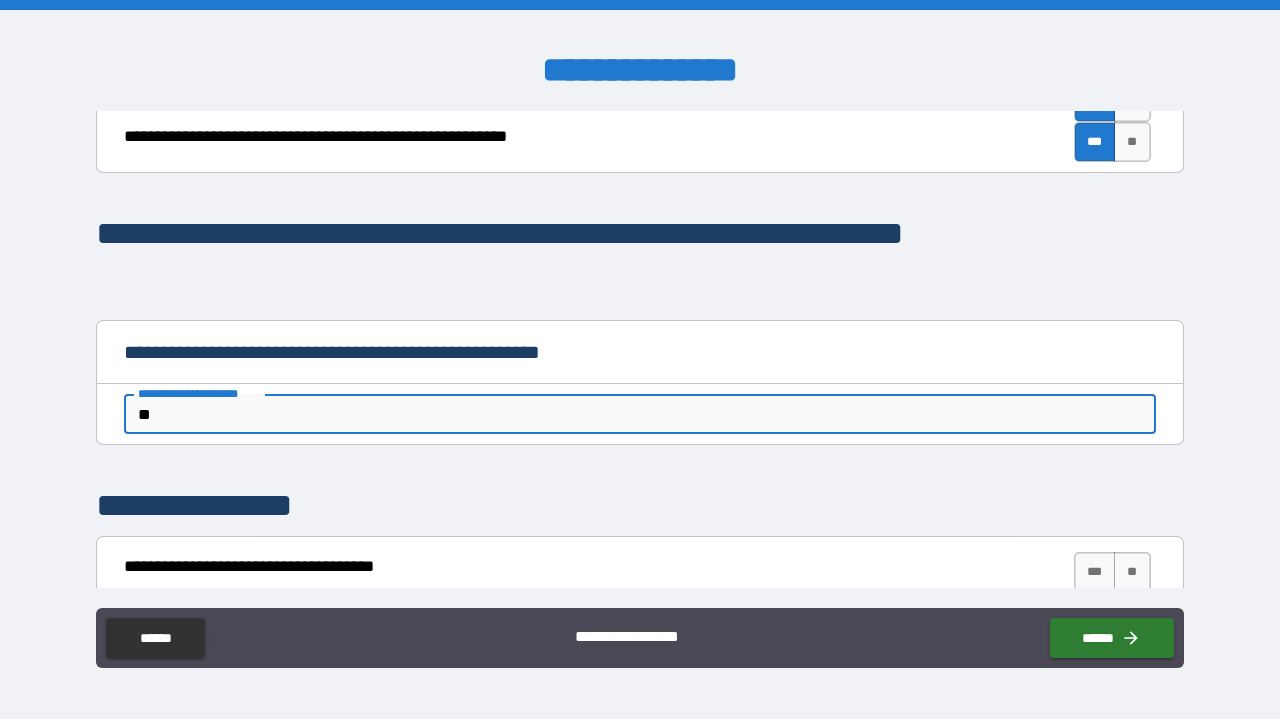 type on "*" 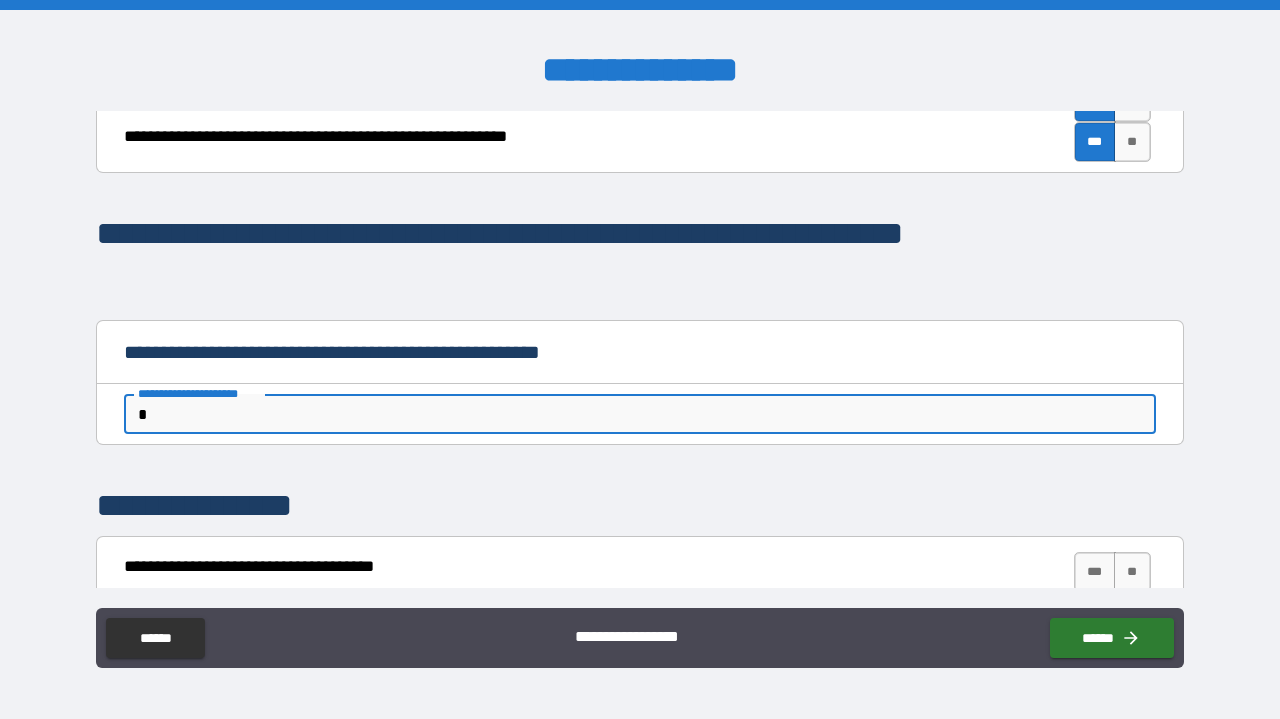 type on "*" 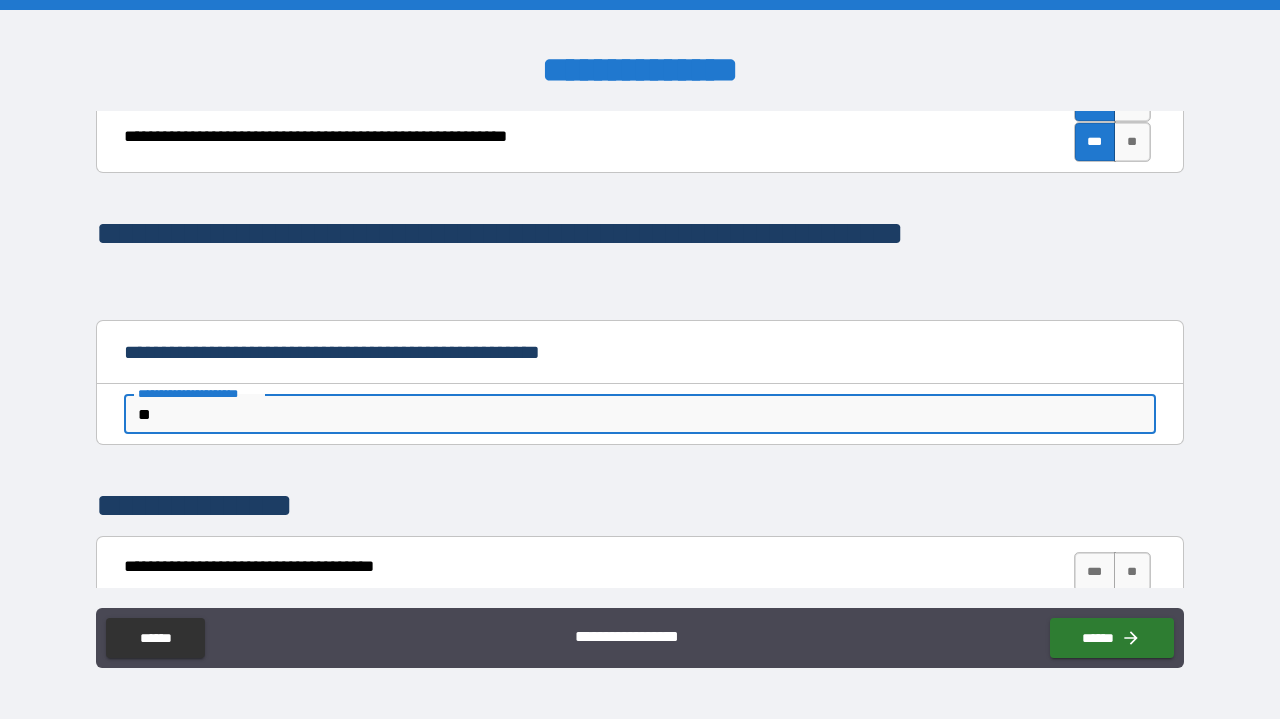 type on "*" 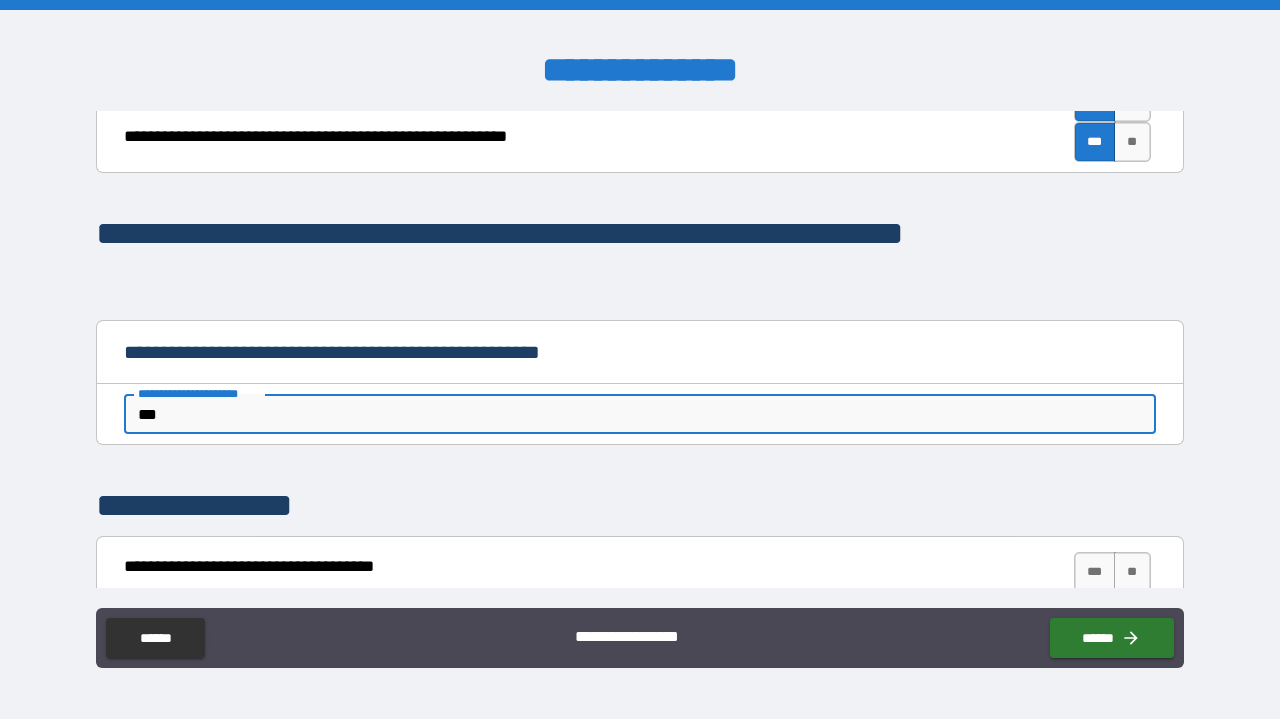 type on "*" 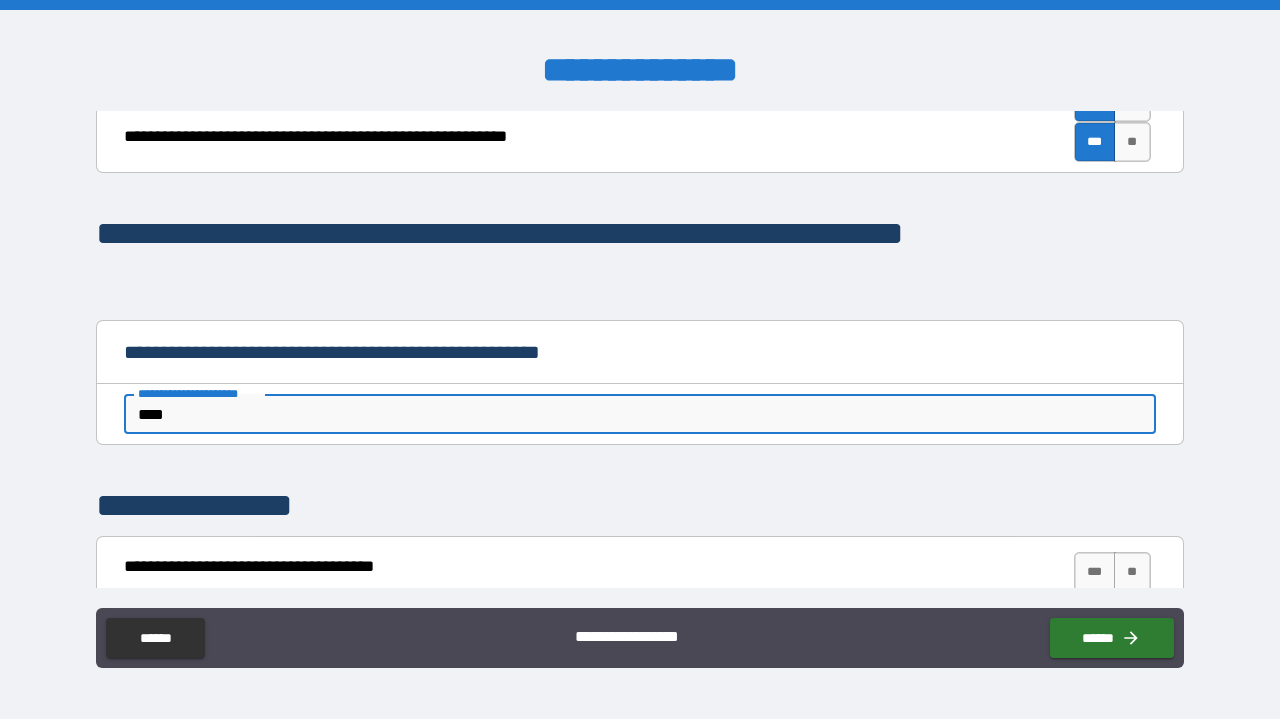 type 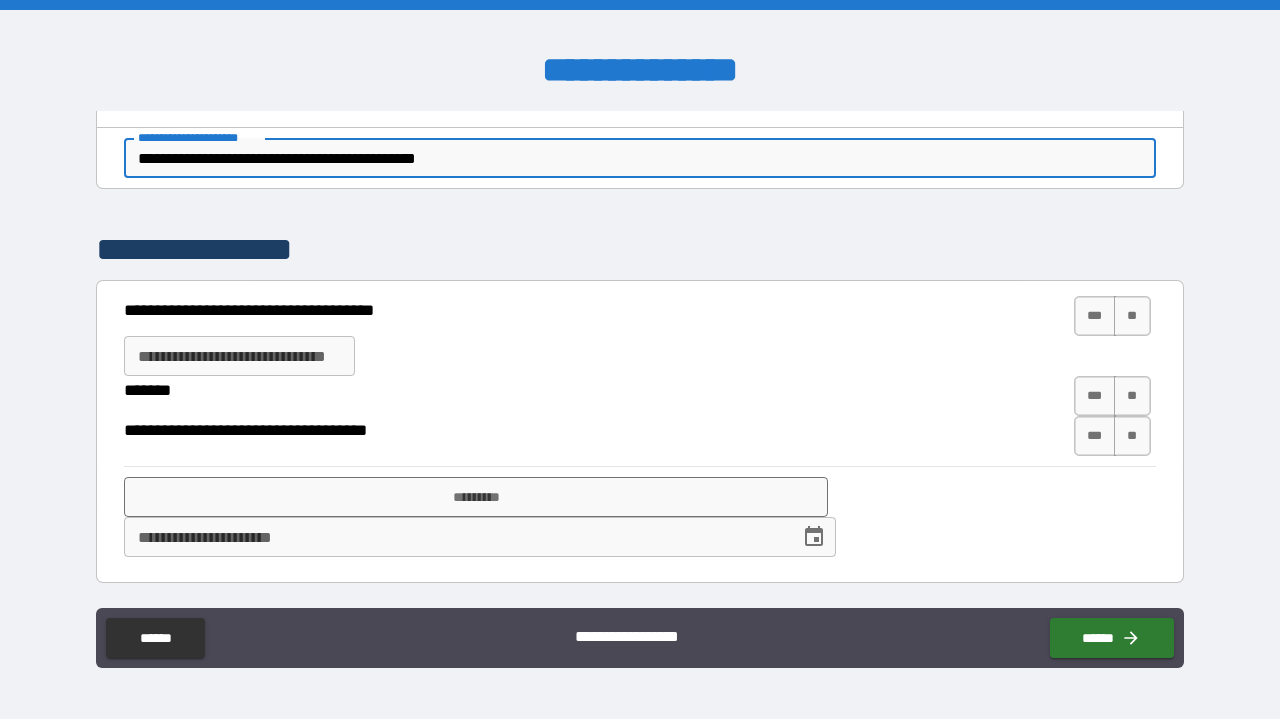scroll, scrollTop: 3354, scrollLeft: 0, axis: vertical 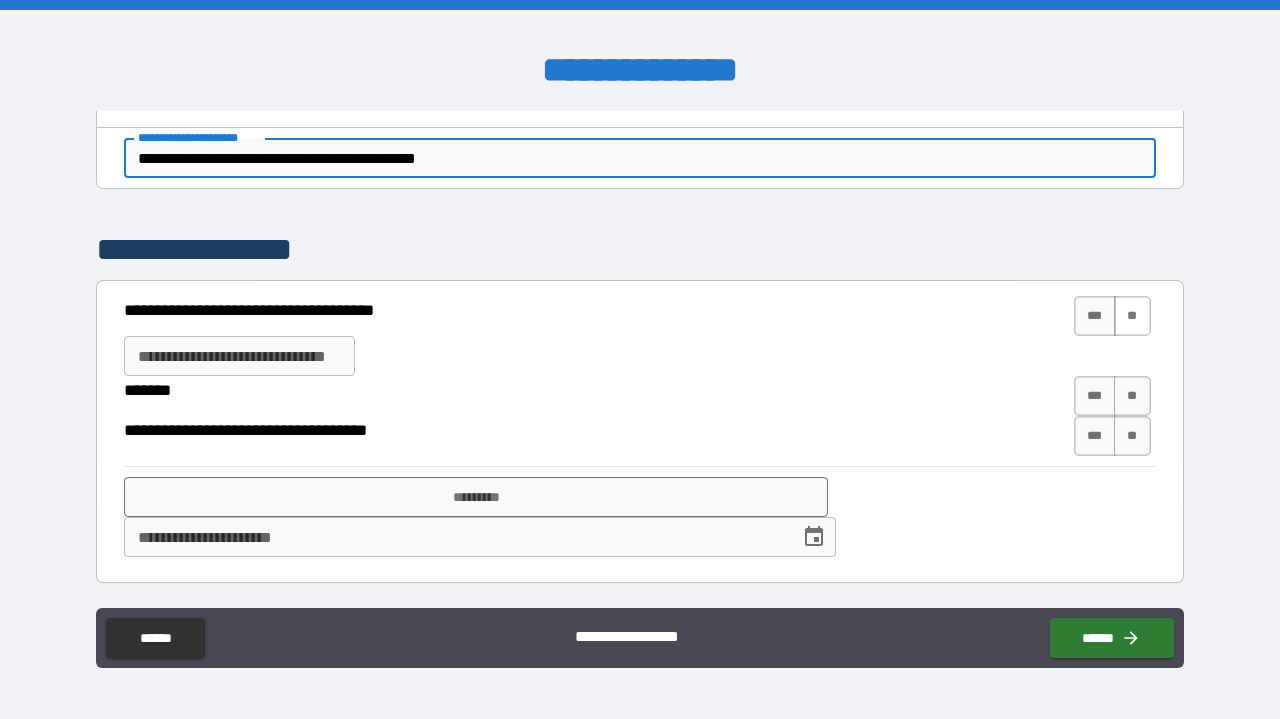 click on "**" at bounding box center [1132, 316] 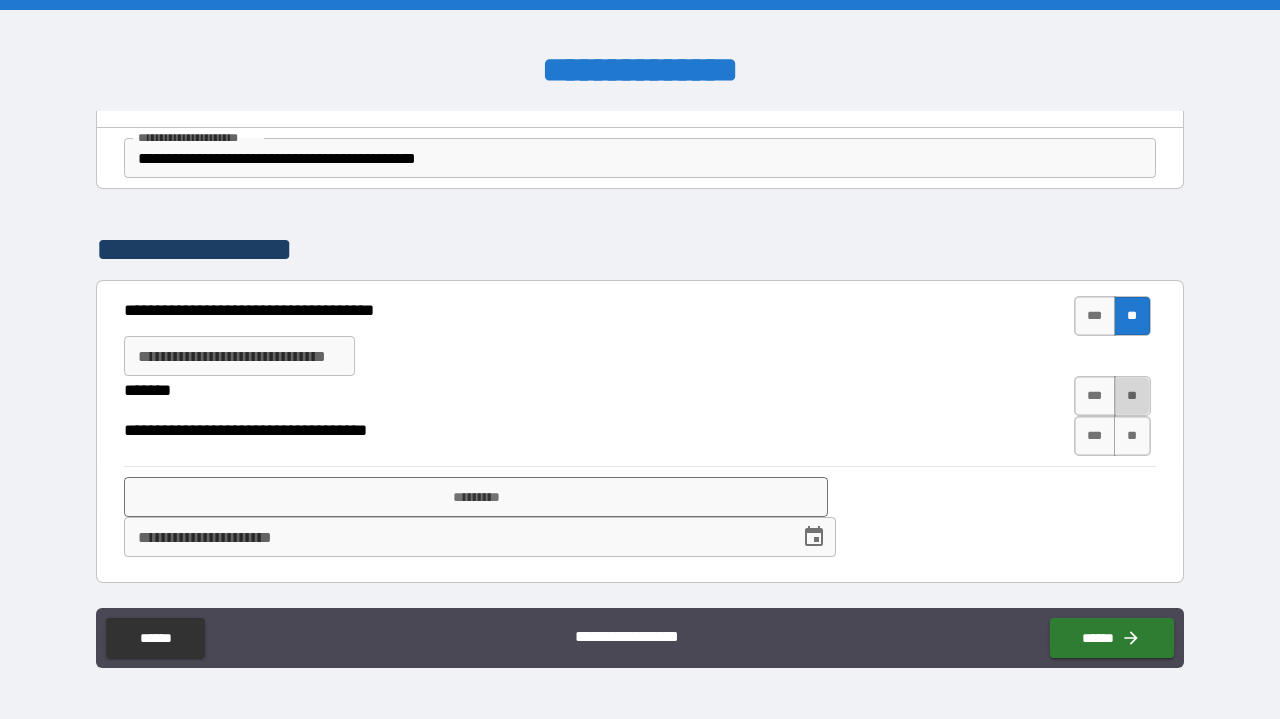 click on "**" at bounding box center [1132, 396] 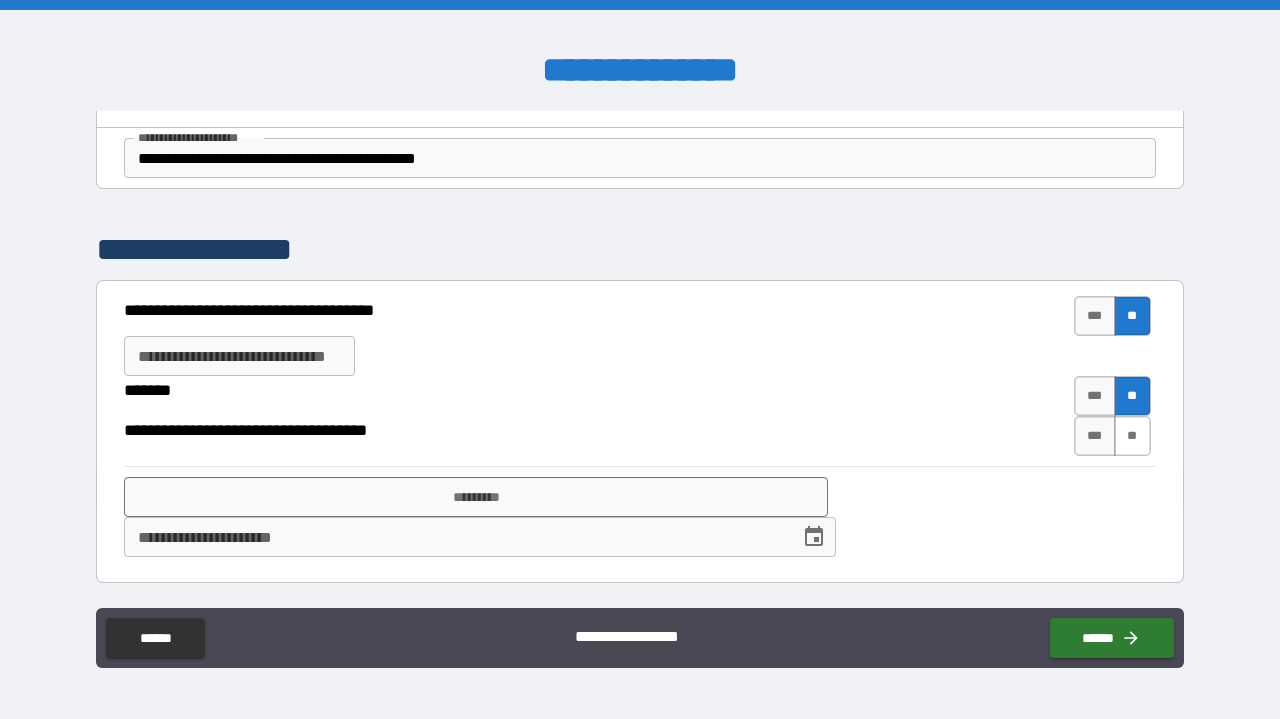 click on "**" at bounding box center (1132, 436) 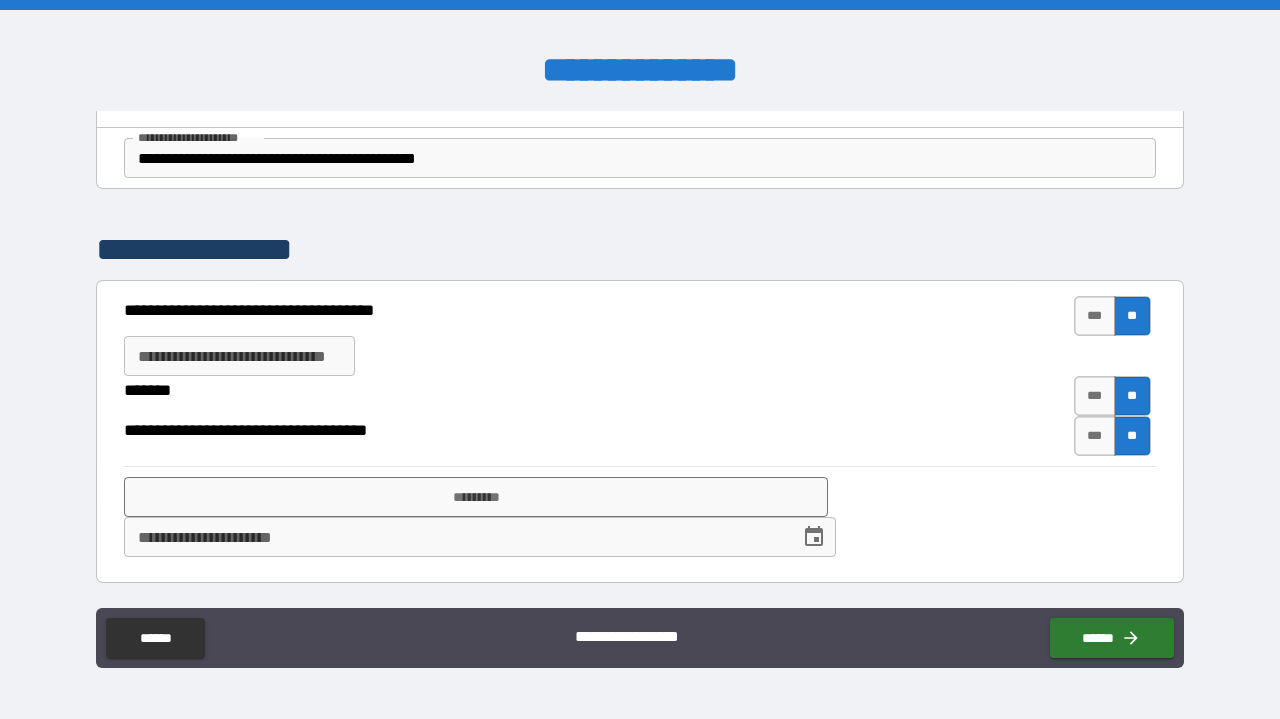 click on "**********" at bounding box center (455, 537) 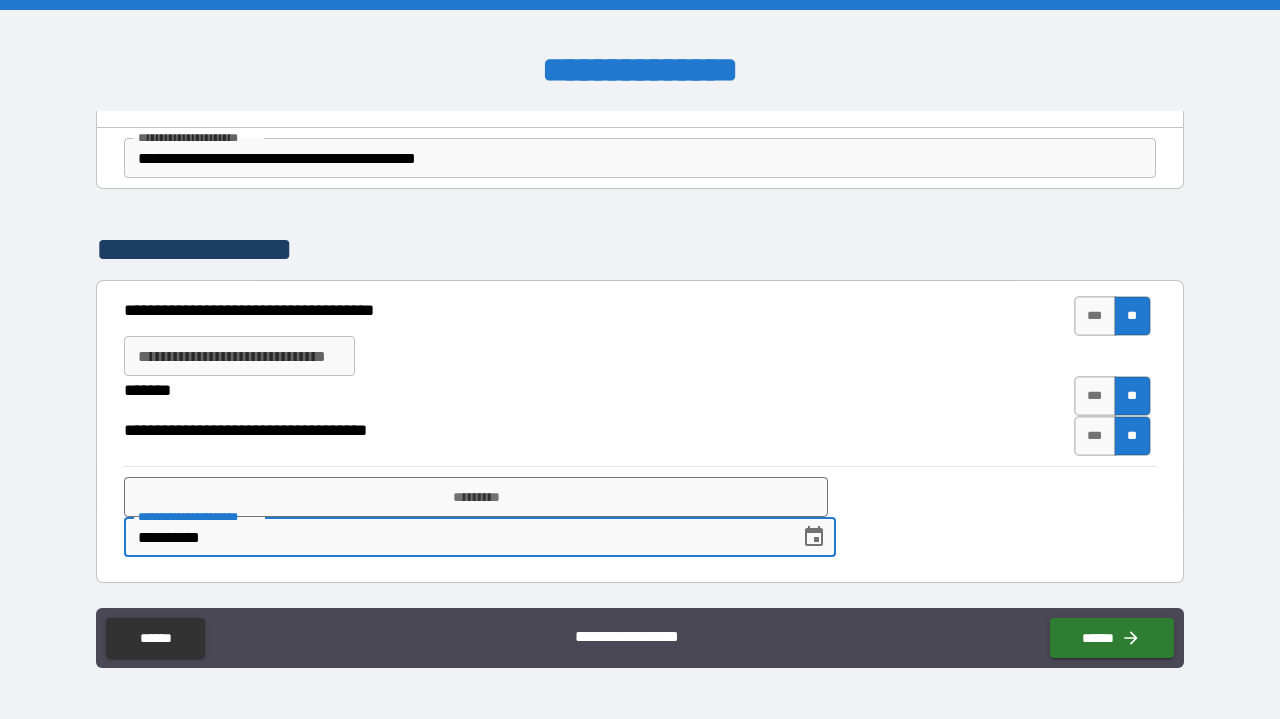 click on "**********" at bounding box center (455, 537) 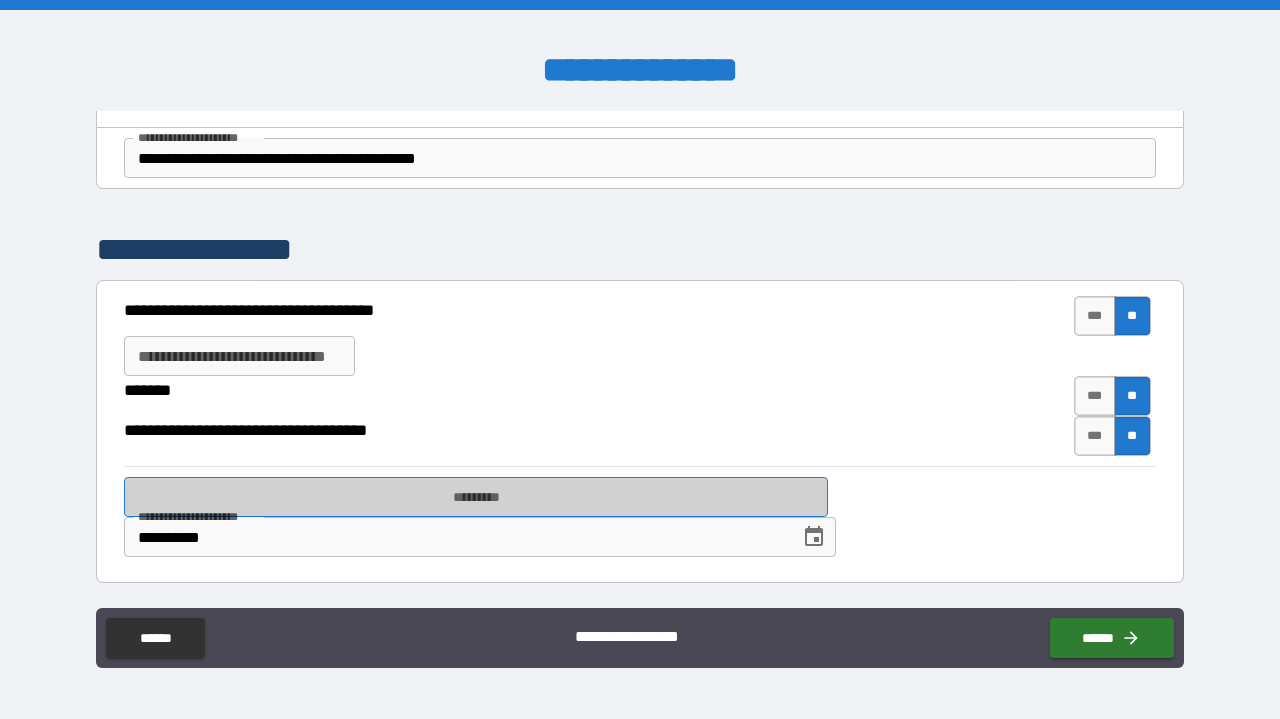 click on "*********" at bounding box center [476, 497] 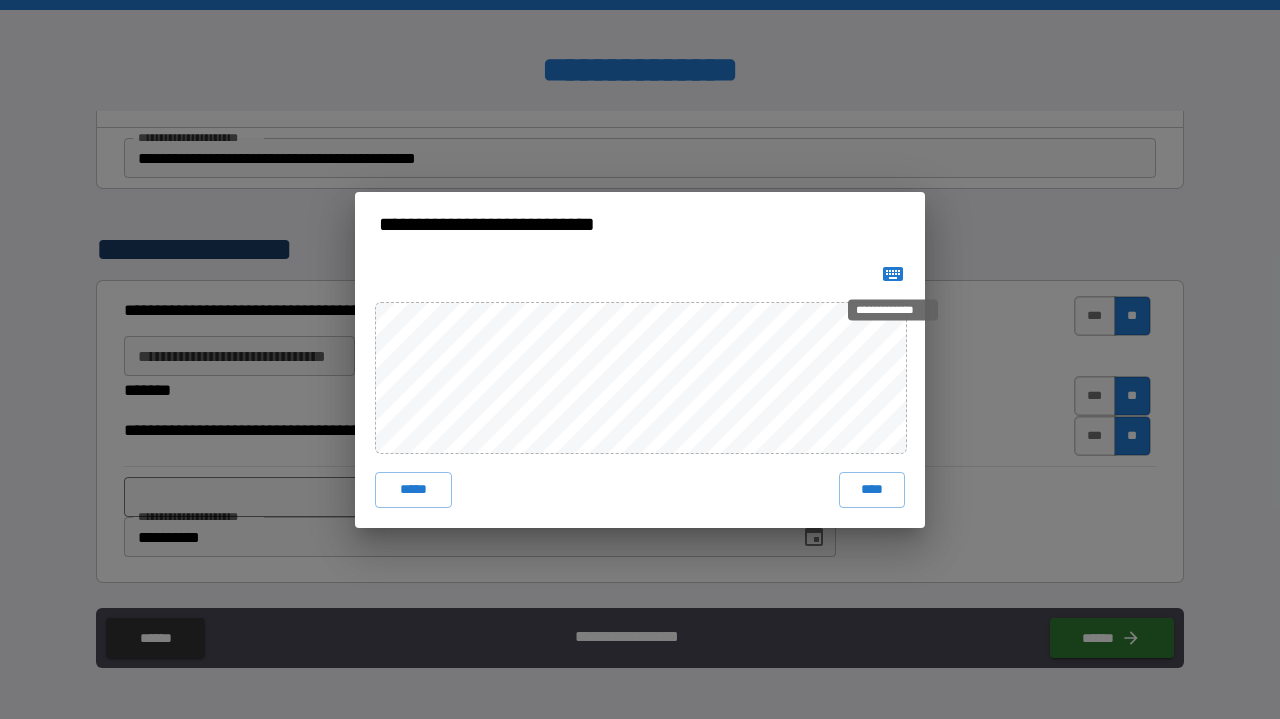 click 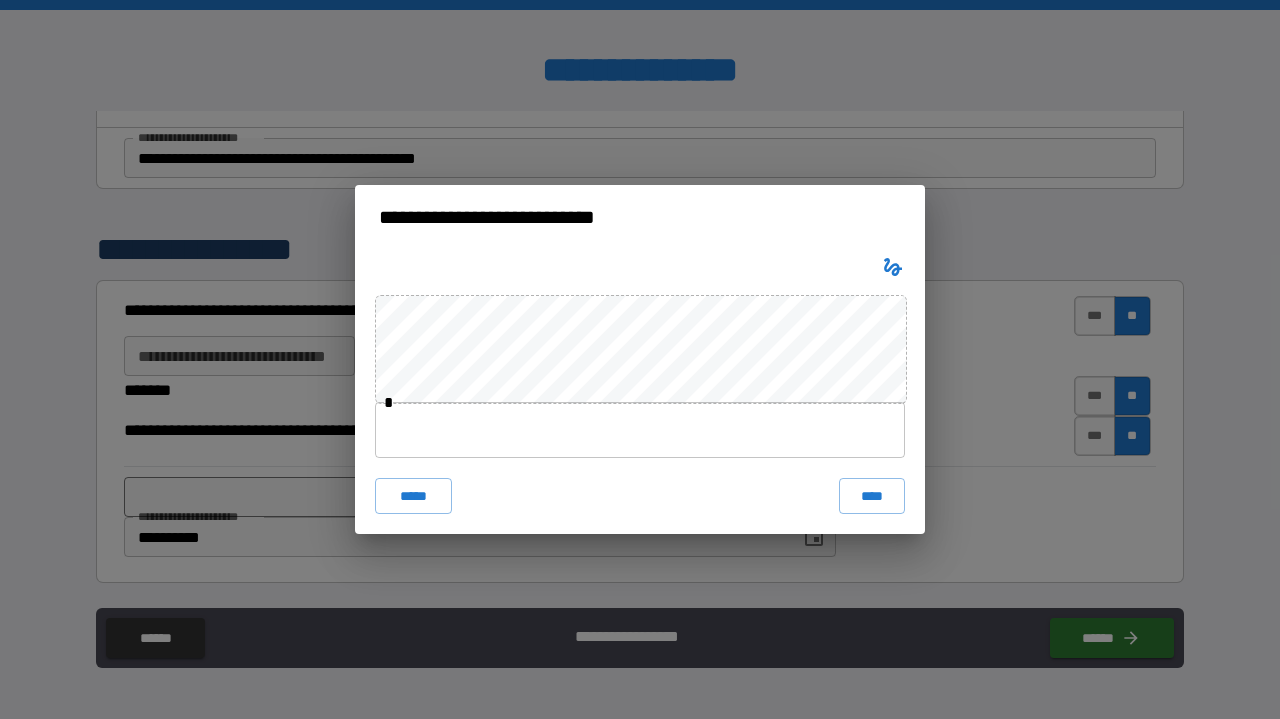 click at bounding box center [640, 430] 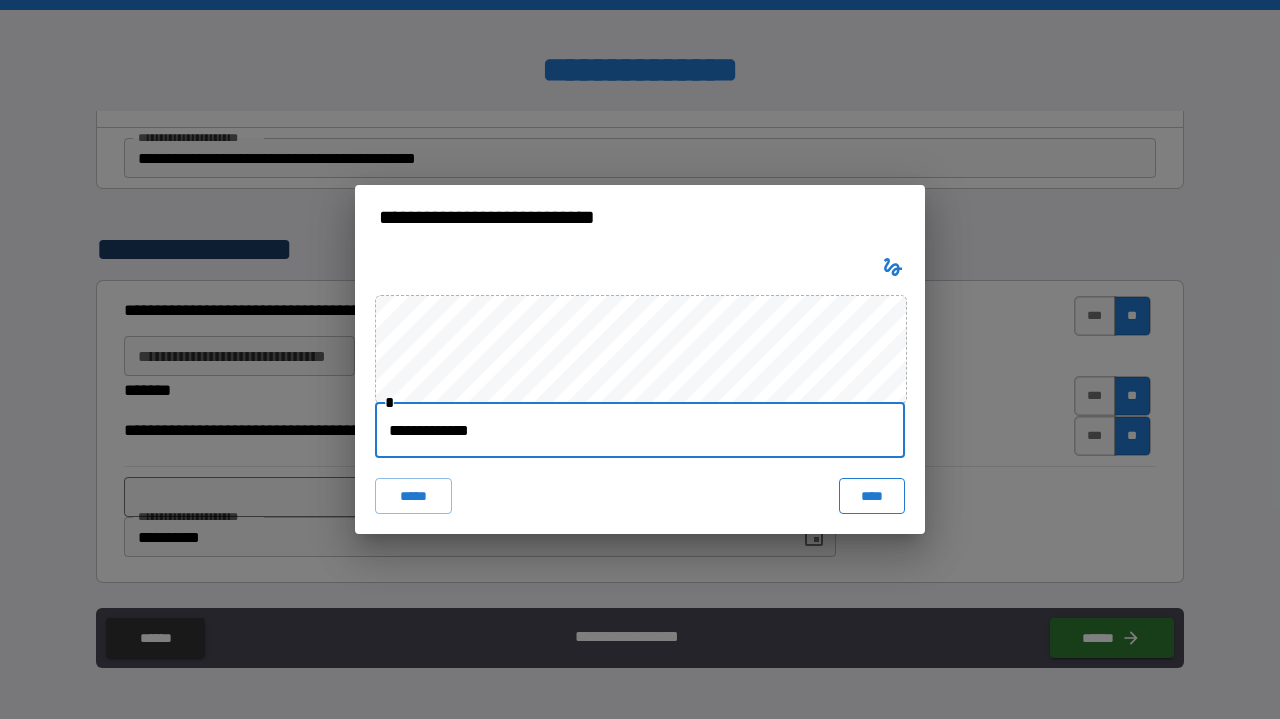 click on "****" at bounding box center [872, 496] 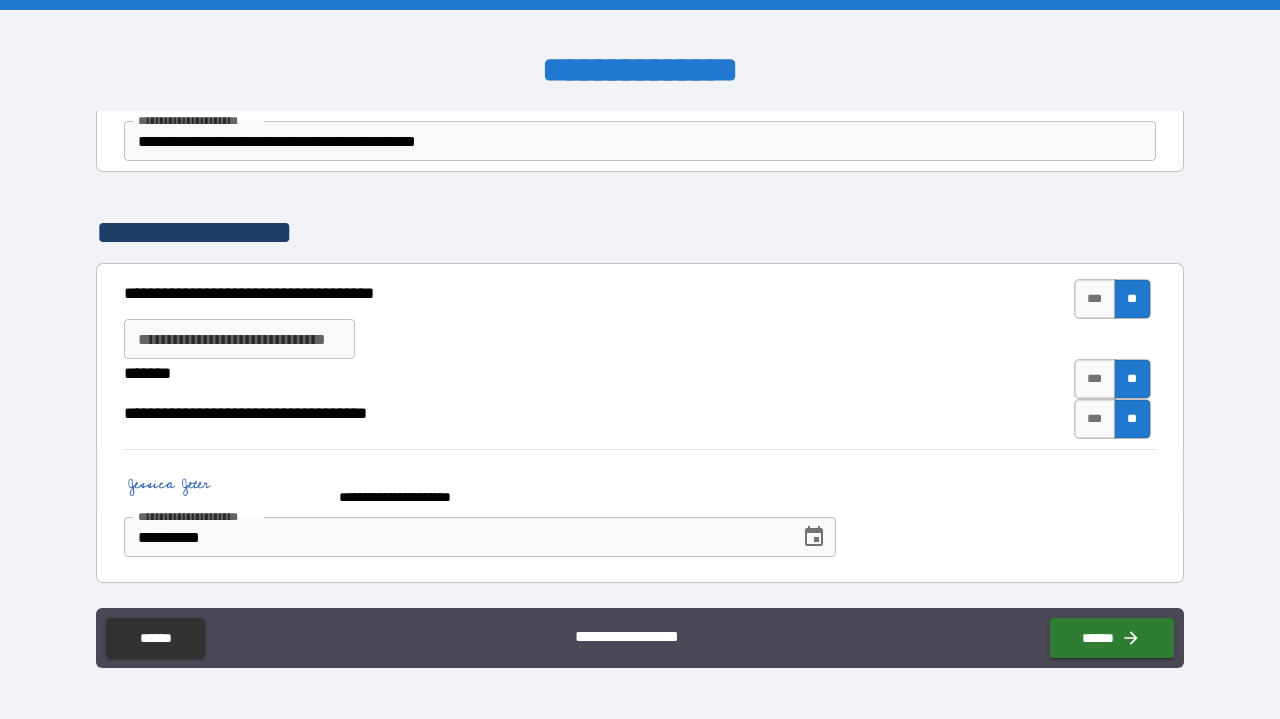 scroll, scrollTop: 3371, scrollLeft: 0, axis: vertical 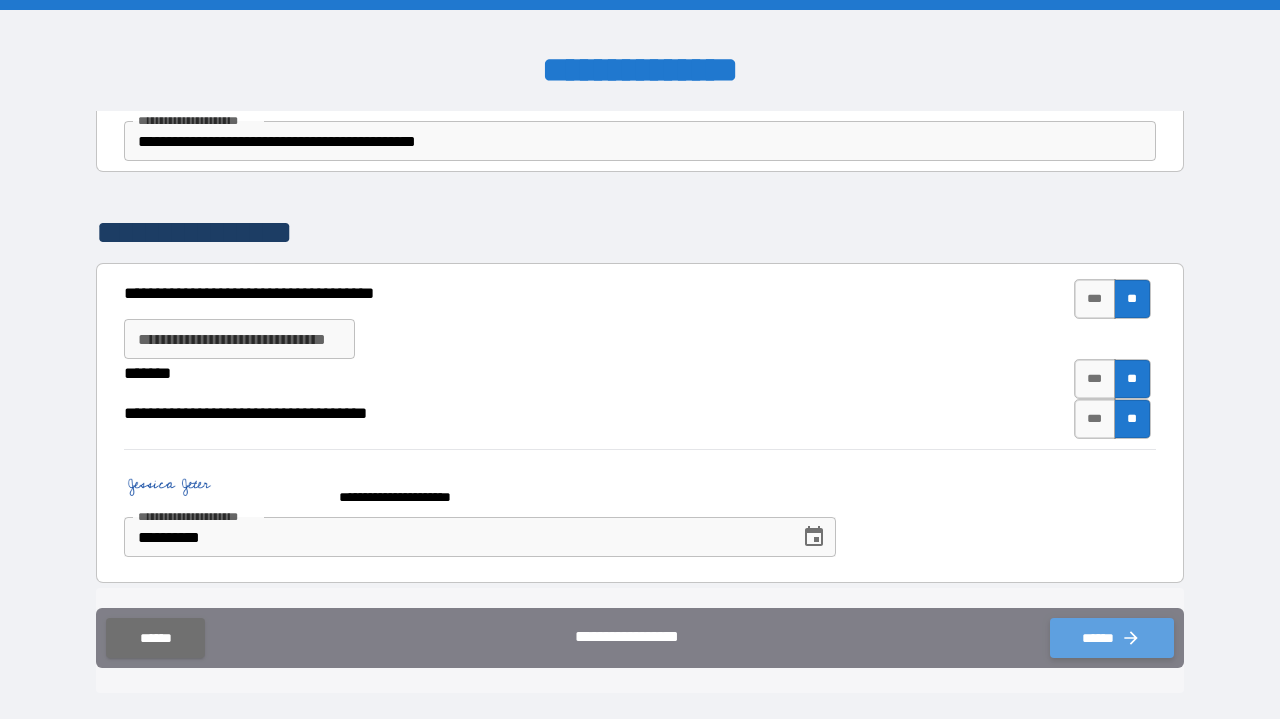 click on "******" at bounding box center (1112, 638) 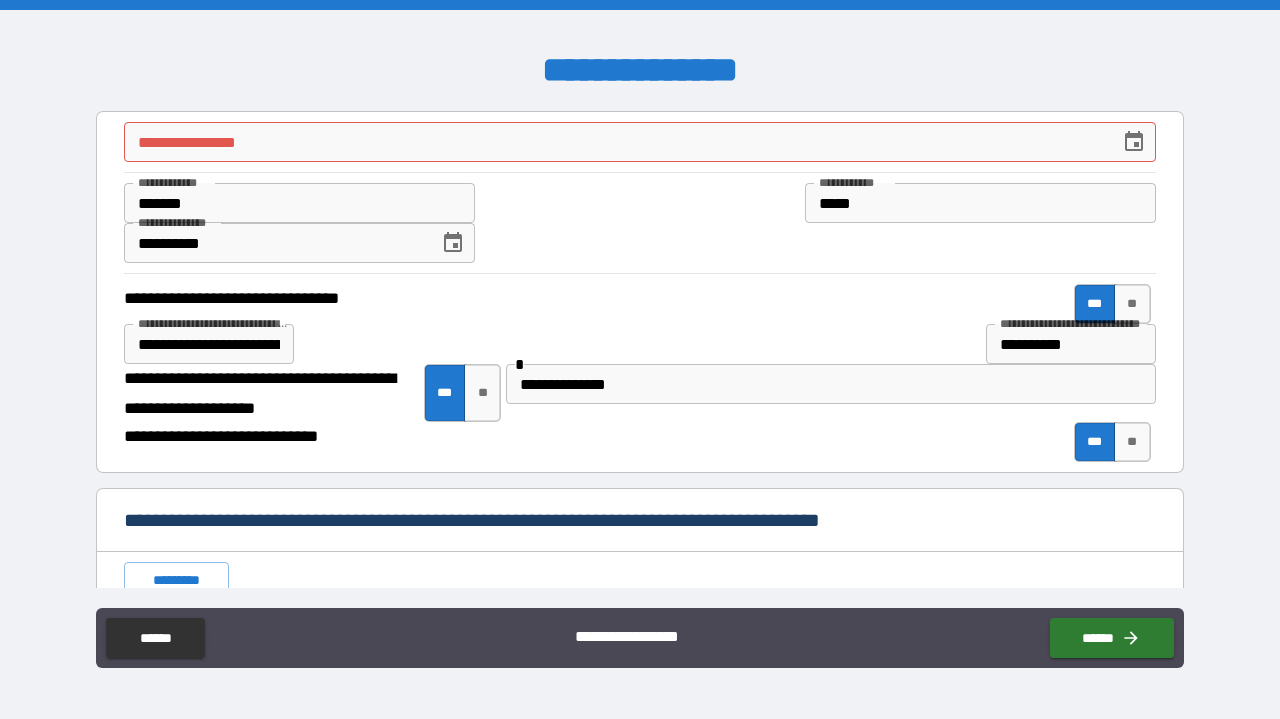 scroll, scrollTop: 0, scrollLeft: 0, axis: both 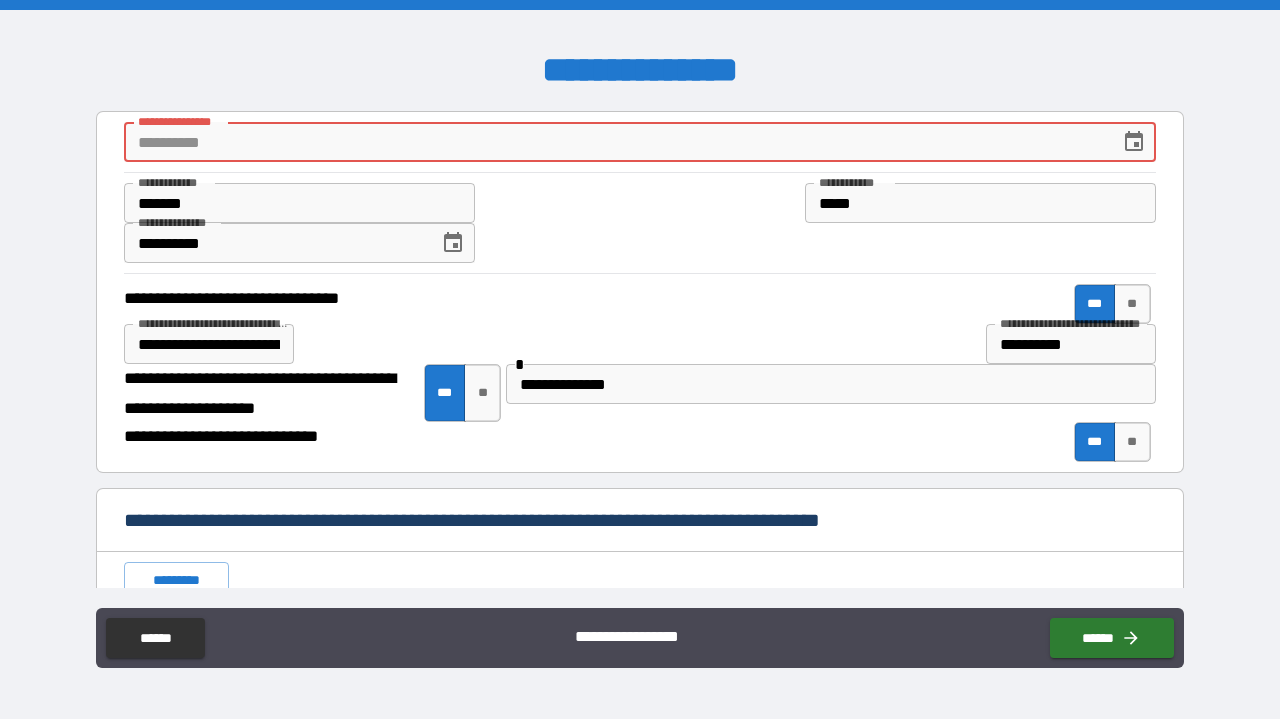 click on "**********" at bounding box center (615, 142) 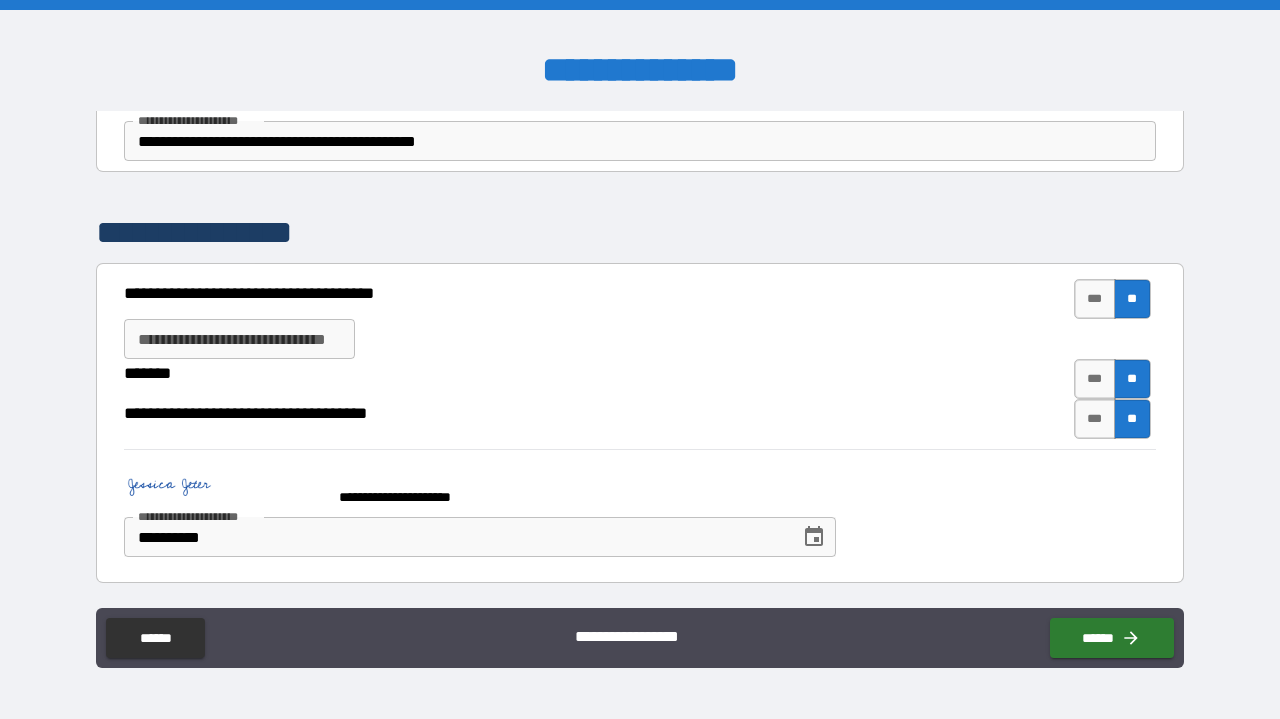 scroll, scrollTop: 3371, scrollLeft: 0, axis: vertical 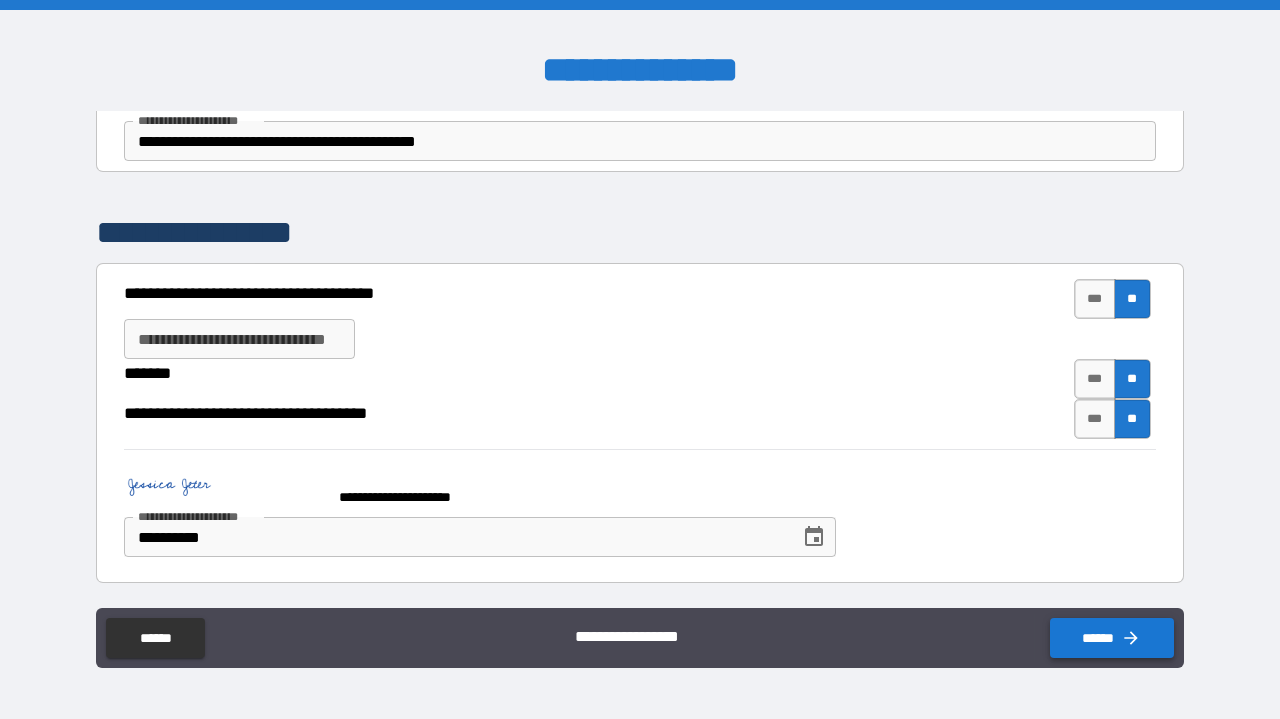 click on "******" at bounding box center [1112, 638] 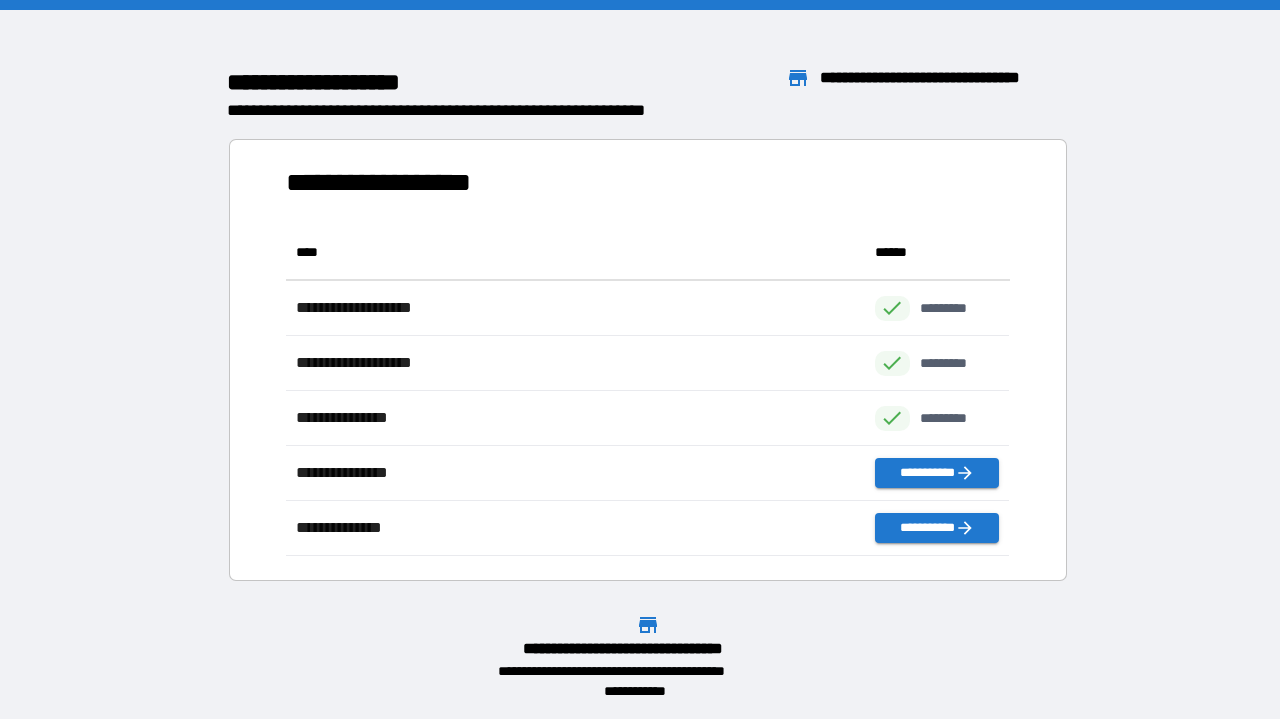 scroll, scrollTop: 1, scrollLeft: 1, axis: both 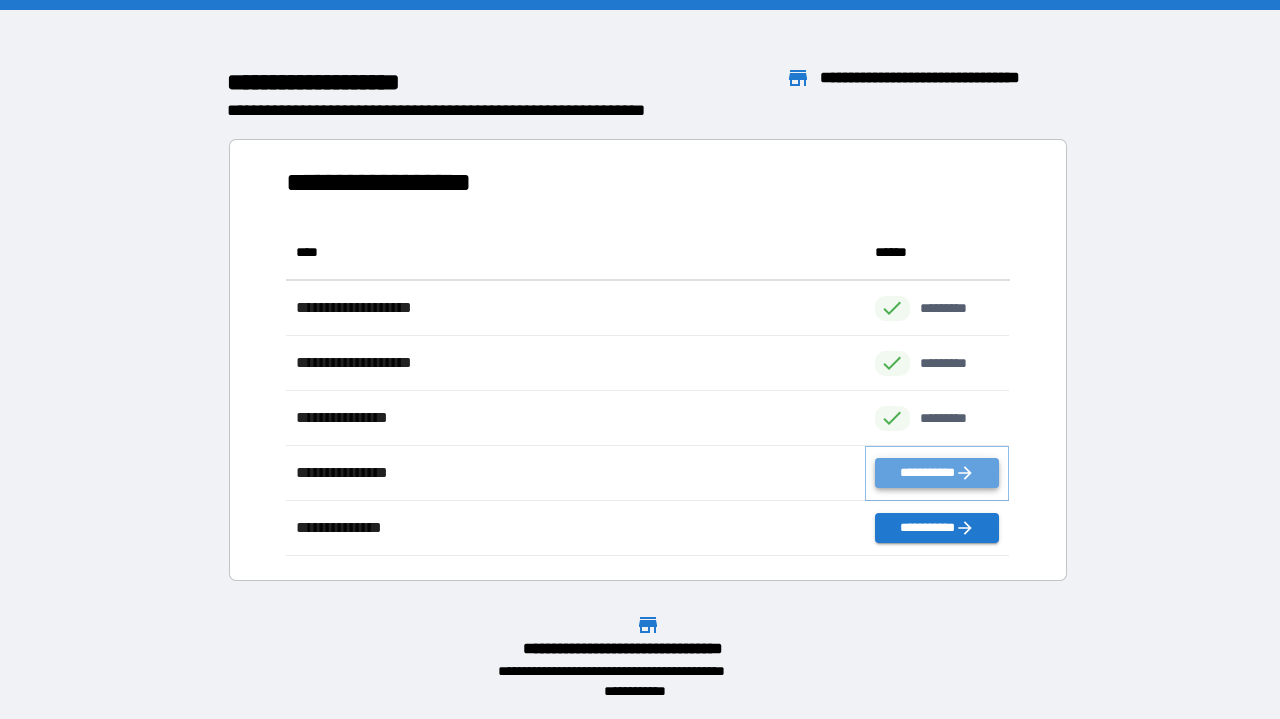 click on "**********" at bounding box center [937, 473] 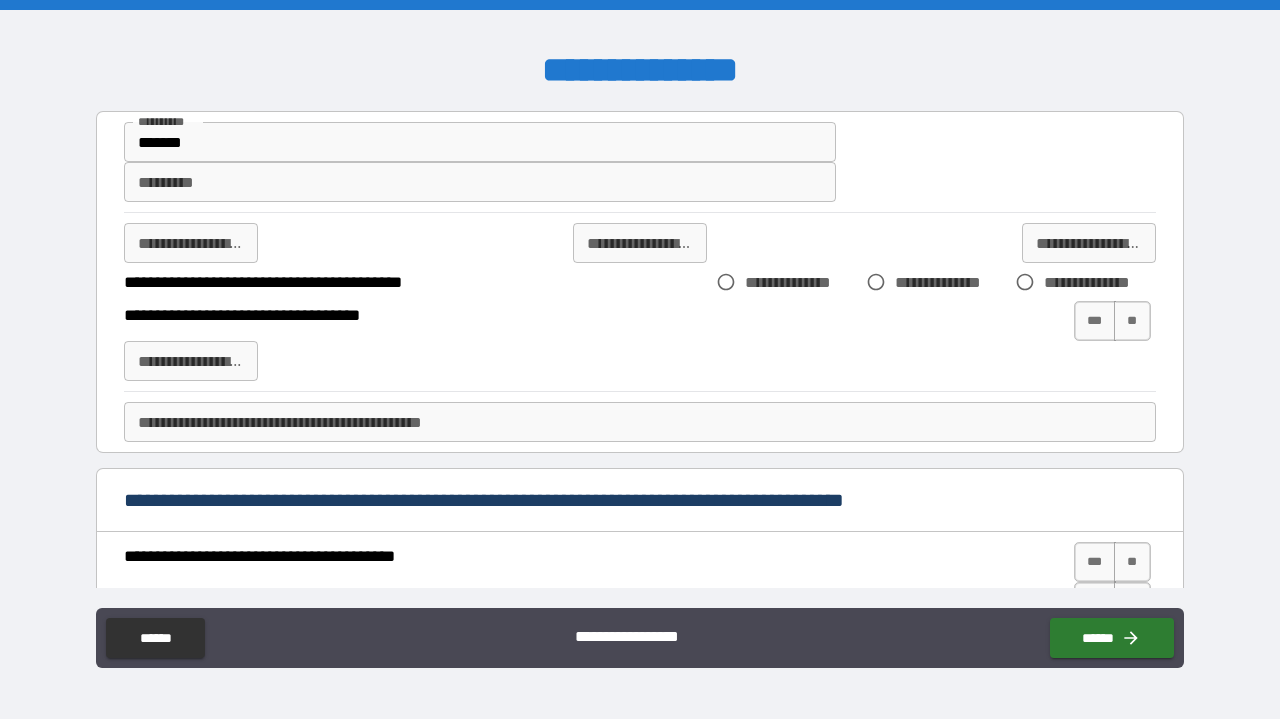 scroll, scrollTop: 0, scrollLeft: 0, axis: both 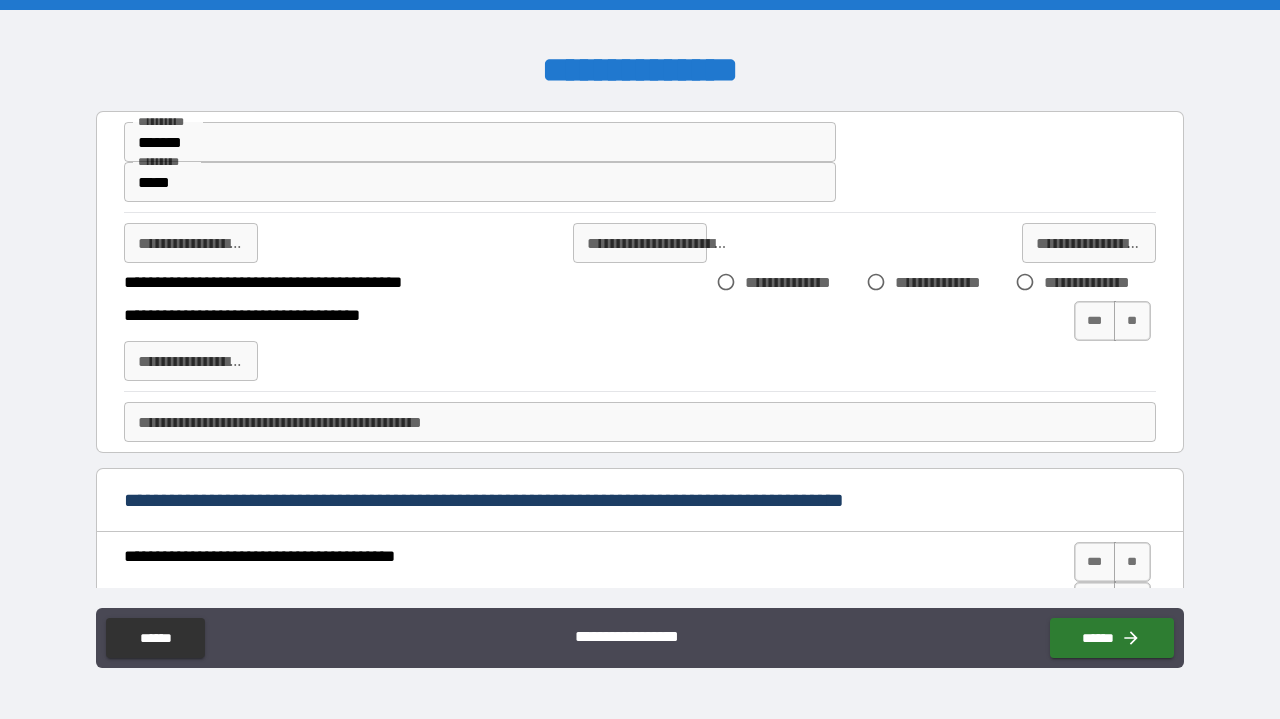 click on "**********" at bounding box center [637, 321] 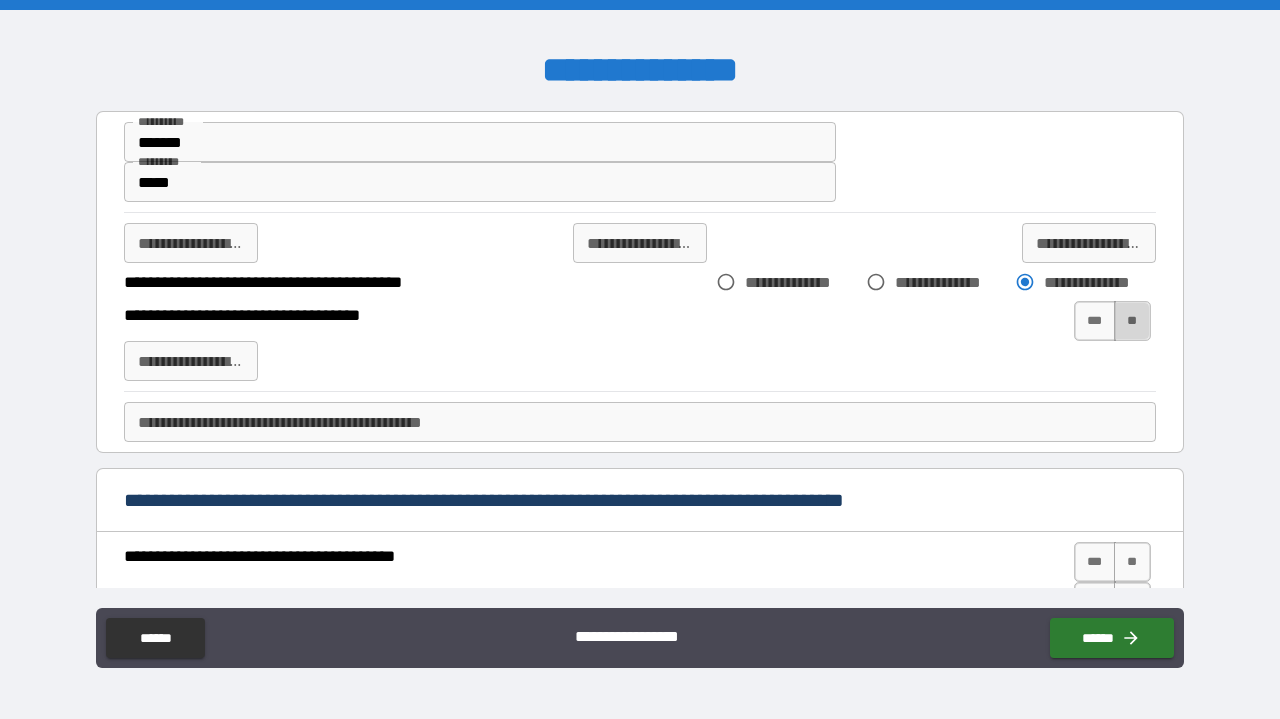 click on "**" at bounding box center (1132, 321) 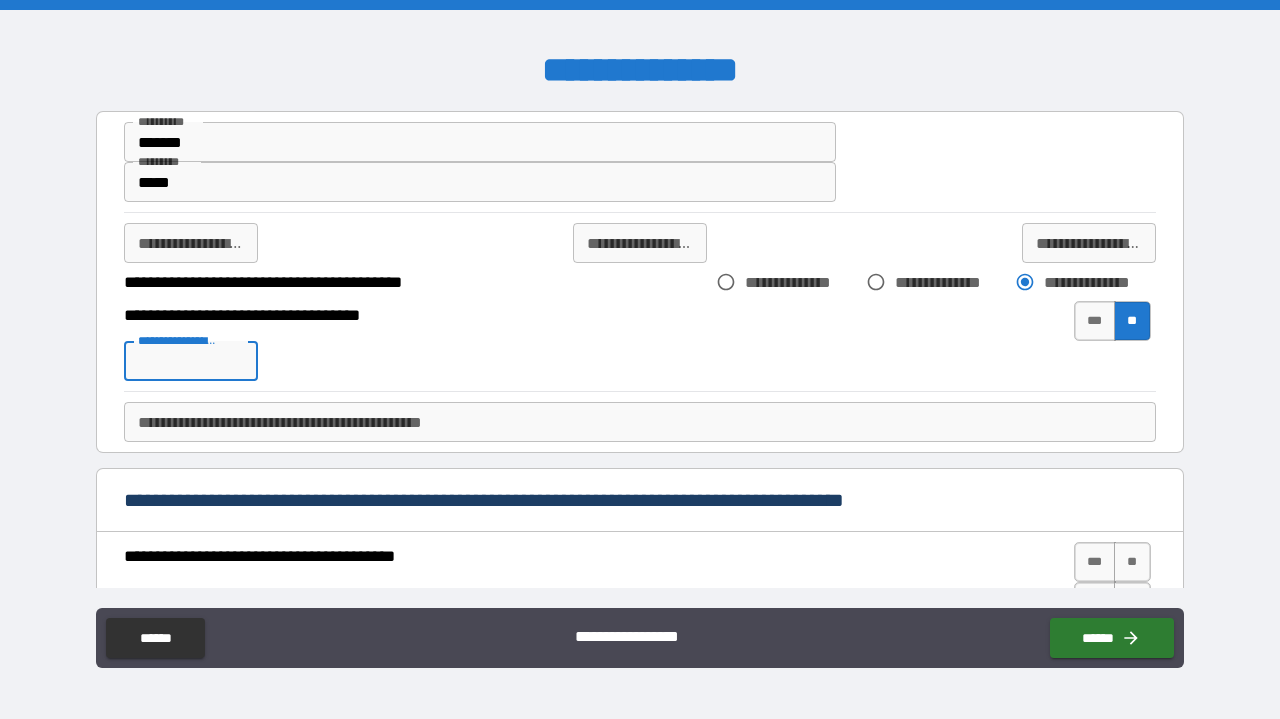 click on "**********" at bounding box center (191, 361) 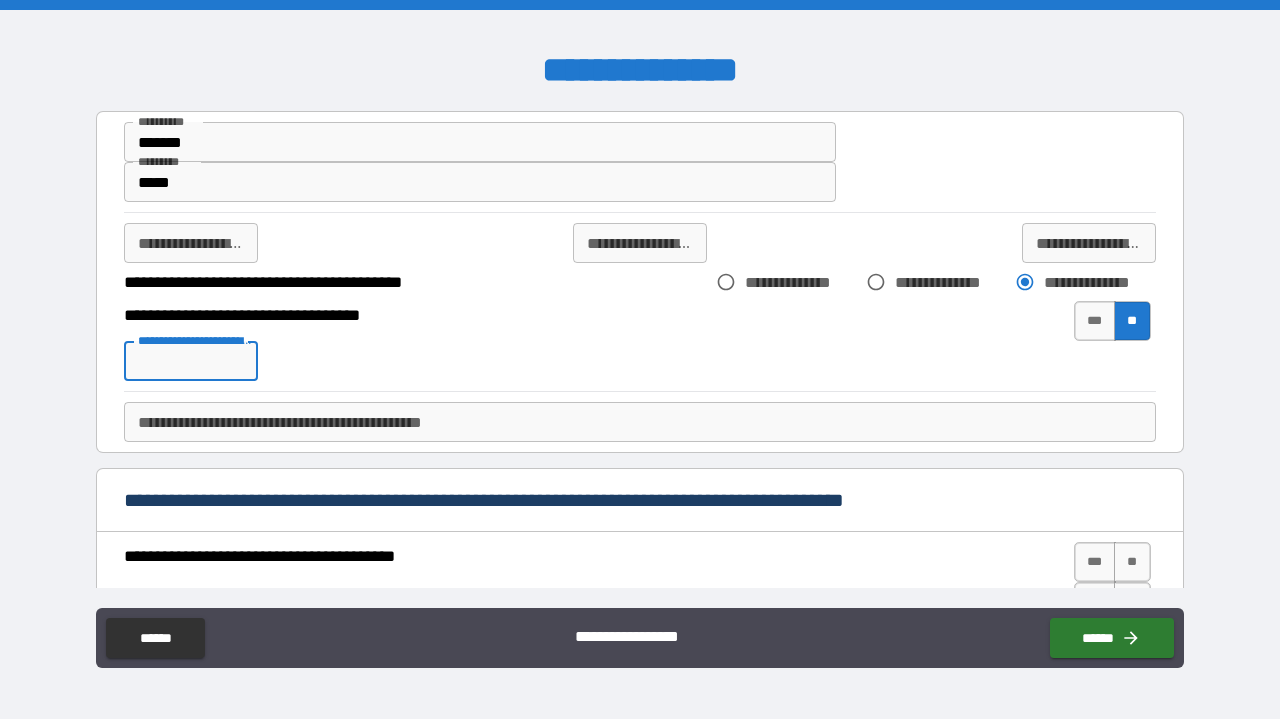 click on "**********" at bounding box center [191, 361] 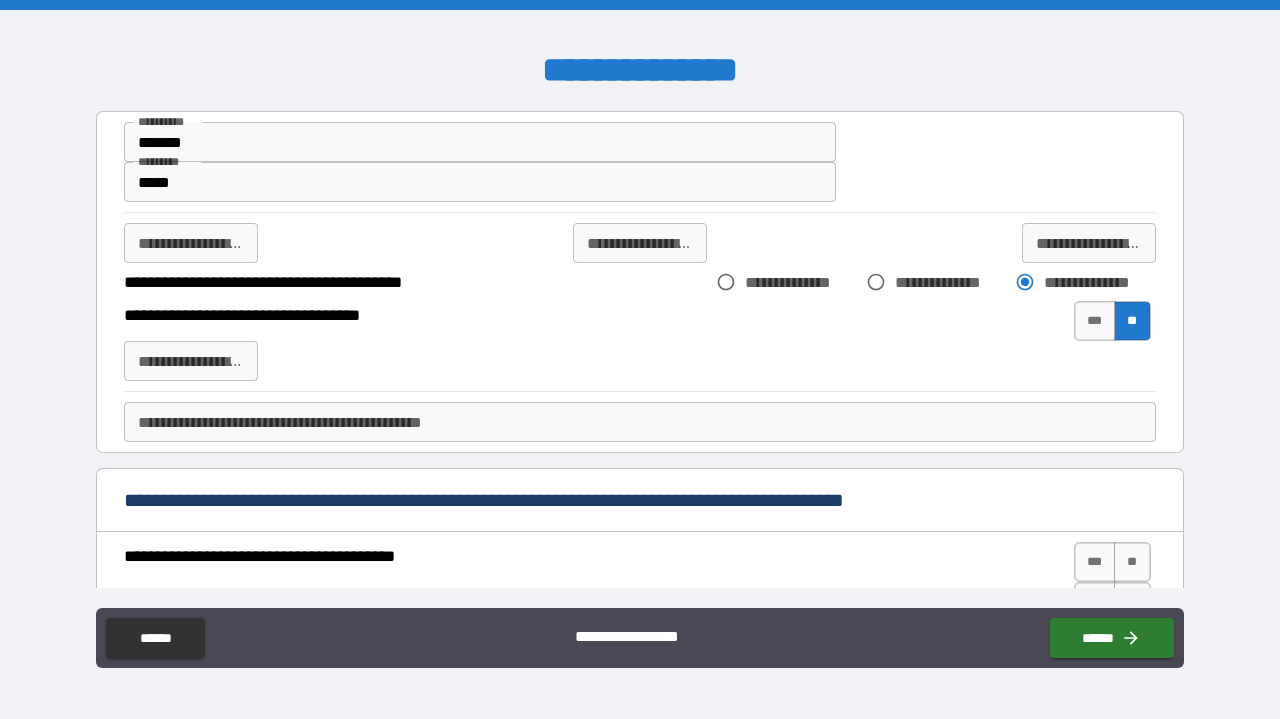 click on "**********" at bounding box center [191, 361] 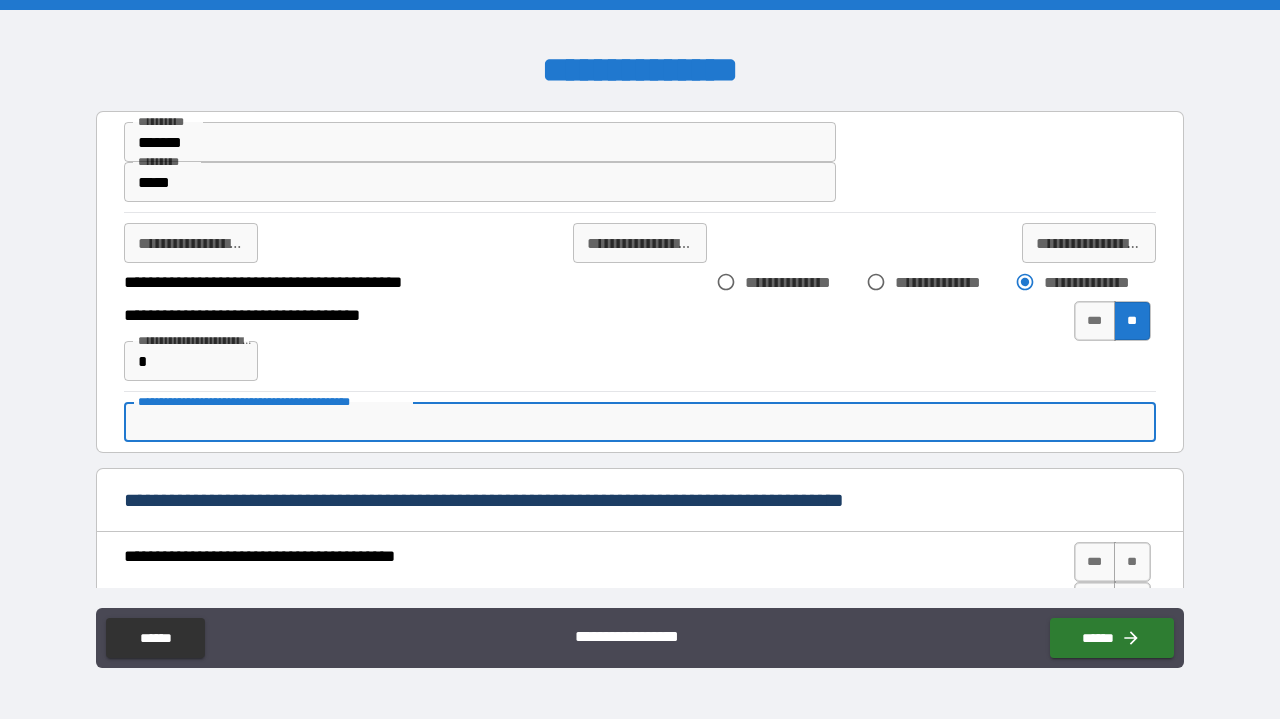 click on "**********" at bounding box center [640, 422] 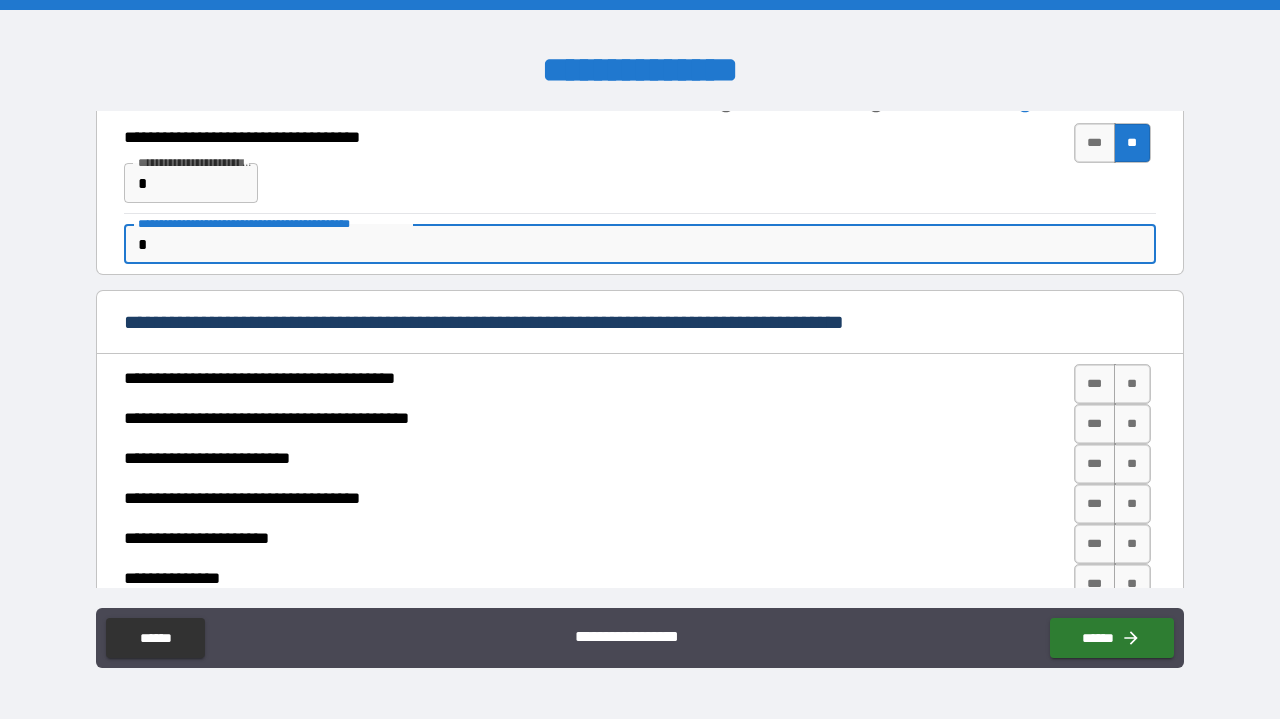 scroll, scrollTop: 195, scrollLeft: 0, axis: vertical 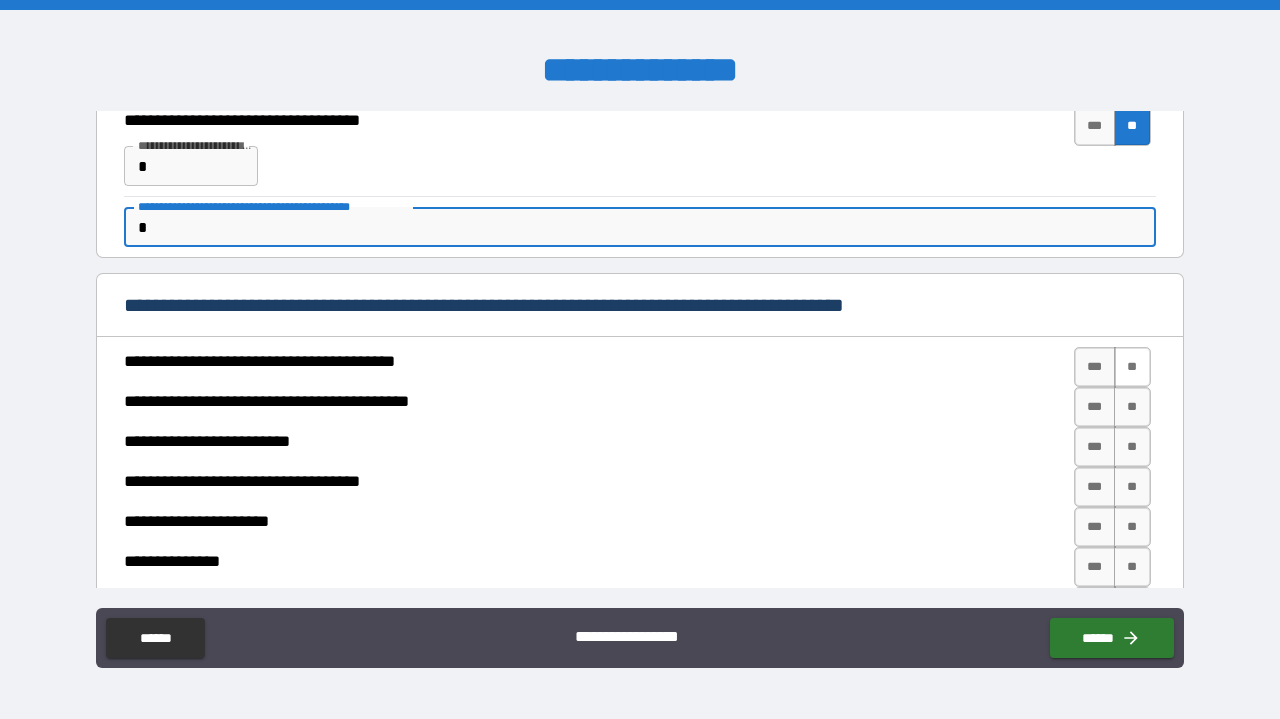 click on "**" at bounding box center [1132, 367] 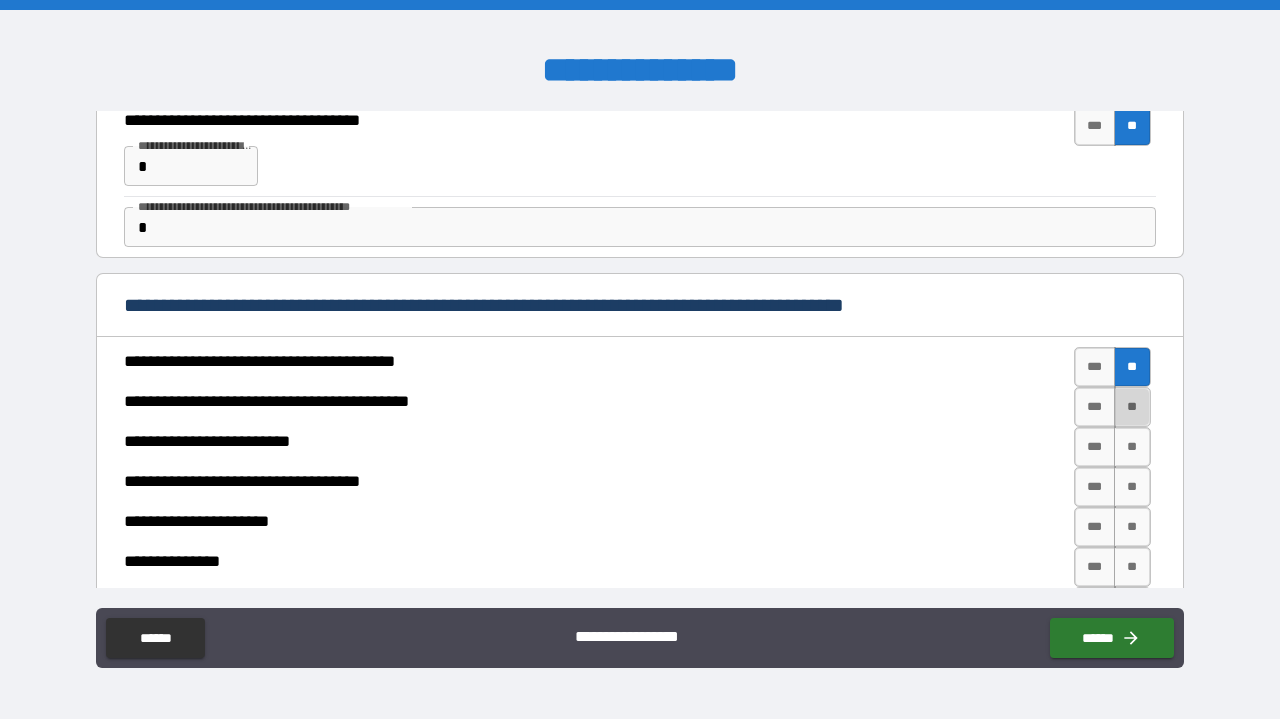 click on "**" at bounding box center [1132, 407] 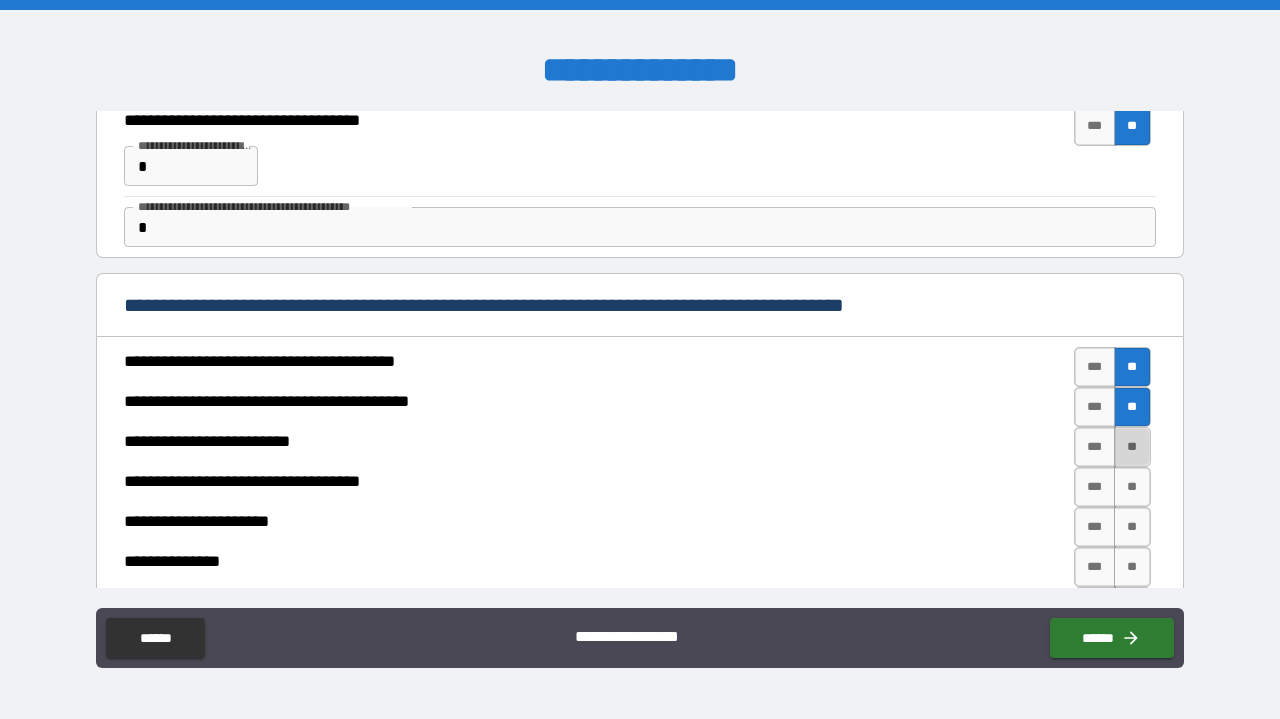 click on "**" at bounding box center [1132, 447] 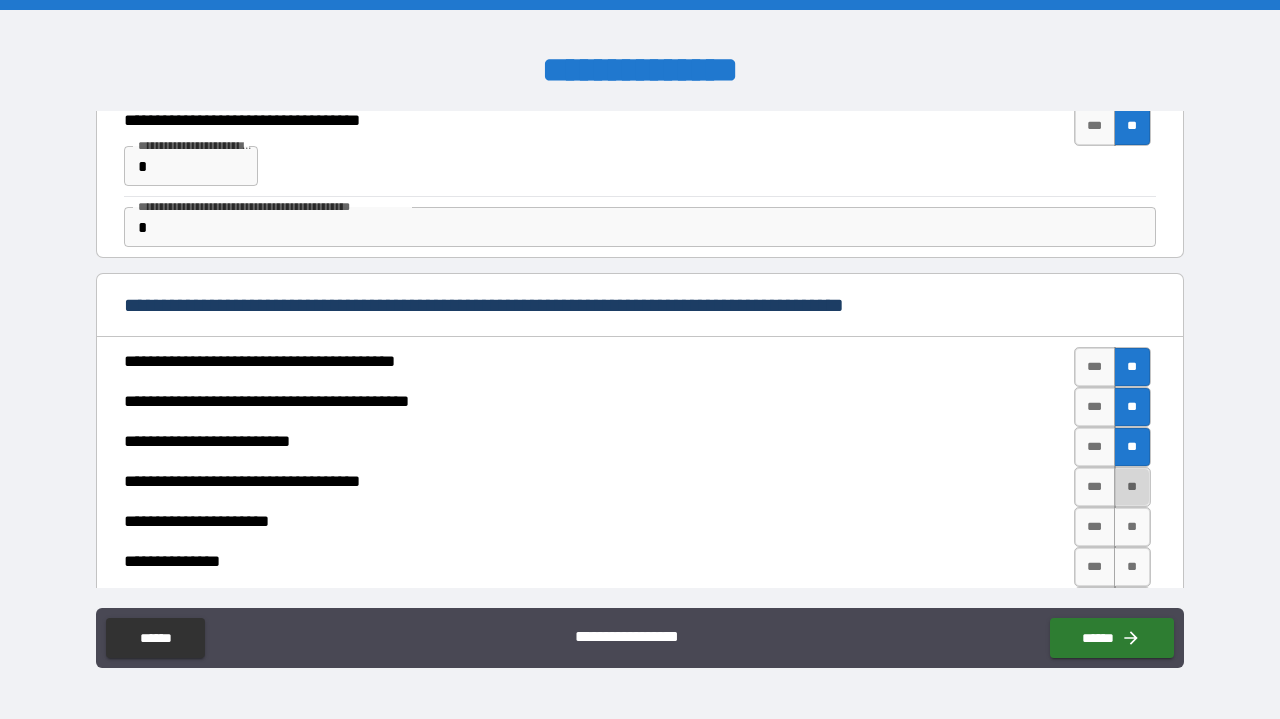 click on "**" at bounding box center [1132, 487] 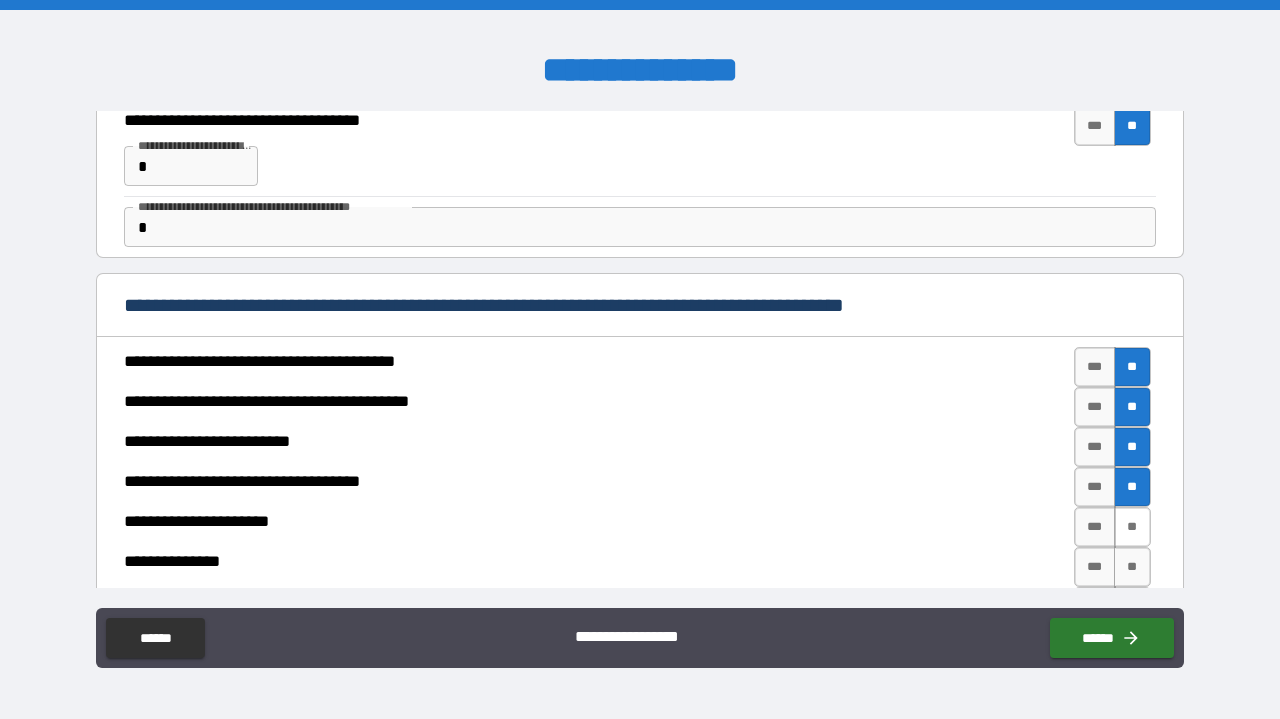 click on "**" at bounding box center [1132, 527] 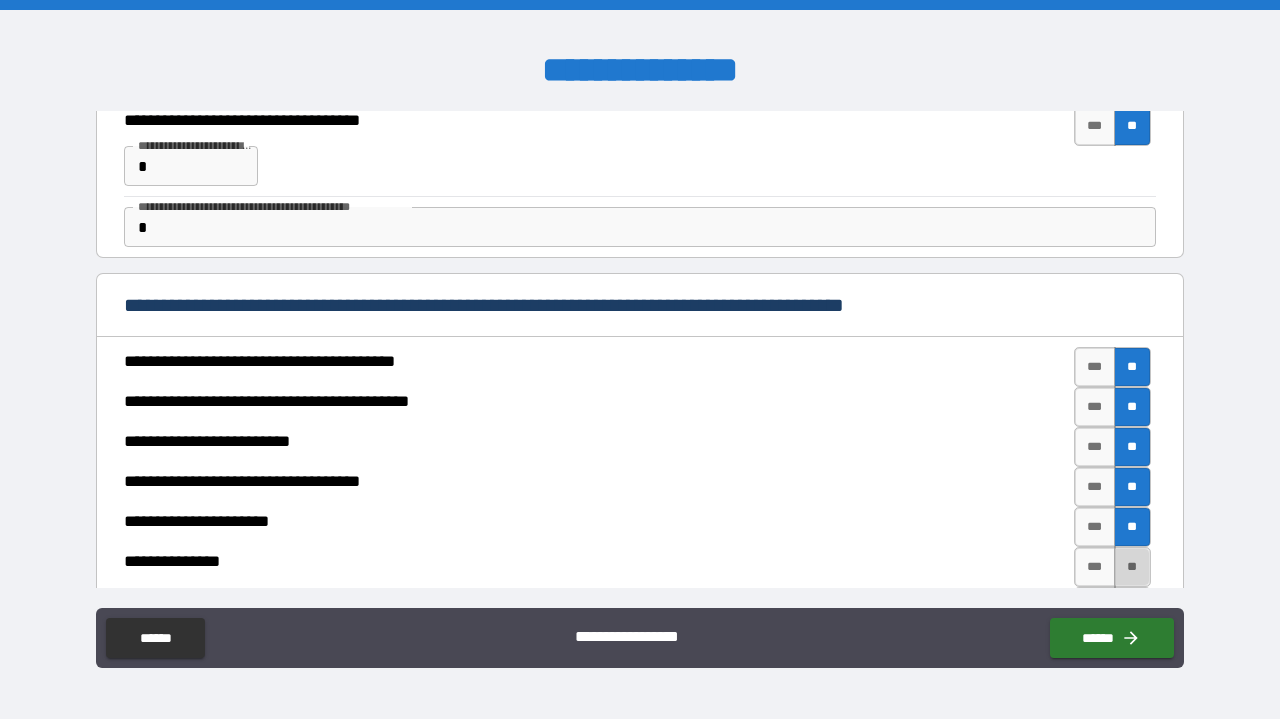 click on "**" at bounding box center (1132, 567) 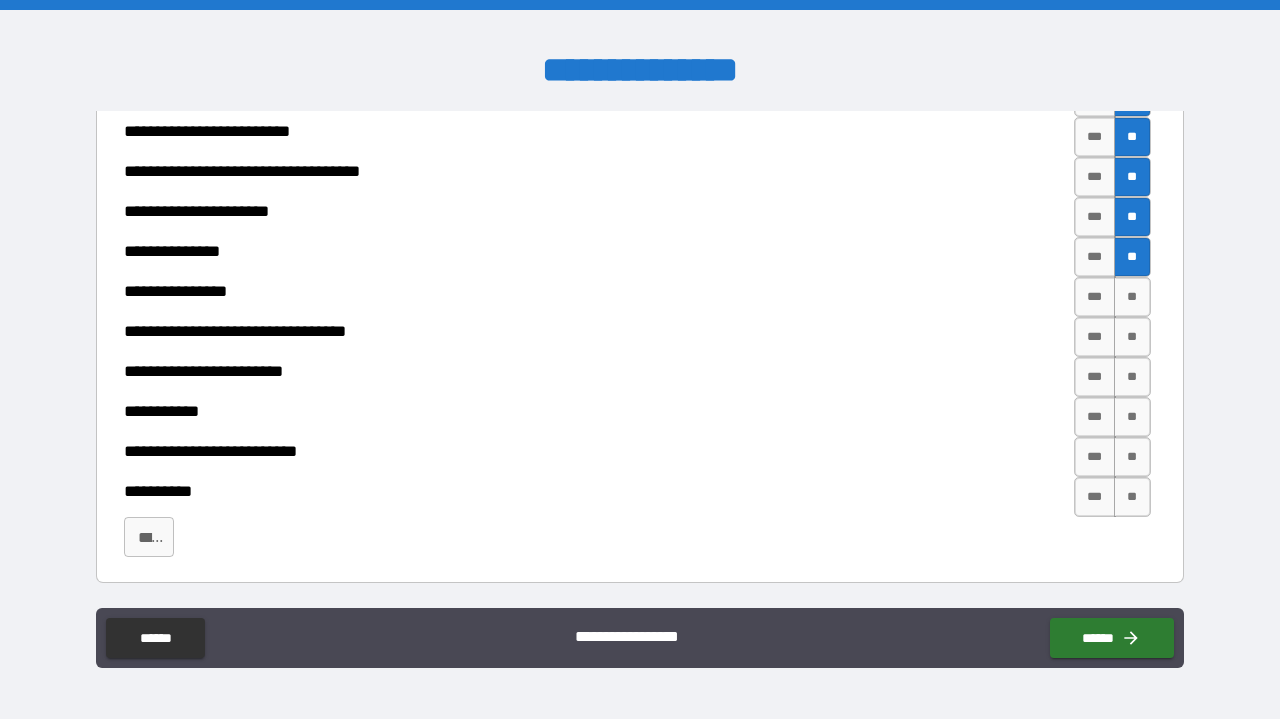 scroll, scrollTop: 505, scrollLeft: 0, axis: vertical 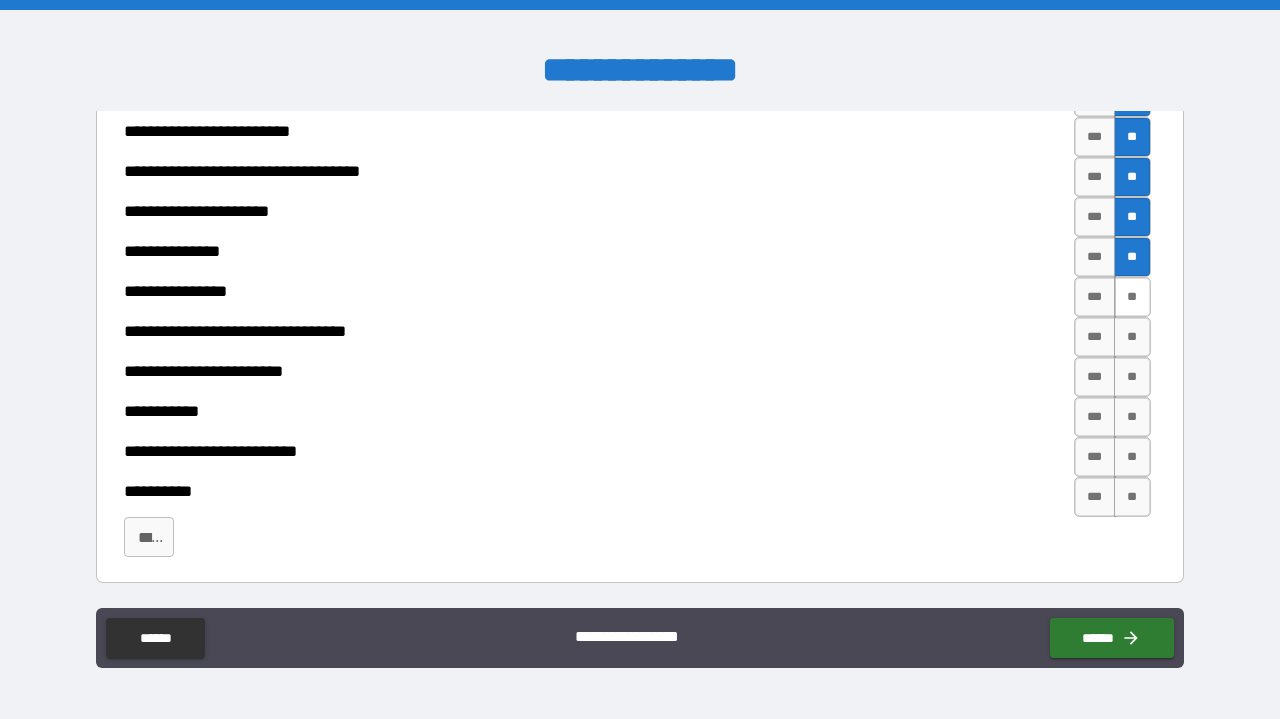click on "**" at bounding box center (1132, 297) 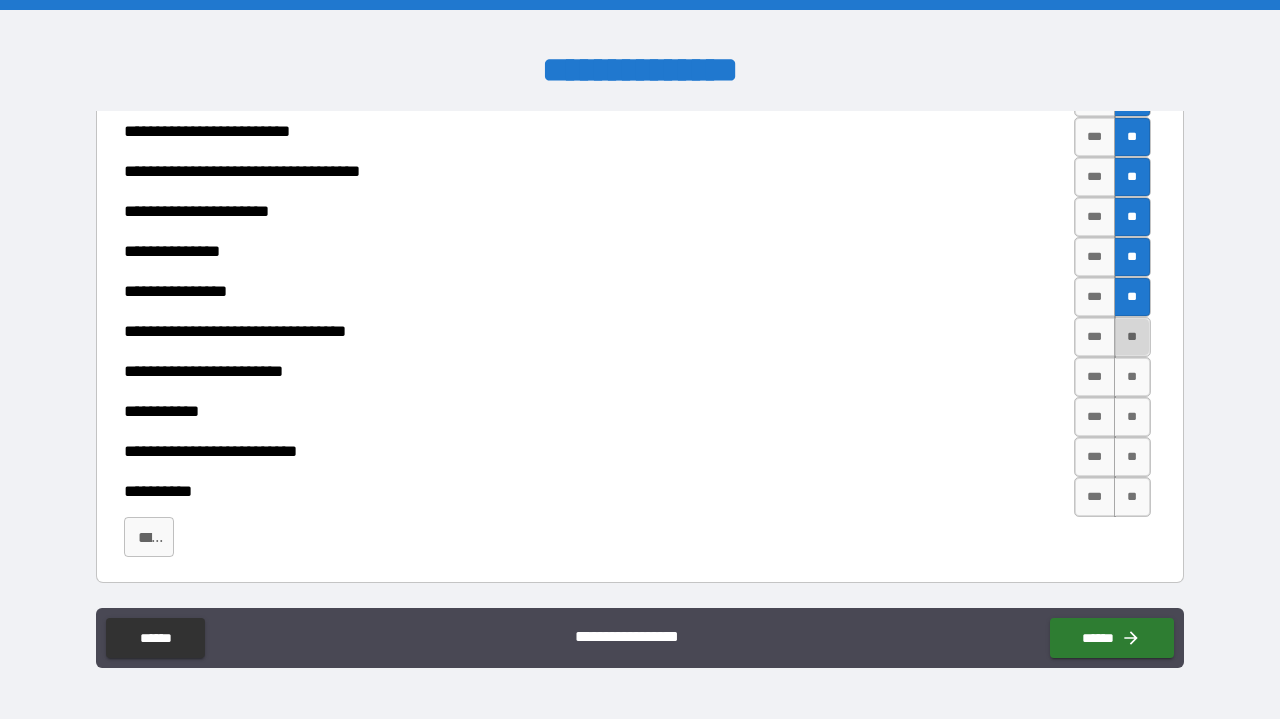 click on "**" at bounding box center (1132, 337) 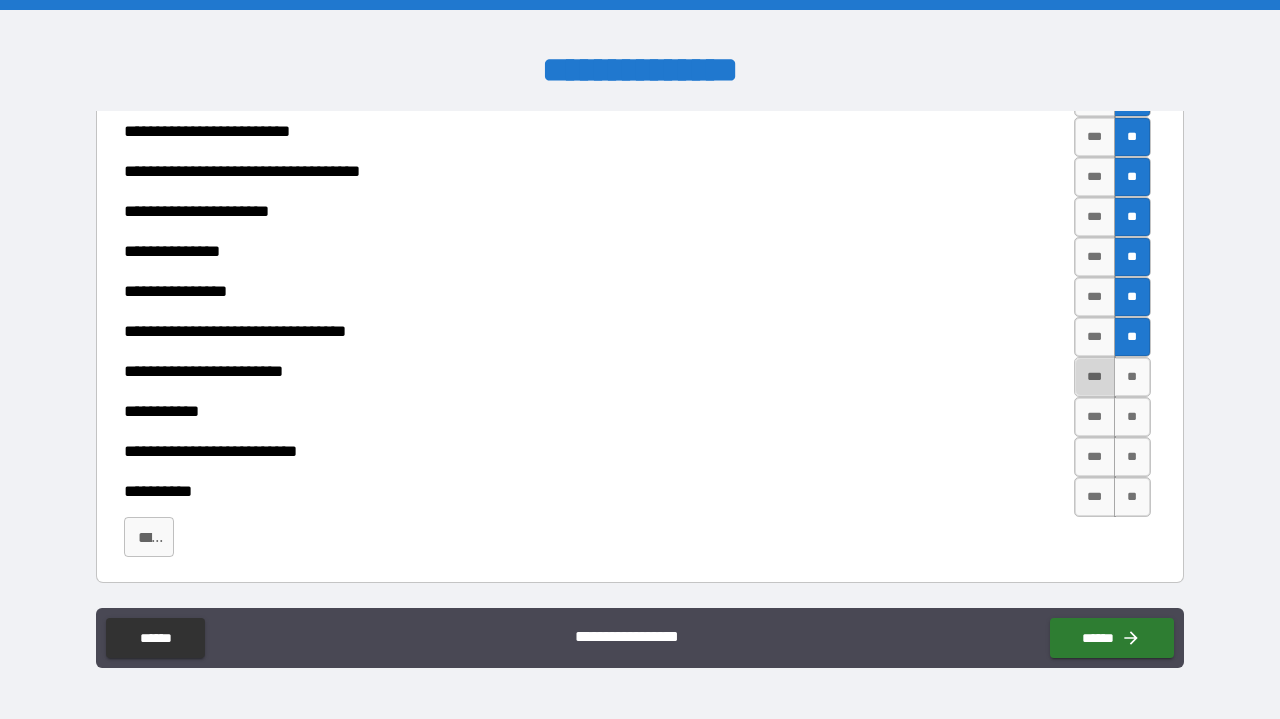 click on "***" at bounding box center [1095, 377] 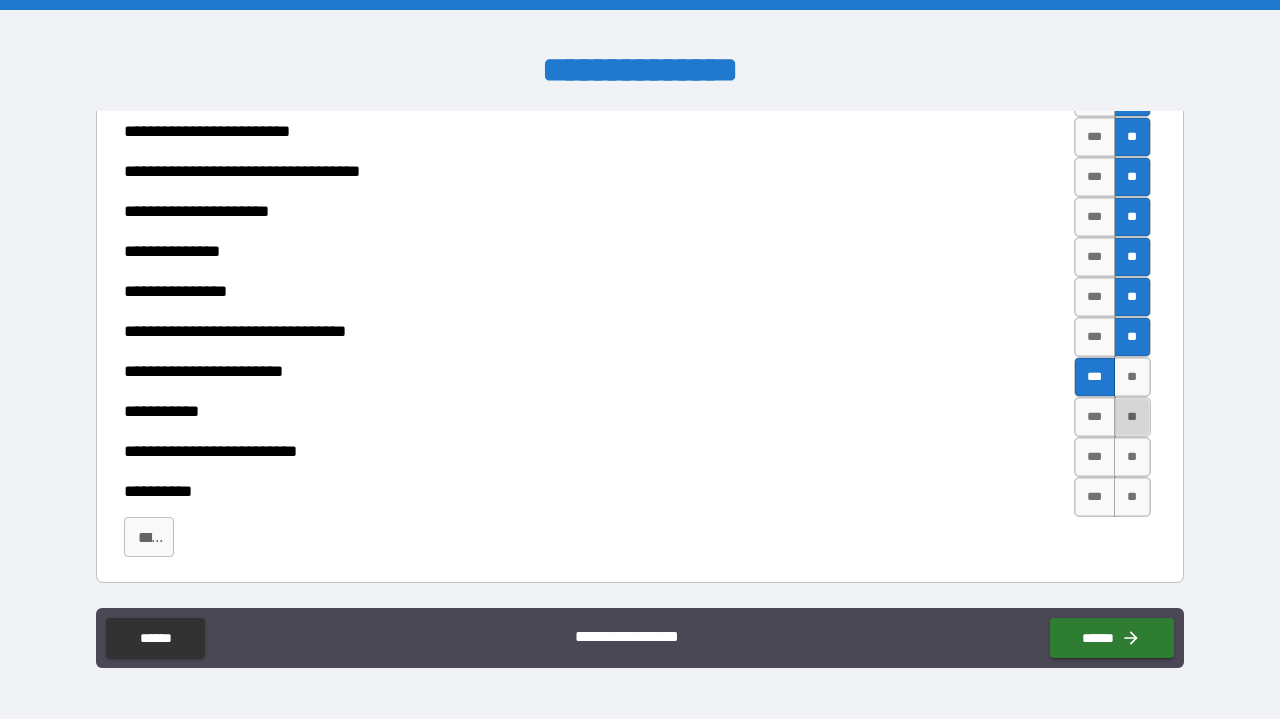 click on "**" at bounding box center [1132, 417] 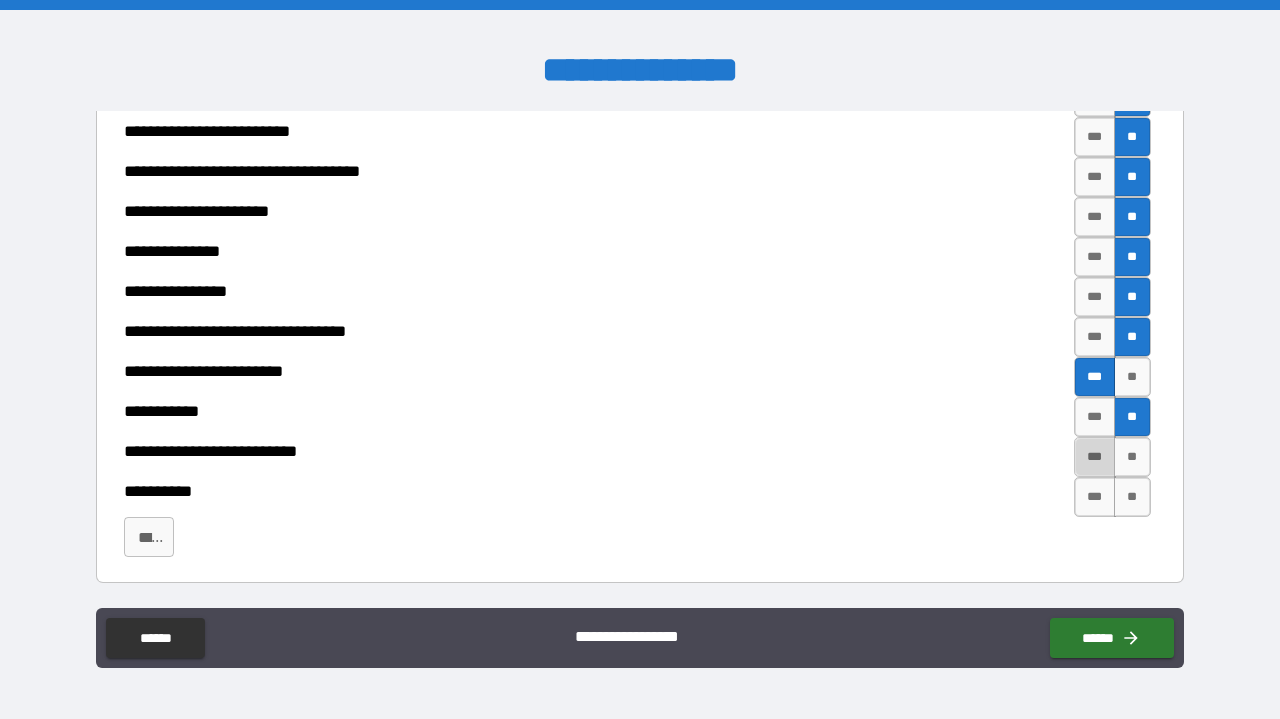 click on "***" at bounding box center [1095, 457] 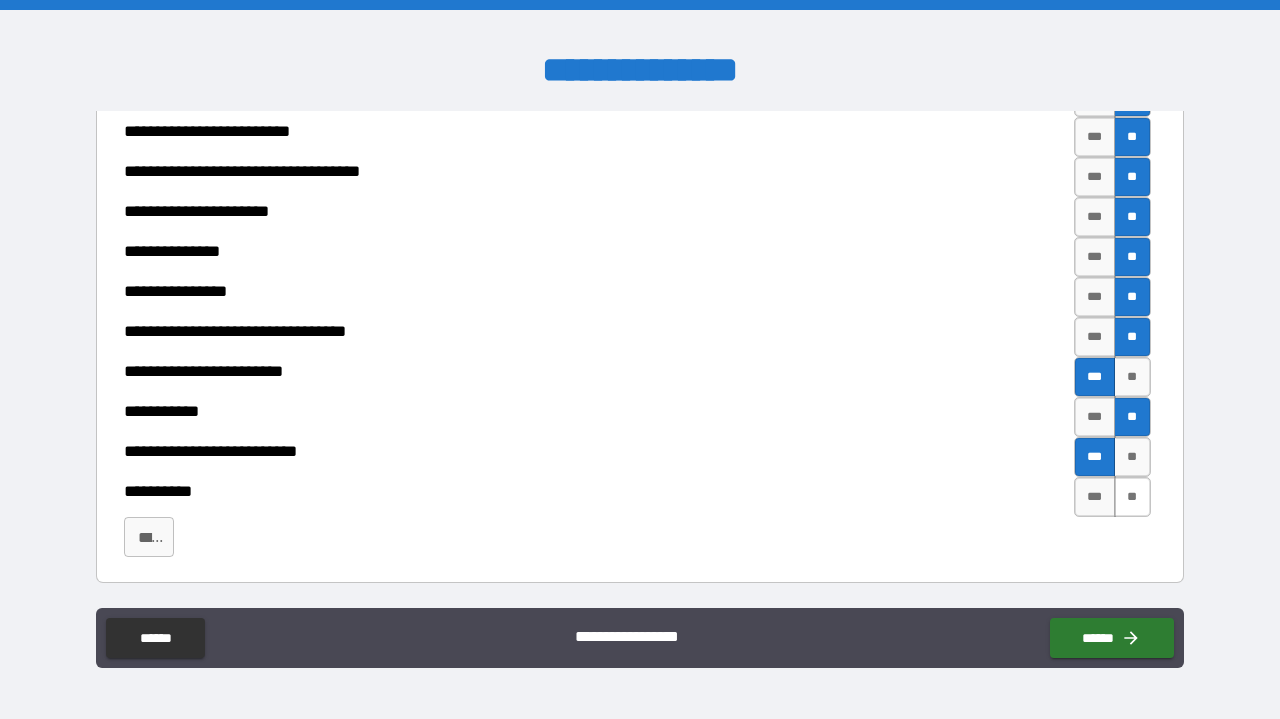 click on "**" at bounding box center (1132, 497) 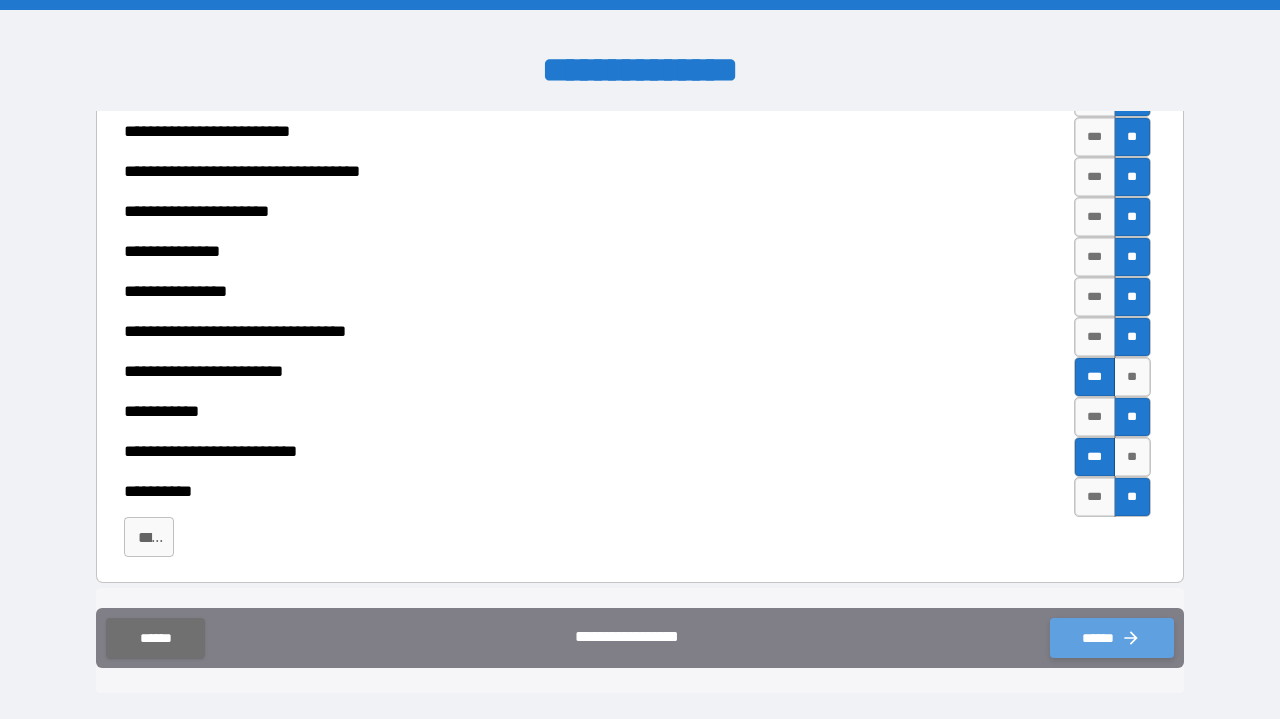 click 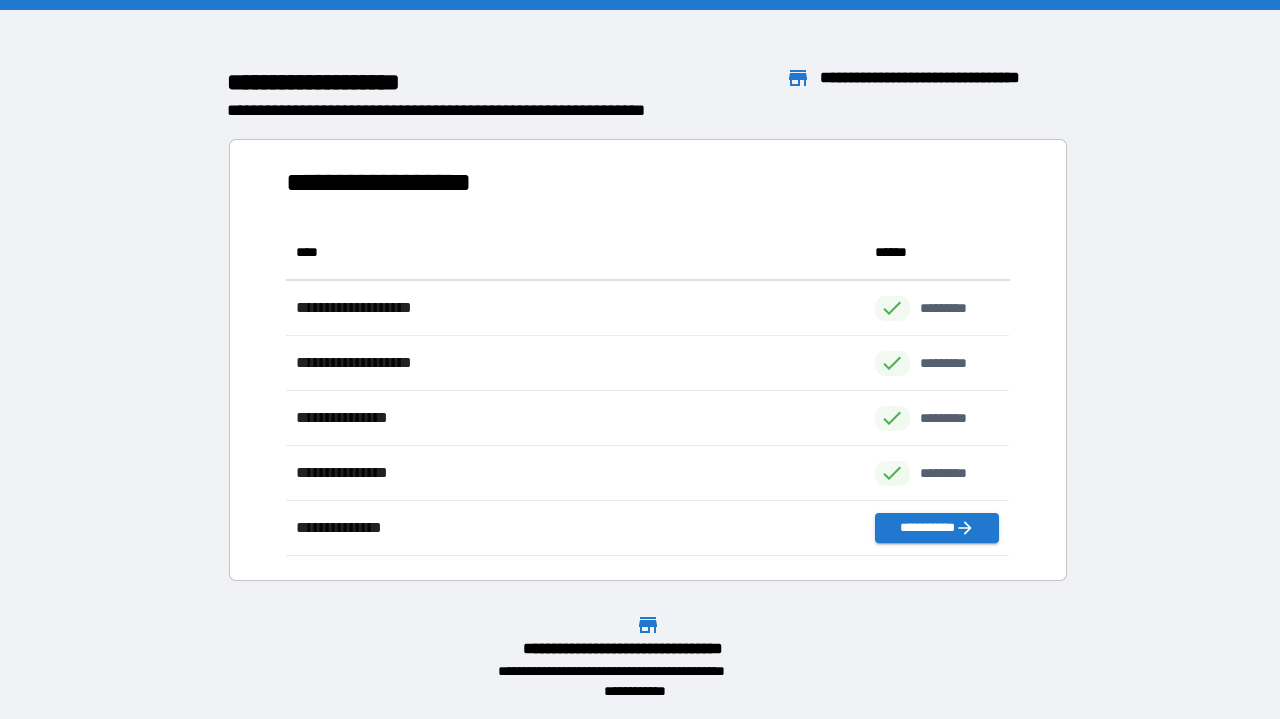scroll, scrollTop: 331, scrollLeft: 724, axis: both 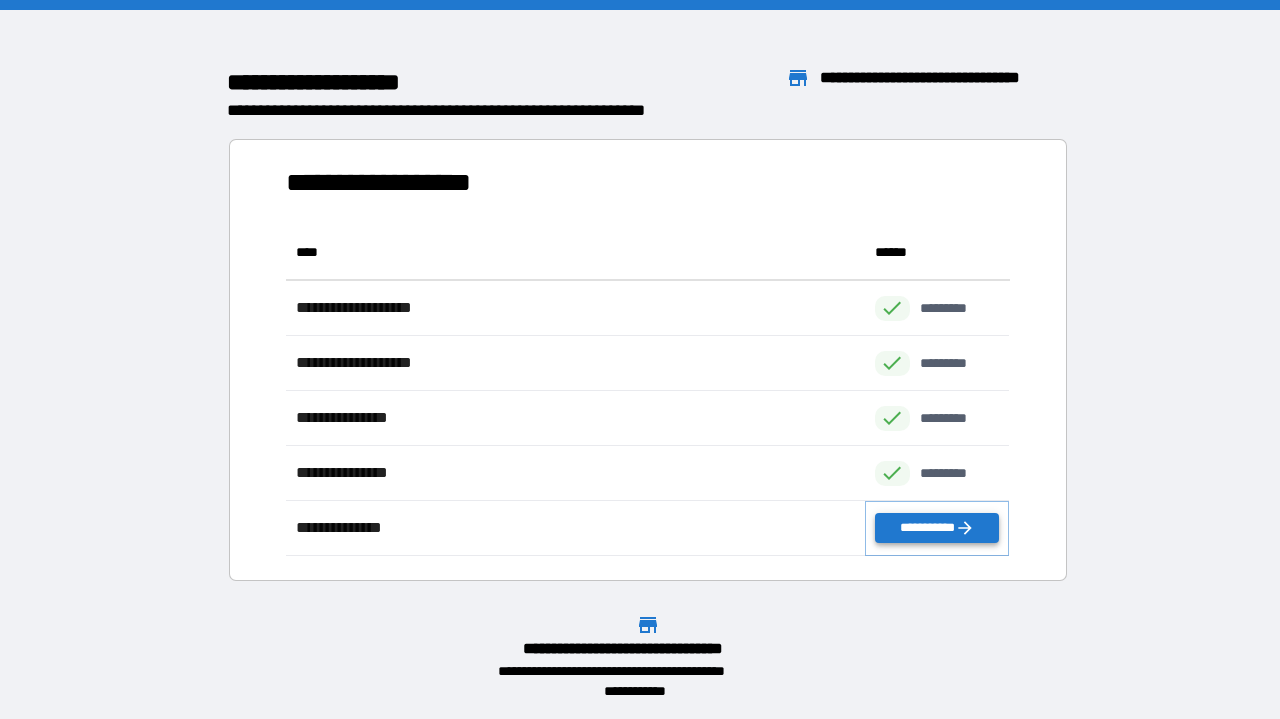click on "**********" at bounding box center (937, 528) 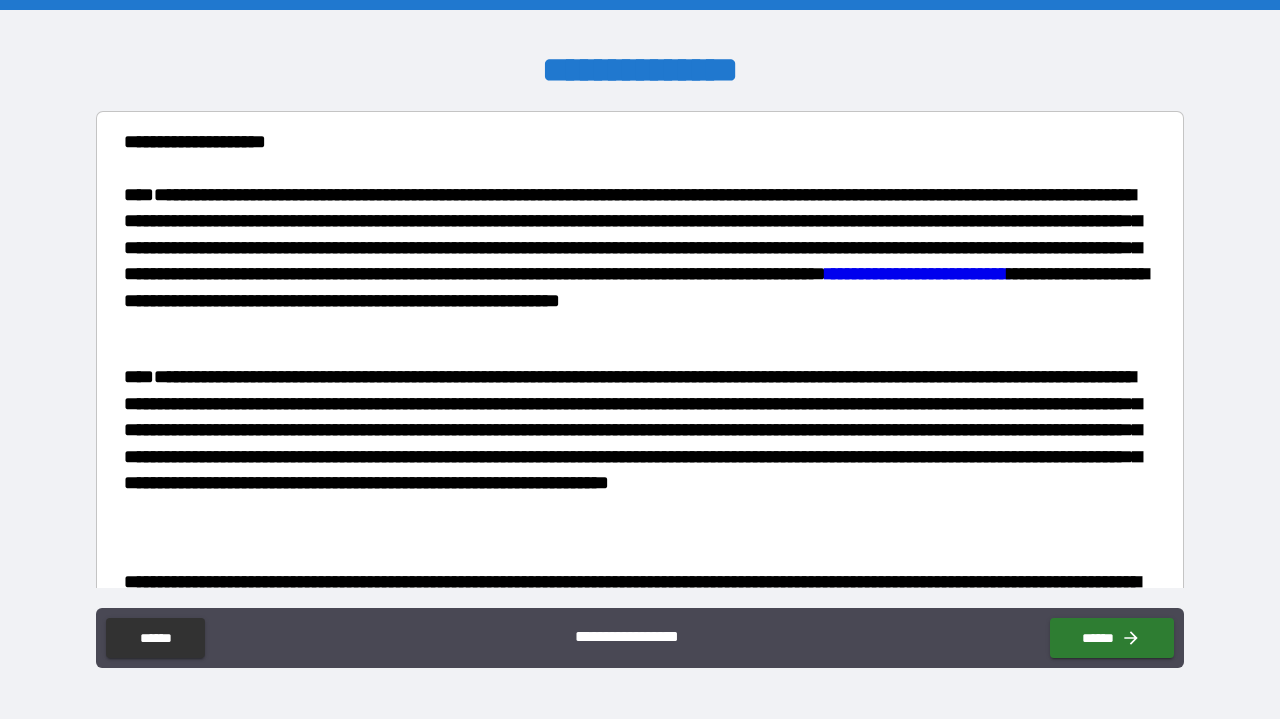 scroll, scrollTop: 0, scrollLeft: 0, axis: both 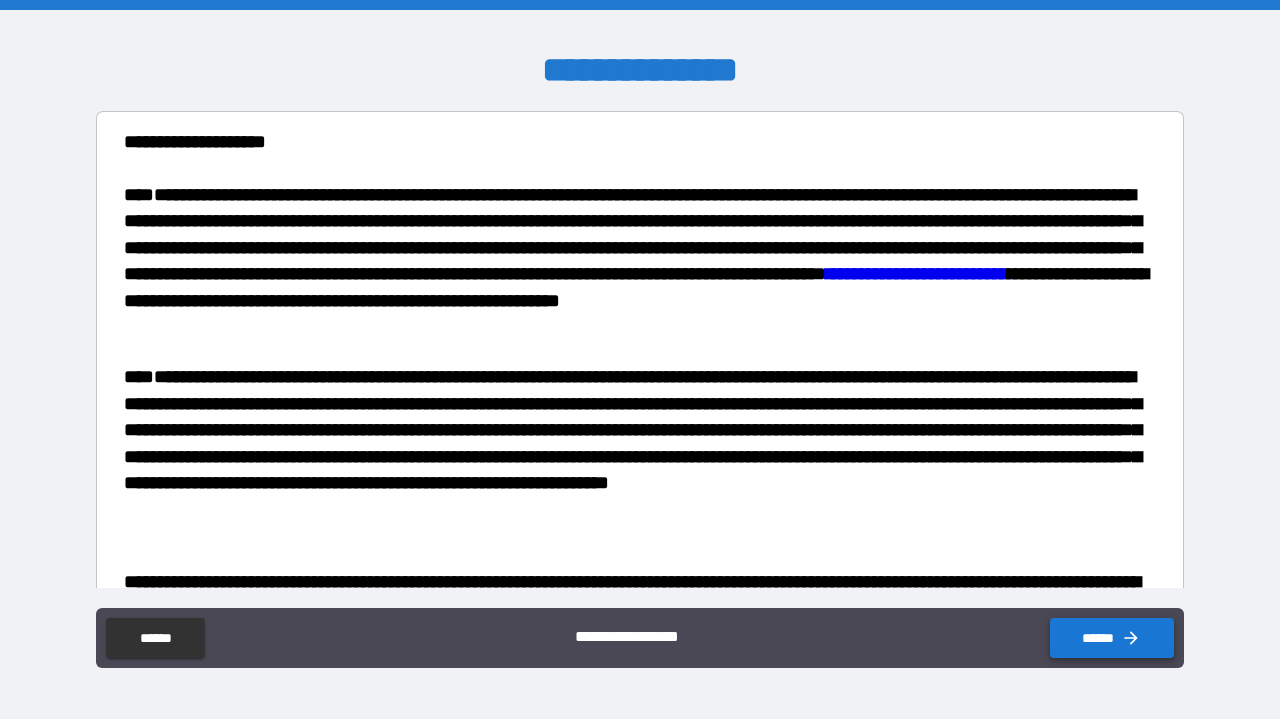 click on "******" at bounding box center [1112, 638] 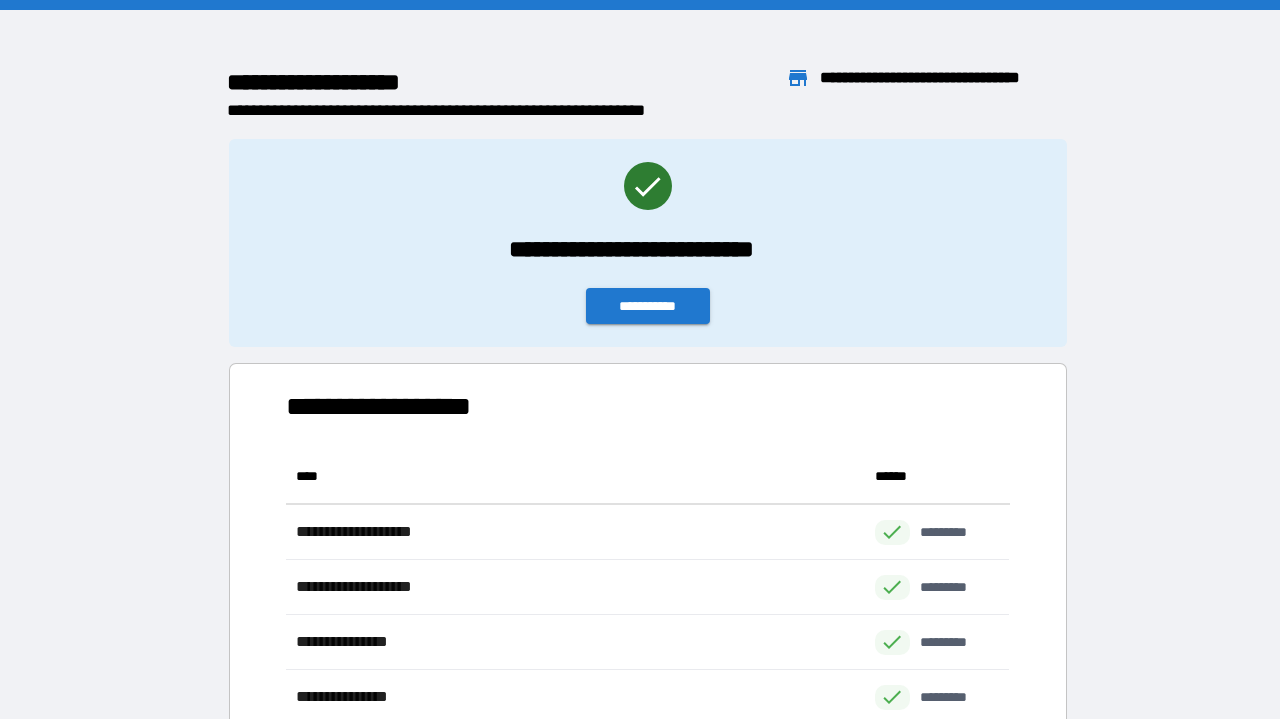 scroll, scrollTop: 1, scrollLeft: 1, axis: both 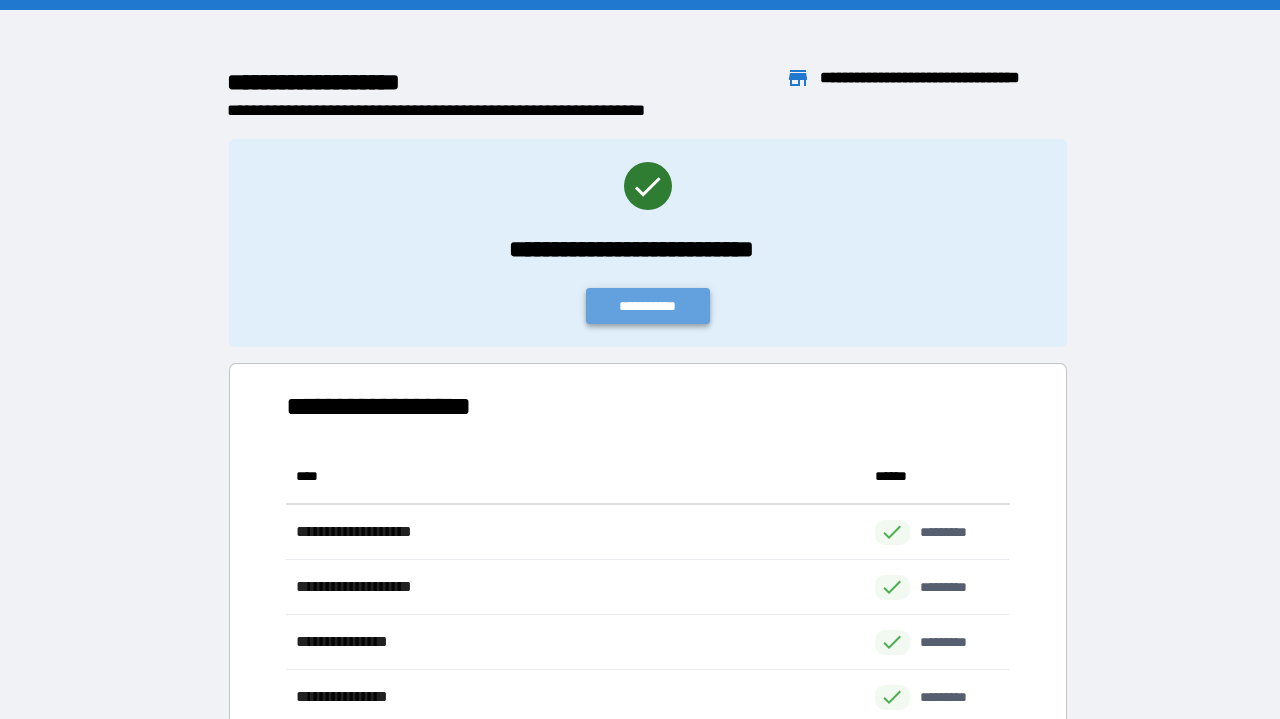click on "**********" at bounding box center (648, 306) 